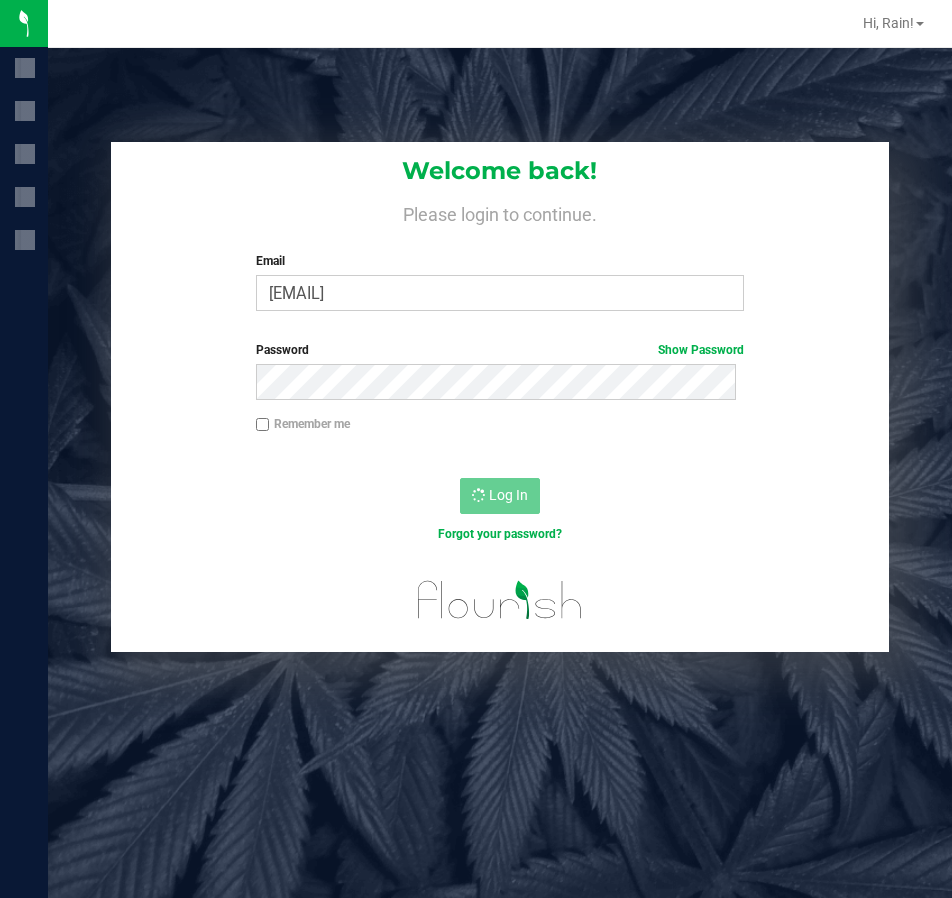 scroll, scrollTop: 0, scrollLeft: 0, axis: both 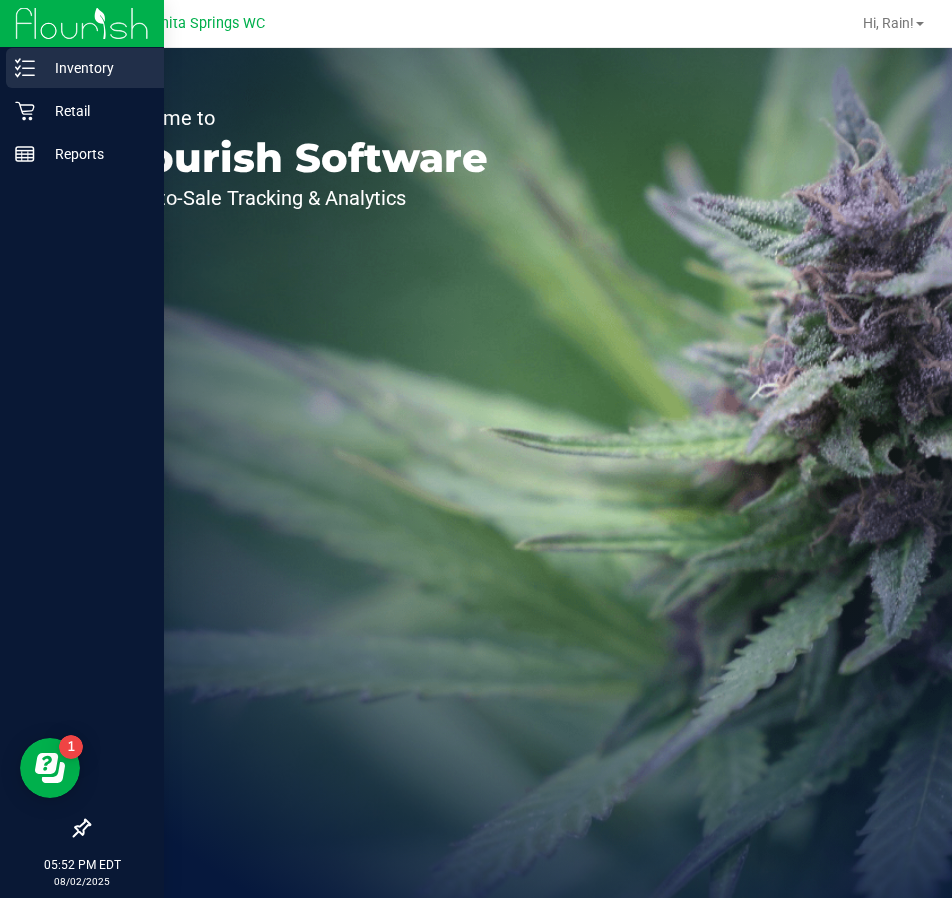 click on "Inventory" at bounding box center [95, 68] 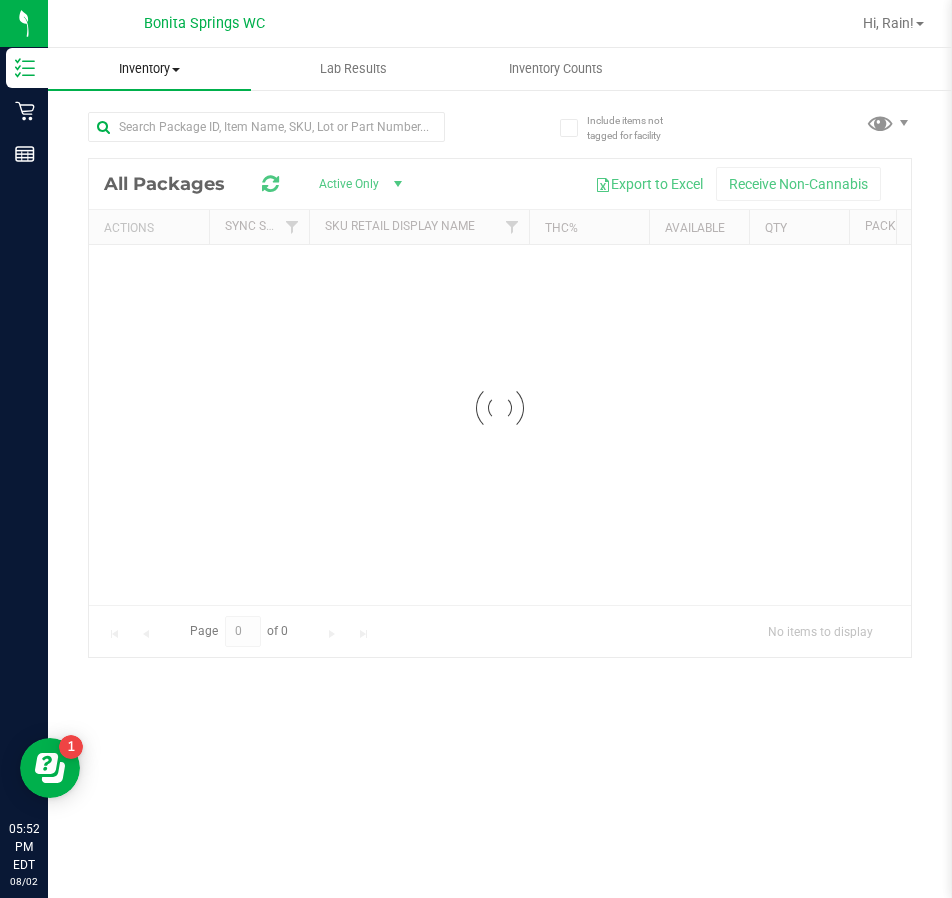 click on "Inventory" at bounding box center [149, 69] 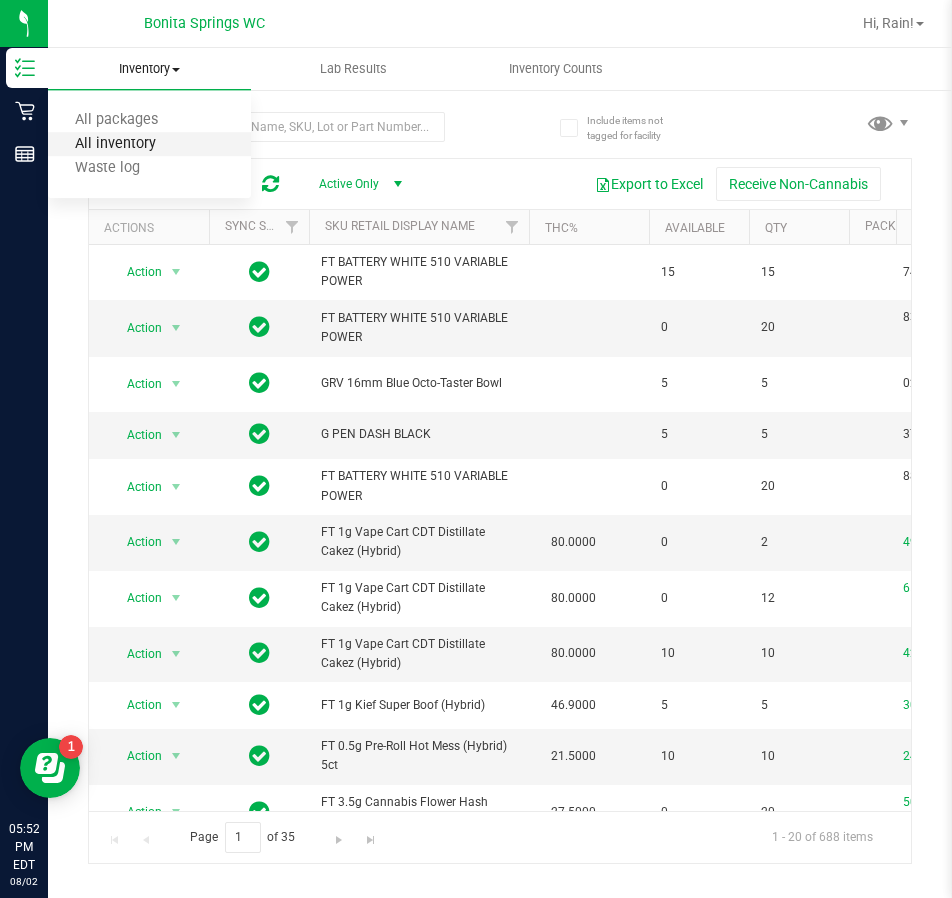 click on "All inventory" at bounding box center (115, 144) 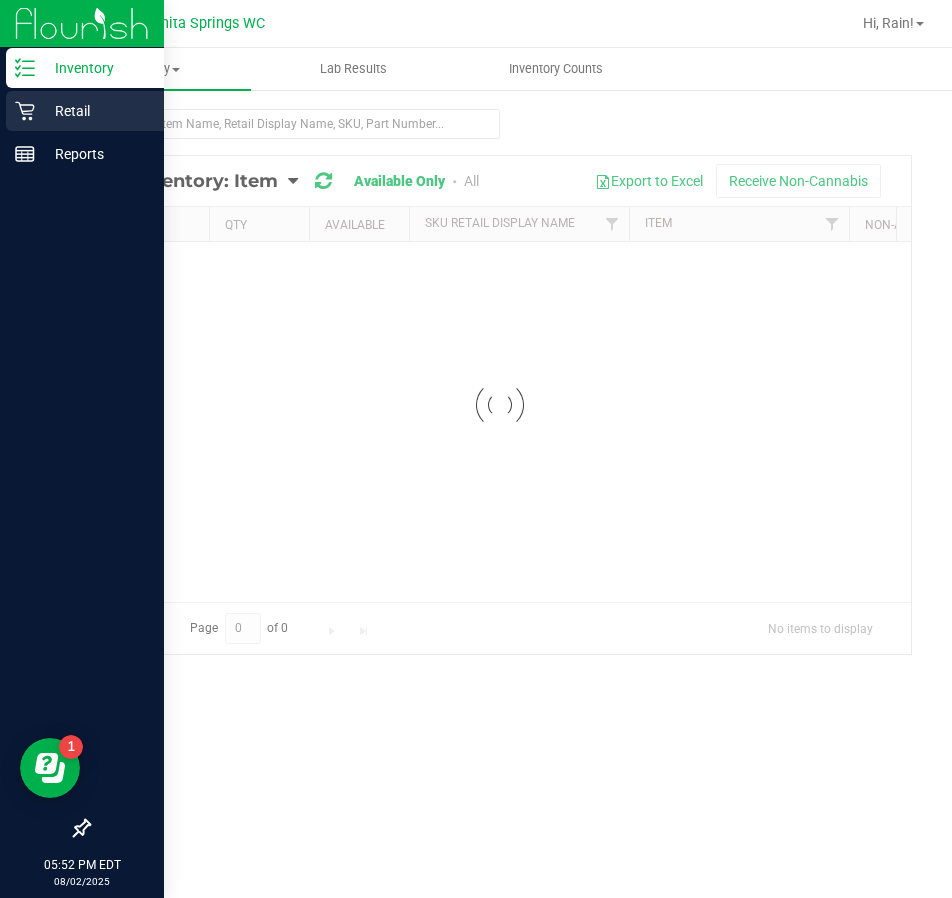 click on "Retail" at bounding box center (95, 111) 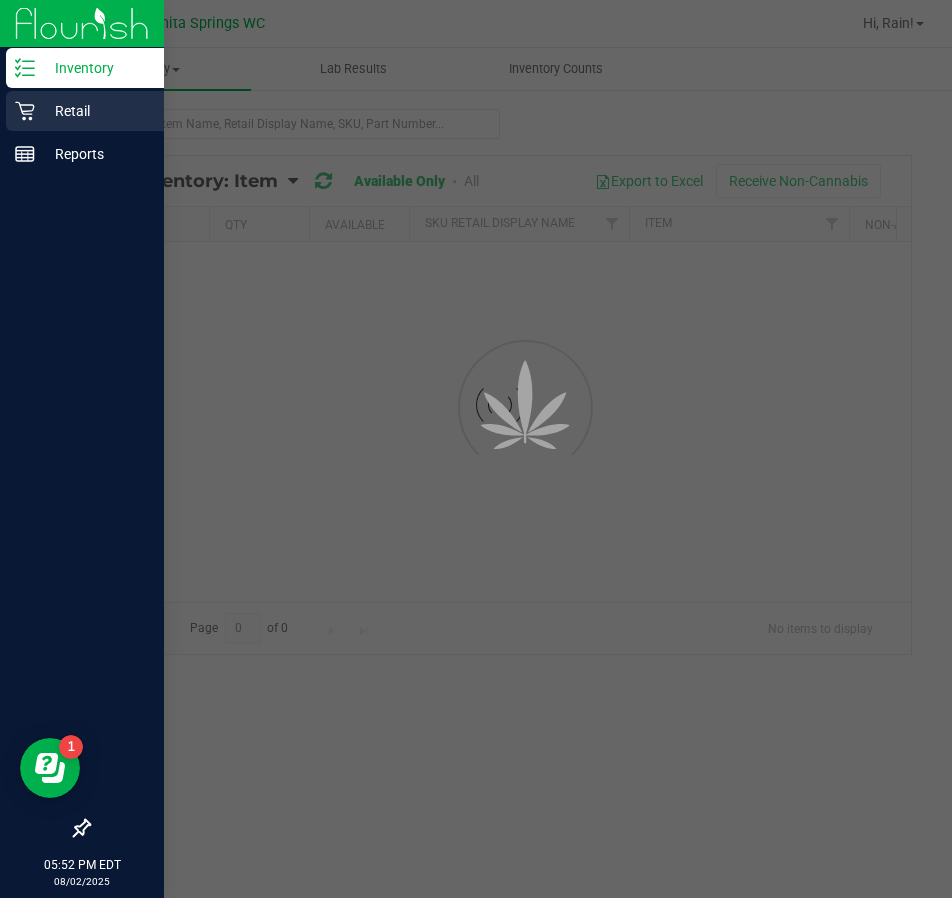 click on "Retail" at bounding box center (95, 111) 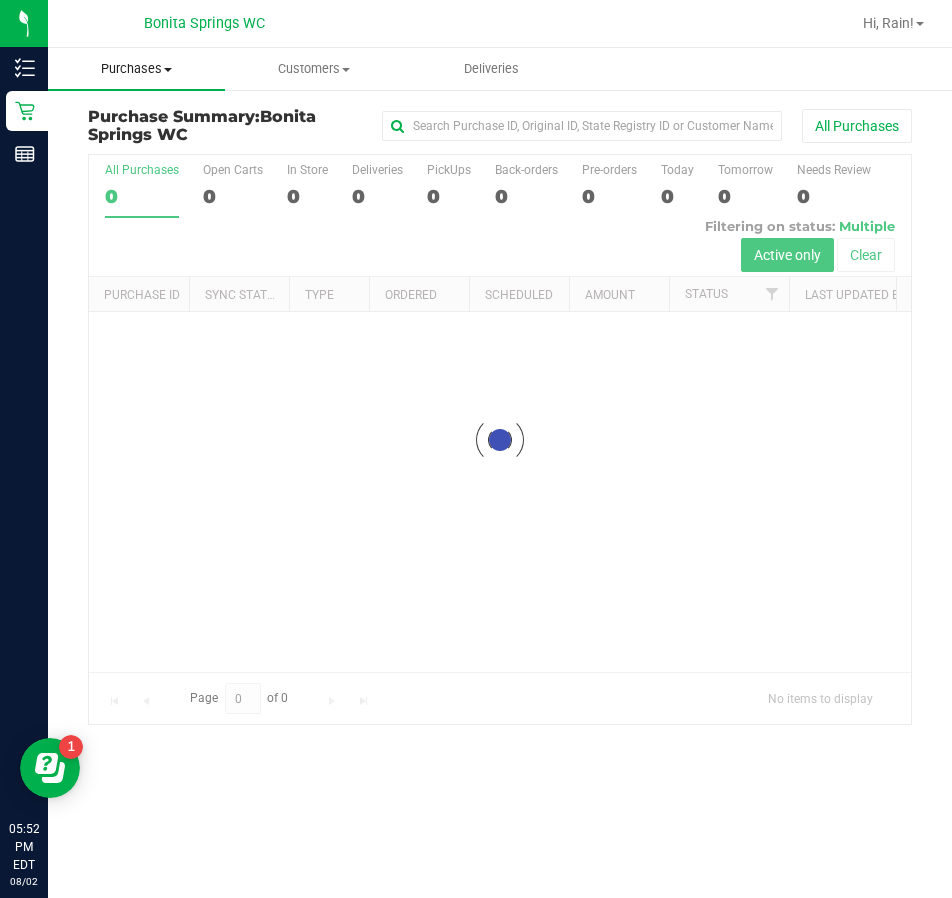 click on "Purchases" at bounding box center (136, 69) 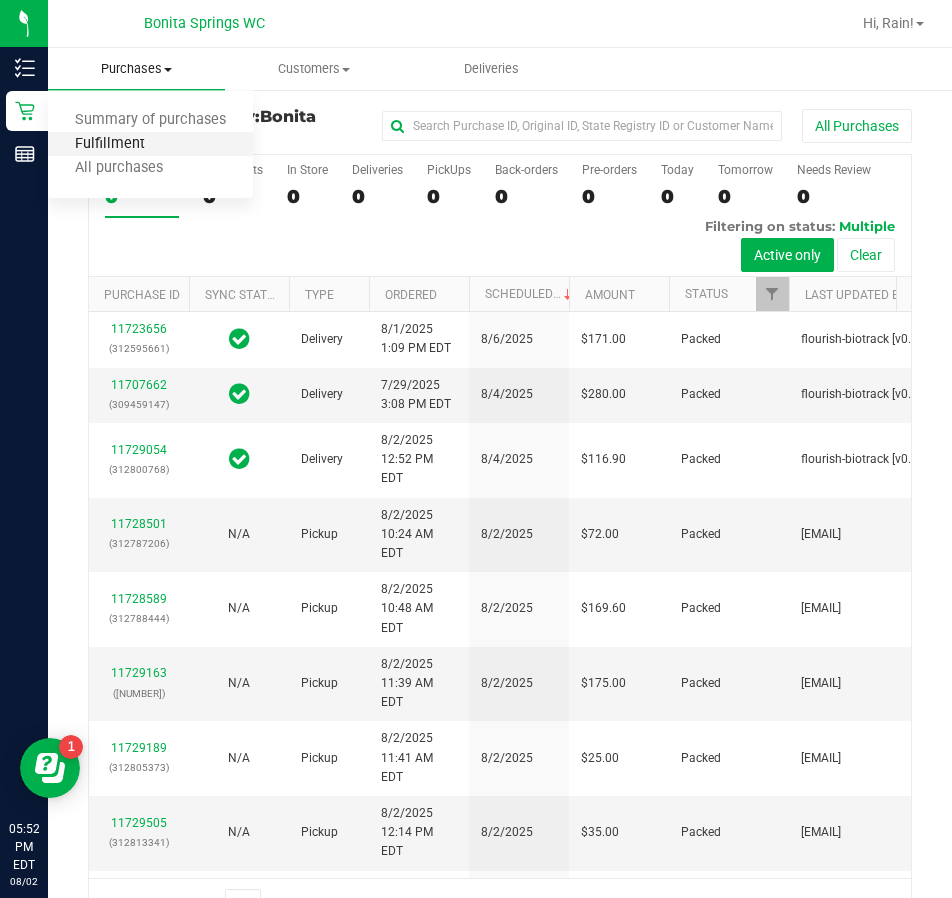 click on "Fulfillment" at bounding box center (110, 144) 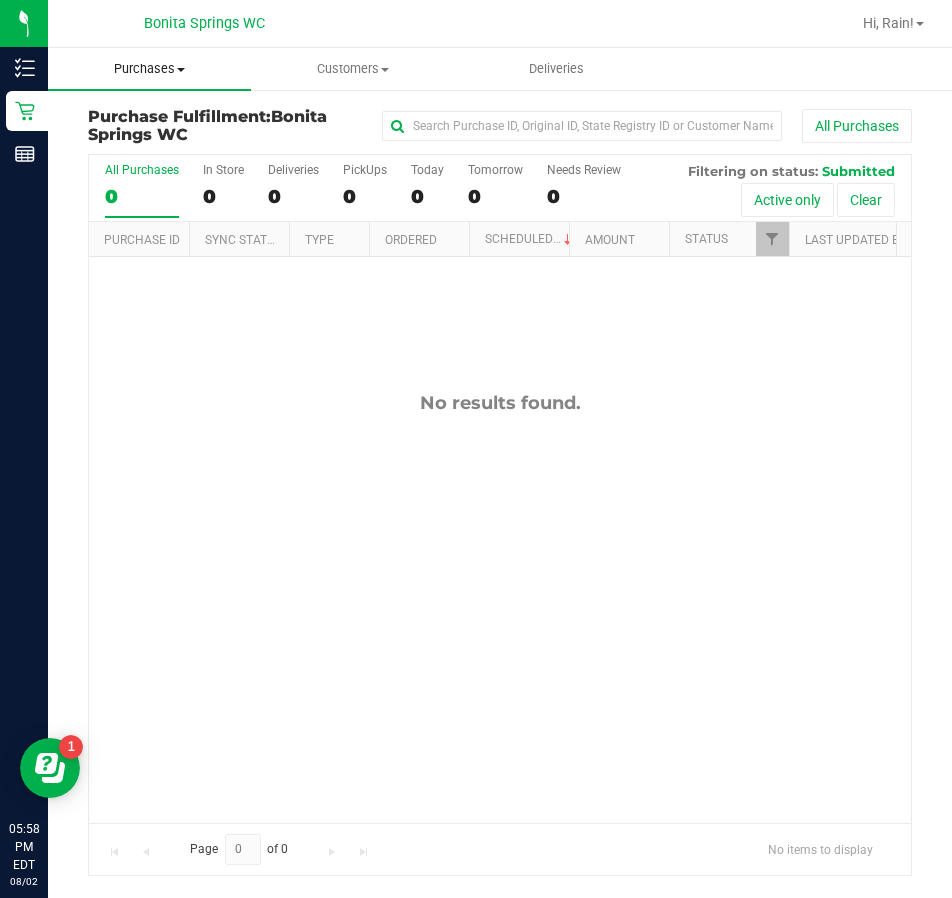 click on "Purchases" at bounding box center [149, 69] 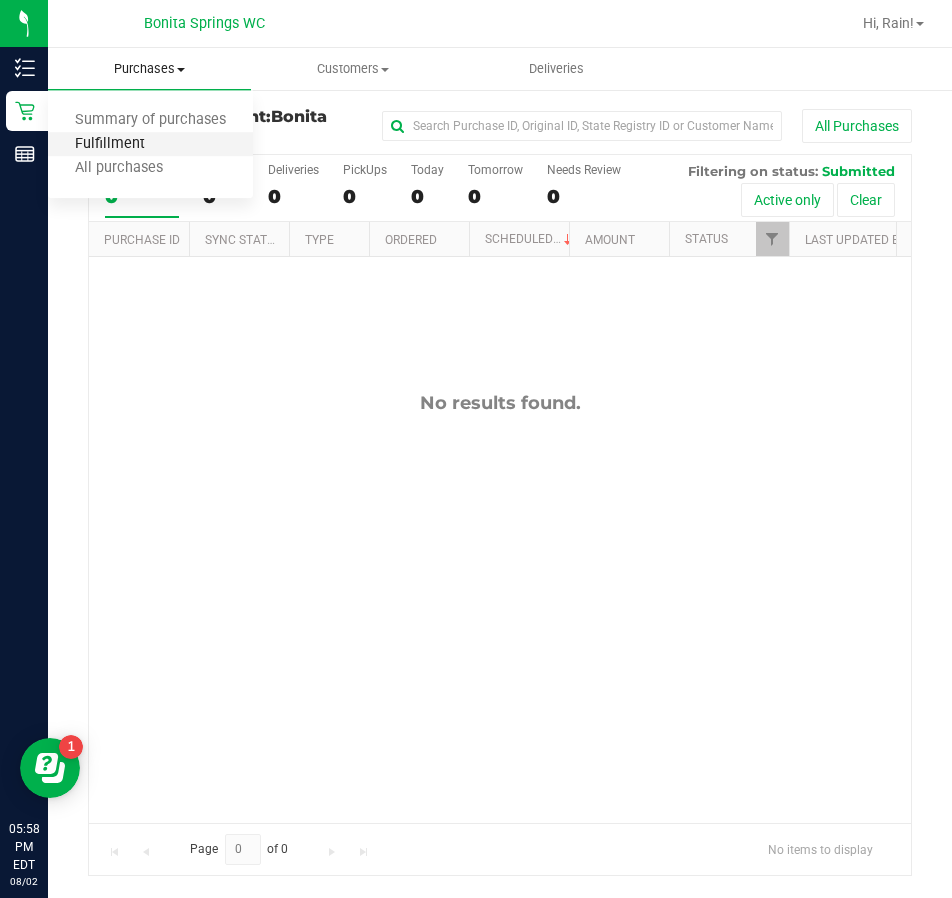 click on "Fulfillment" at bounding box center (110, 144) 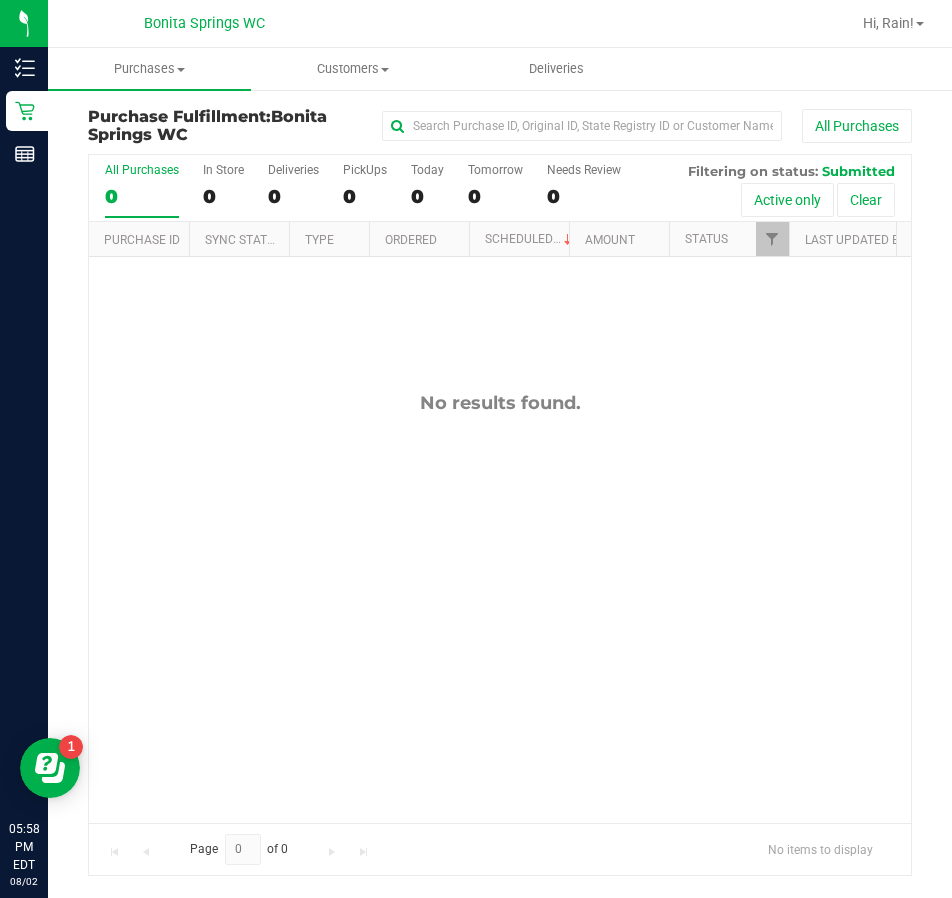 click on "No results found." at bounding box center [500, 607] 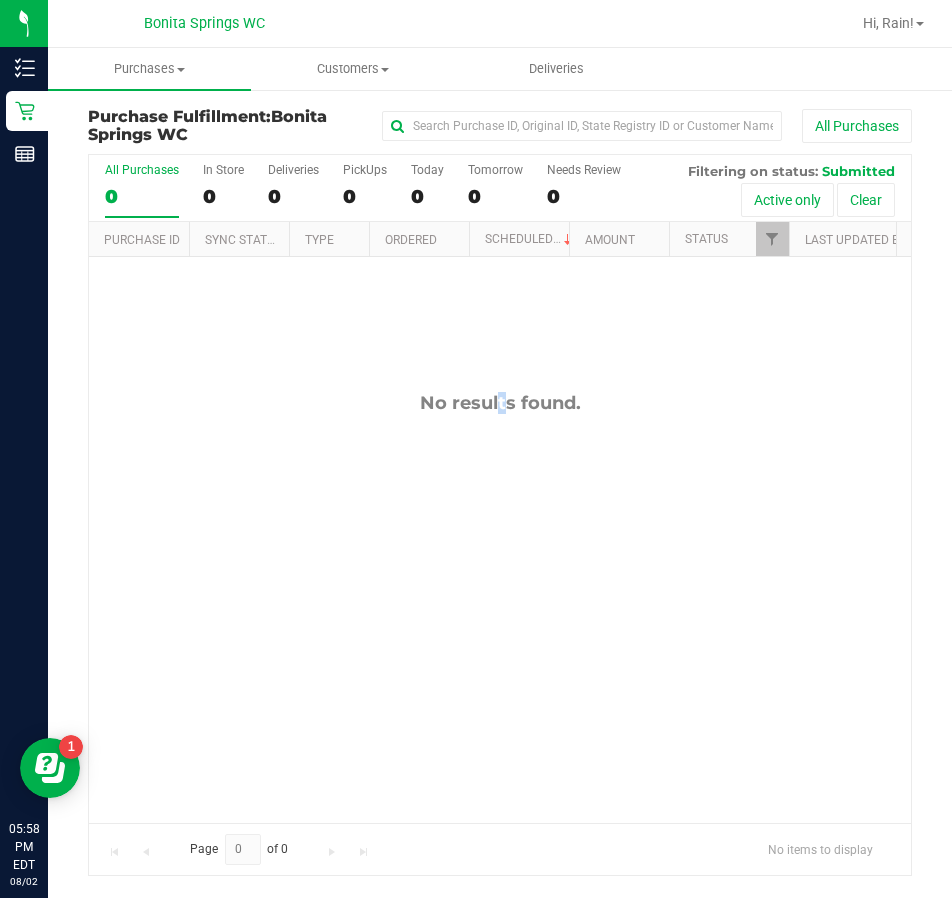 drag, startPoint x: 452, startPoint y: 349, endPoint x: 470, endPoint y: 343, distance: 18.973665 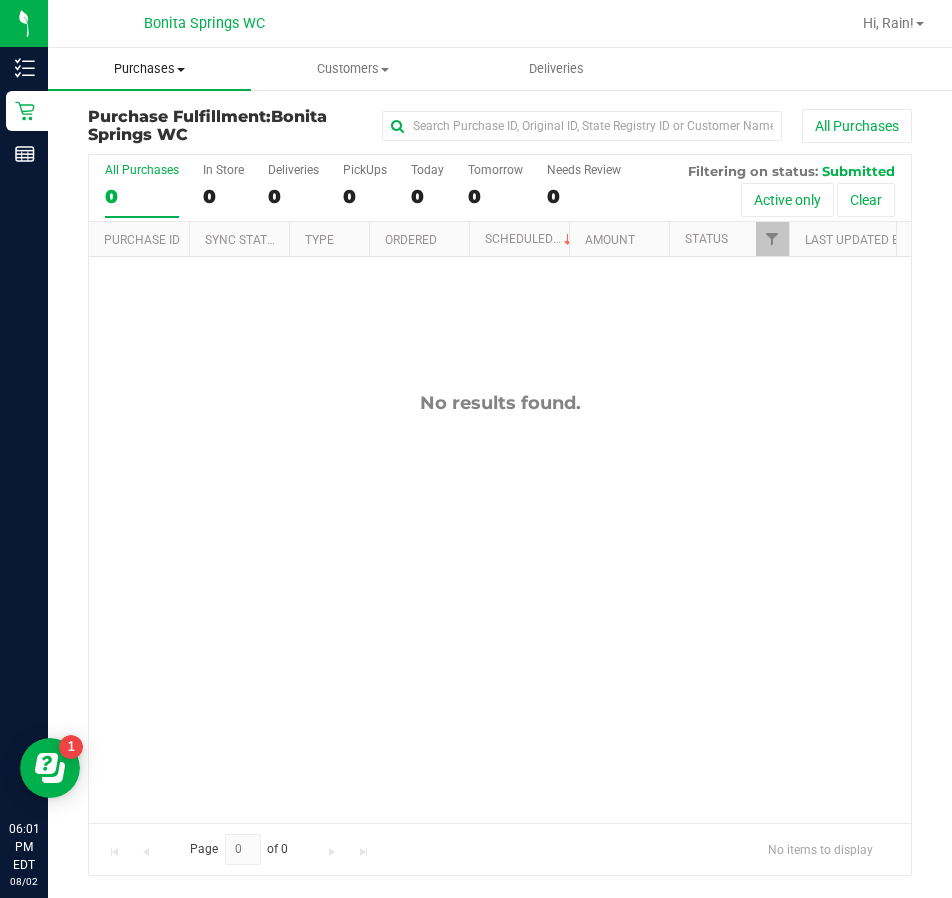 click on "Purchases
Summary of purchases
Fulfillment
All purchases" at bounding box center (149, 69) 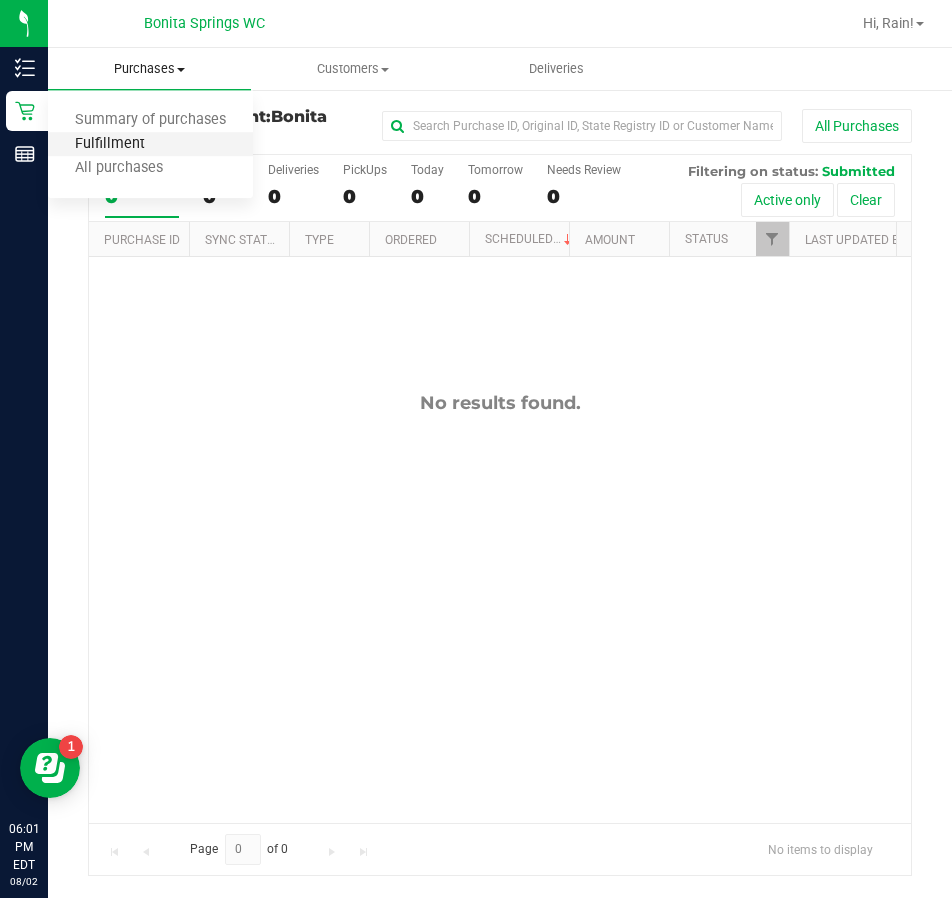 click on "Fulfillment" at bounding box center [110, 144] 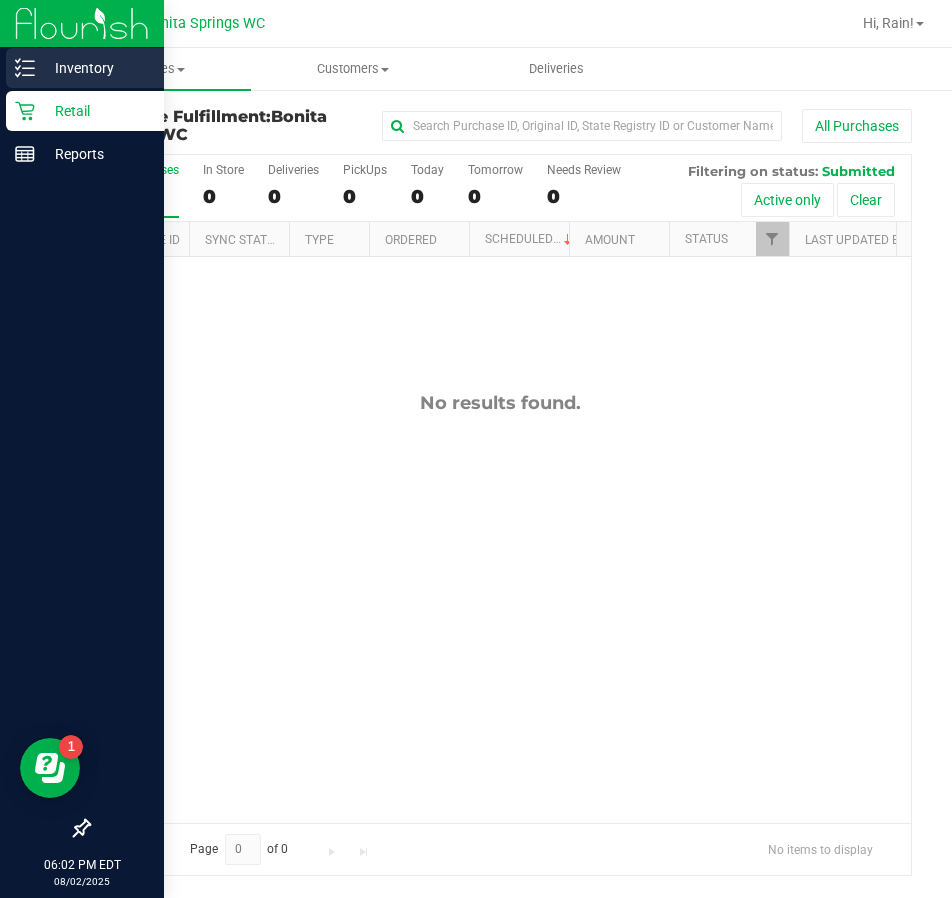 click on "Inventory" at bounding box center (85, 68) 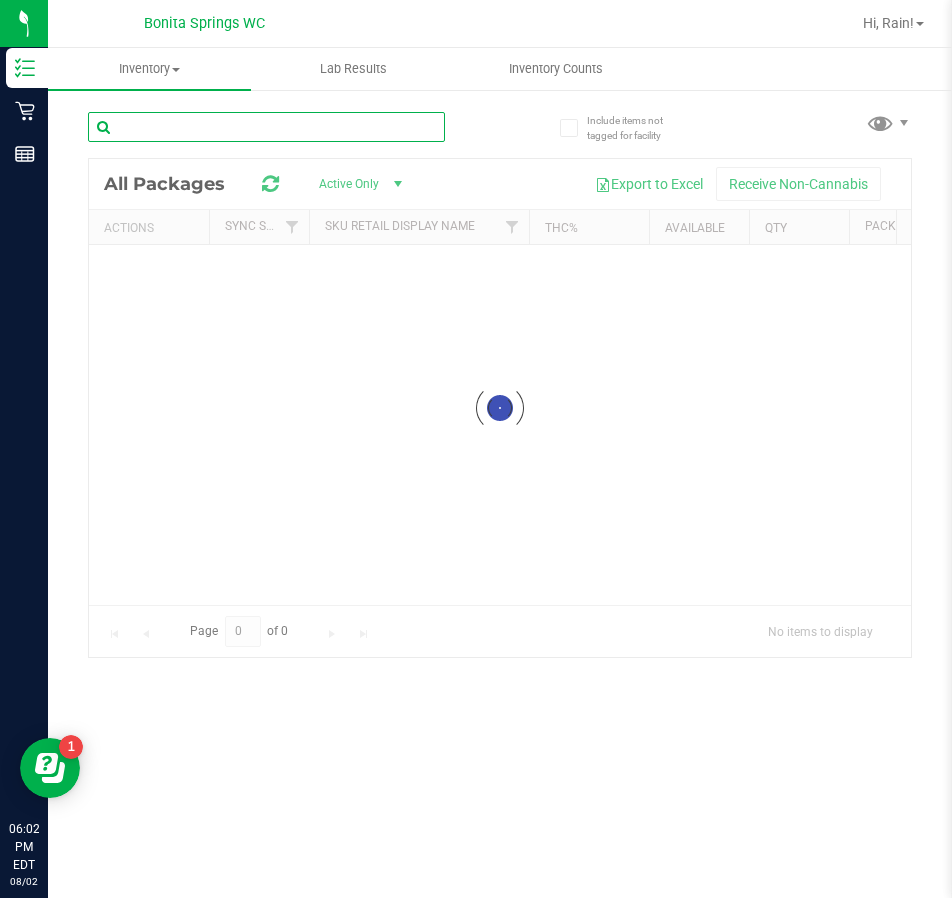 click at bounding box center (266, 127) 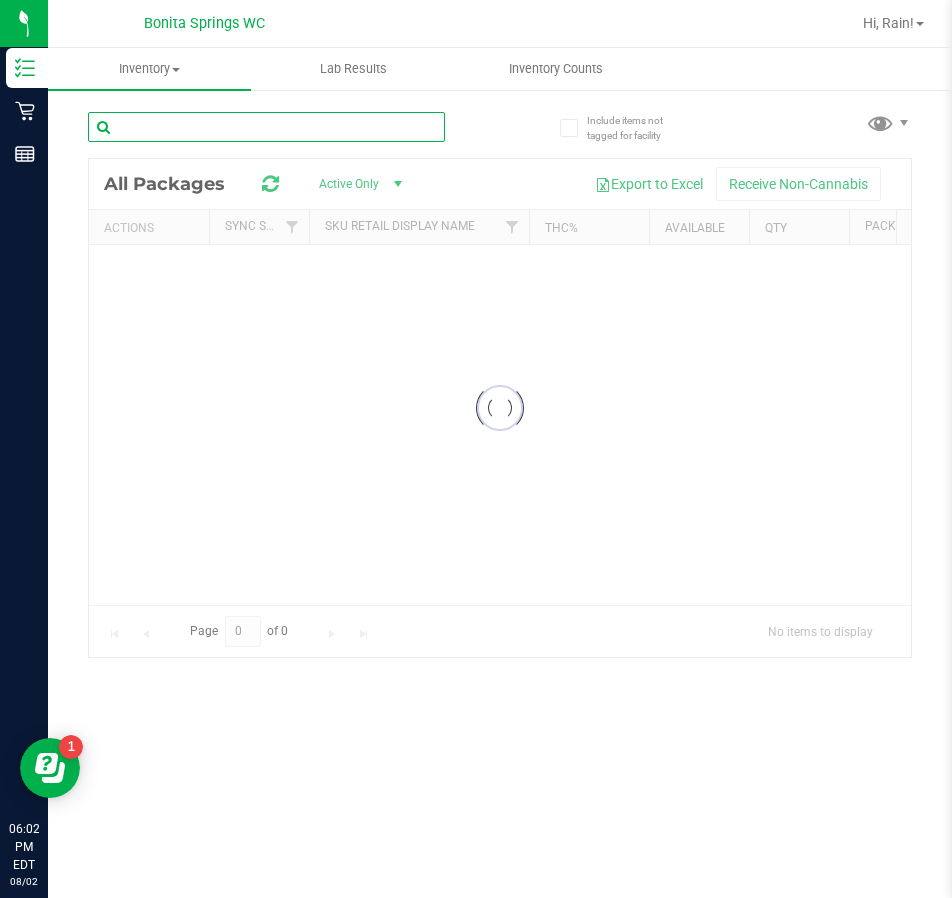 click at bounding box center [266, 127] 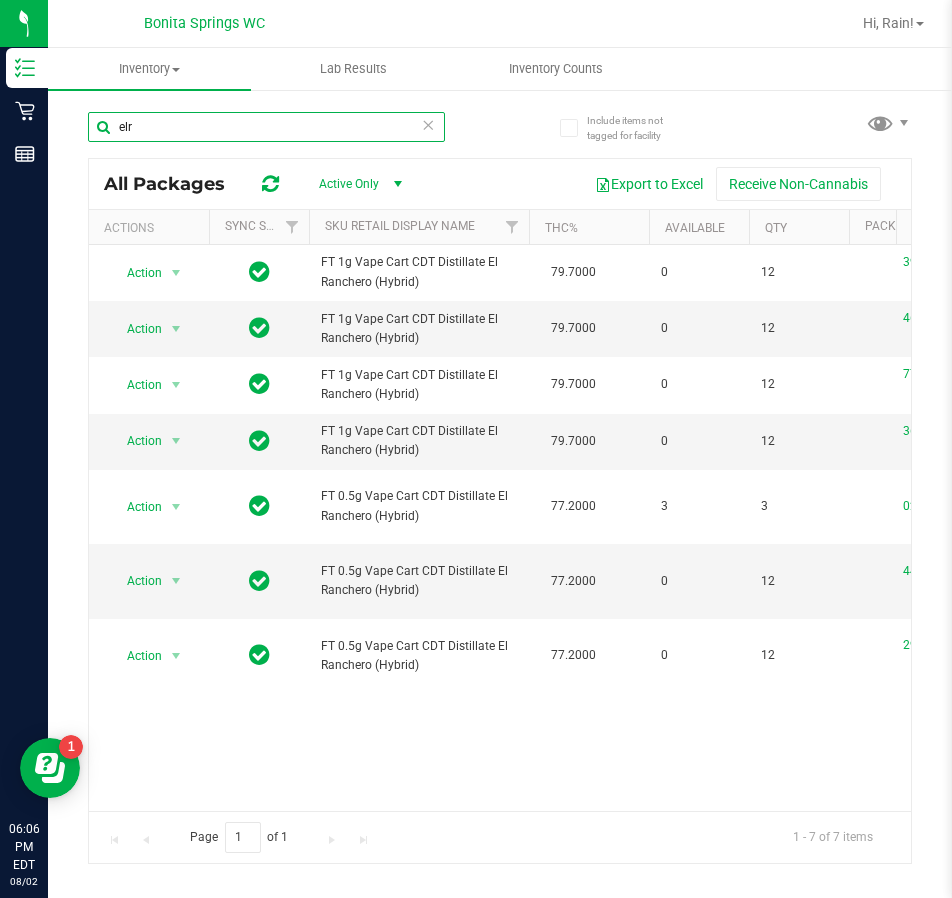 click on "elr" at bounding box center (266, 127) 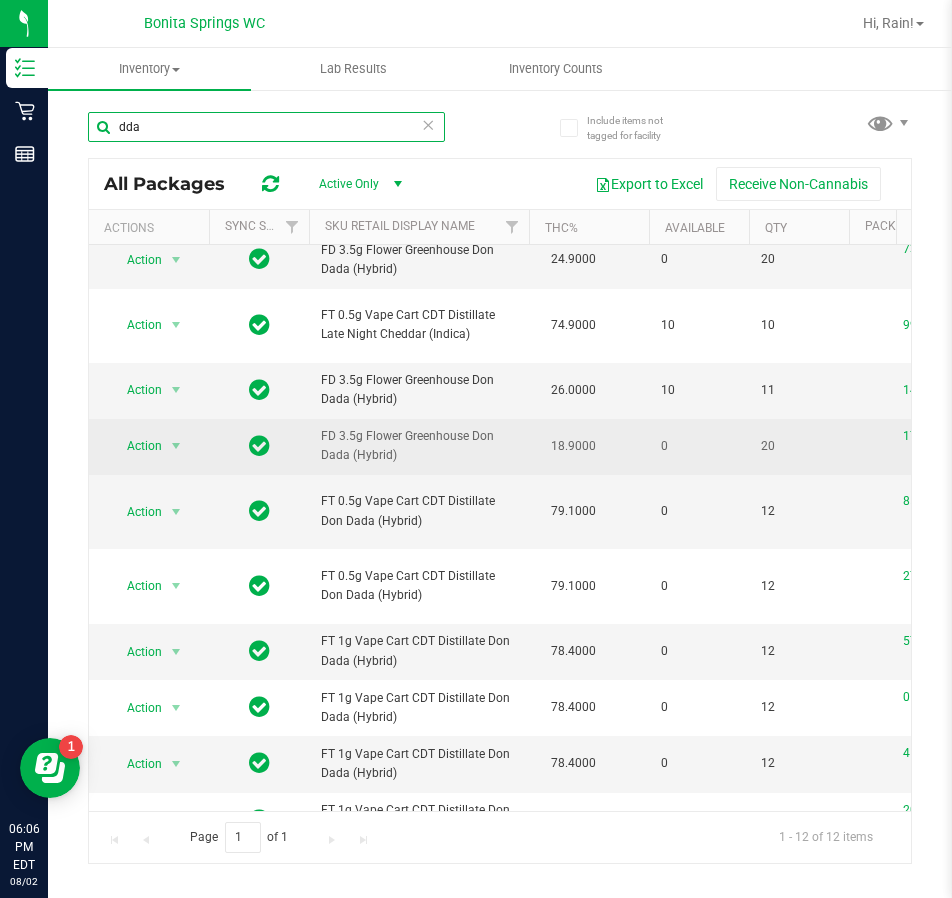 scroll, scrollTop: 200, scrollLeft: 0, axis: vertical 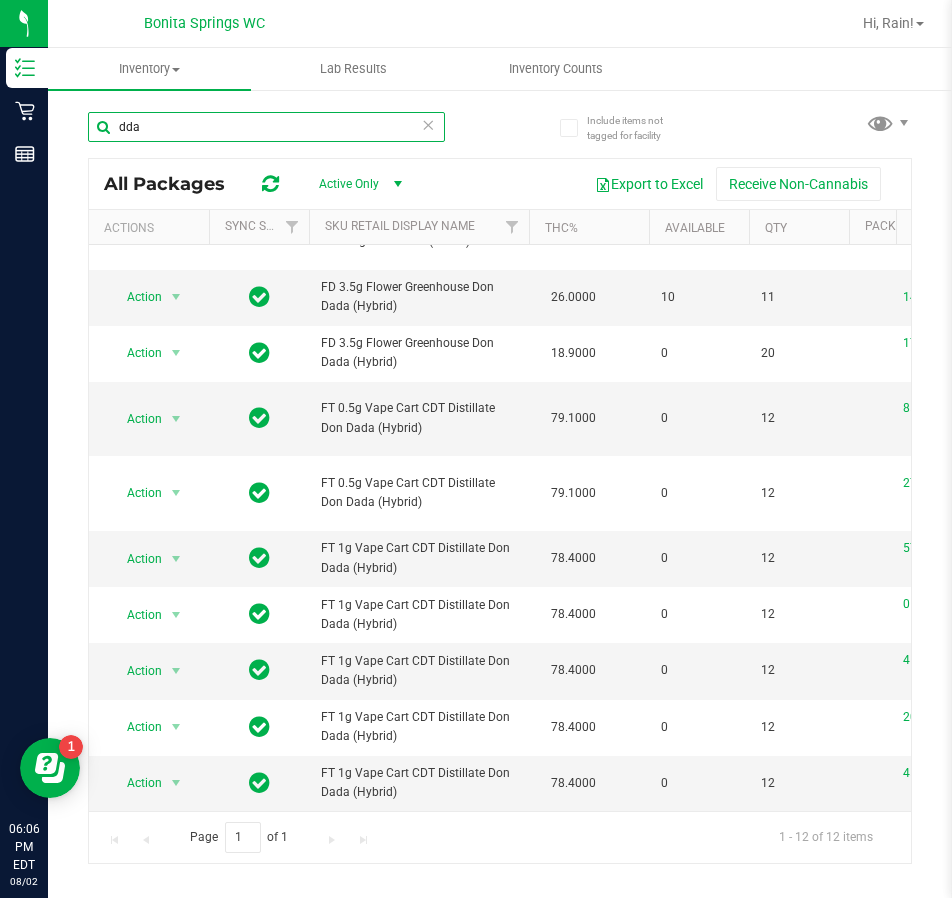 click on "dda" at bounding box center (266, 127) 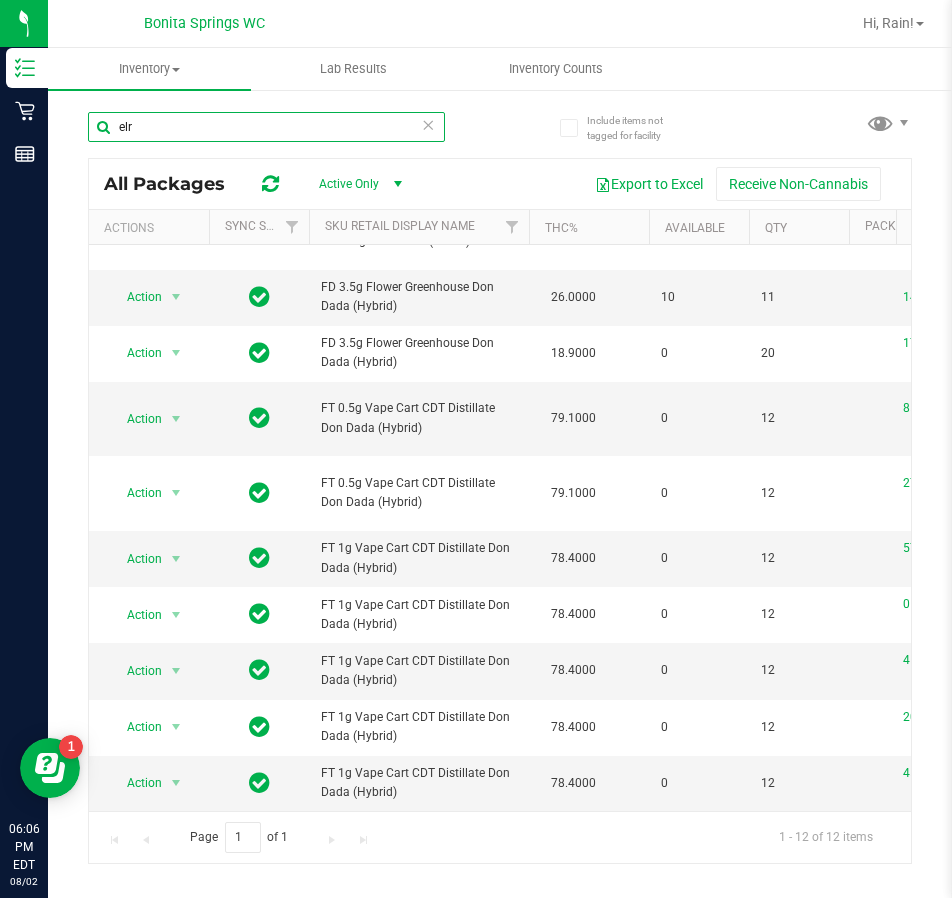 type on "elr" 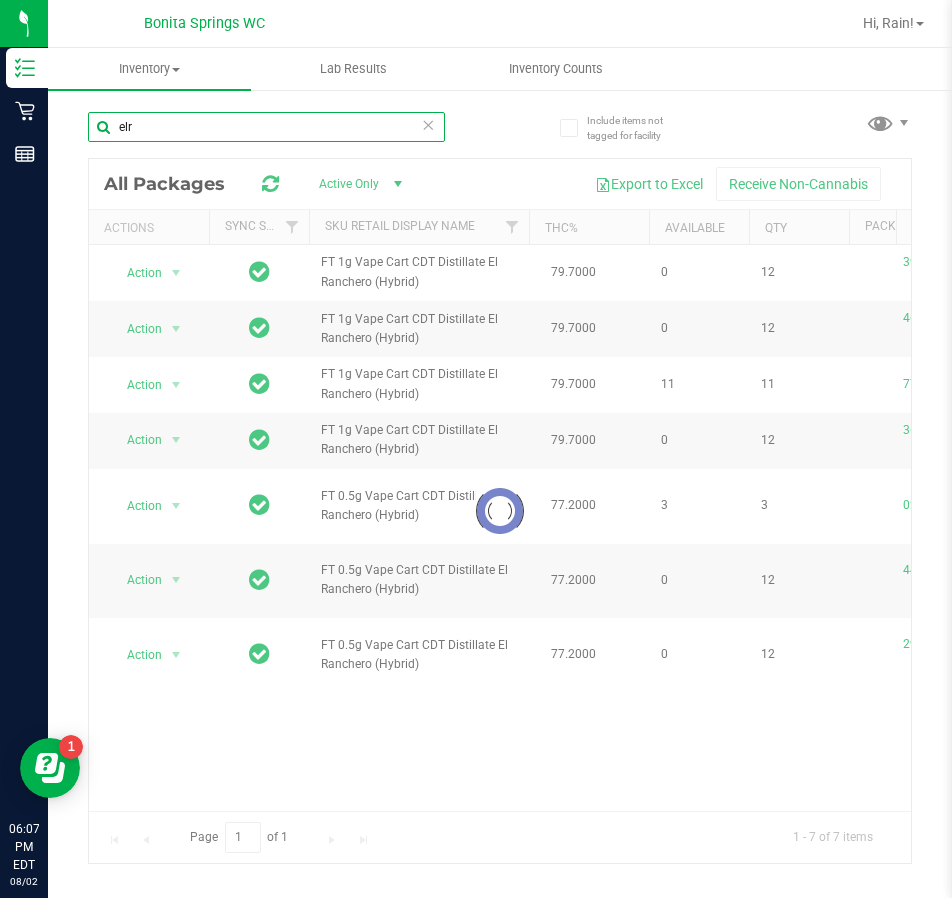 scroll, scrollTop: 0, scrollLeft: 0, axis: both 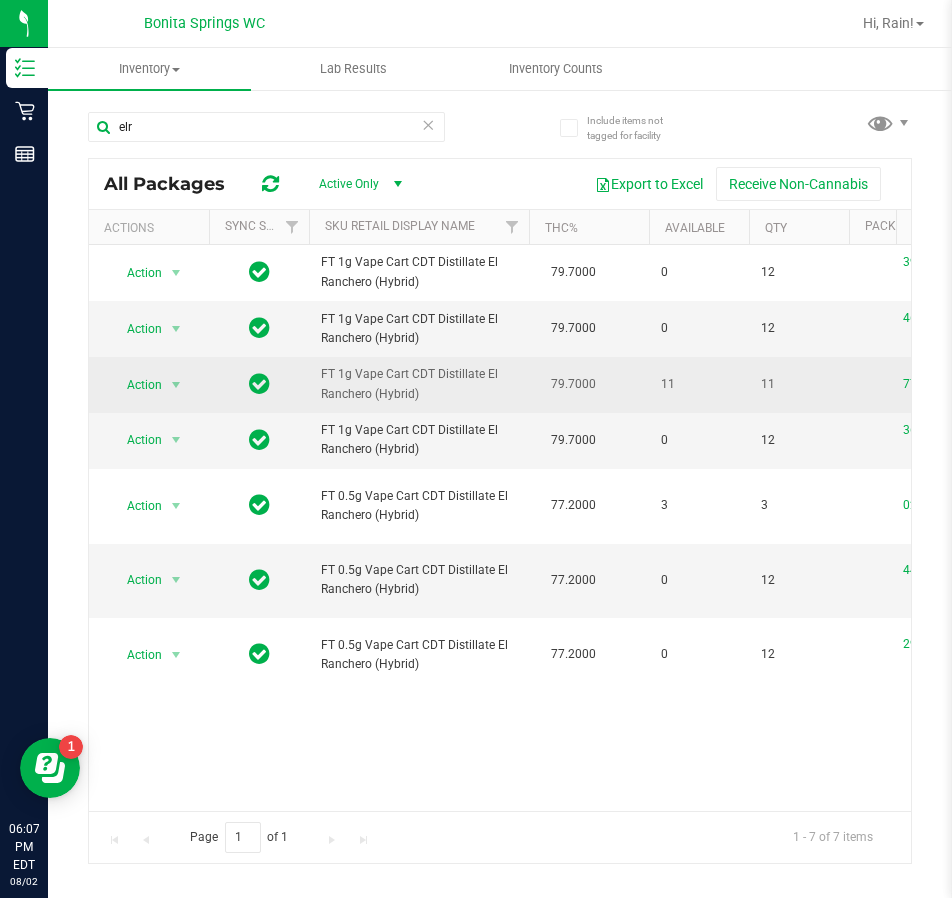 click on "FT 1g Vape Cart CDT Distillate El Ranchero (Hybrid)" at bounding box center [419, 384] 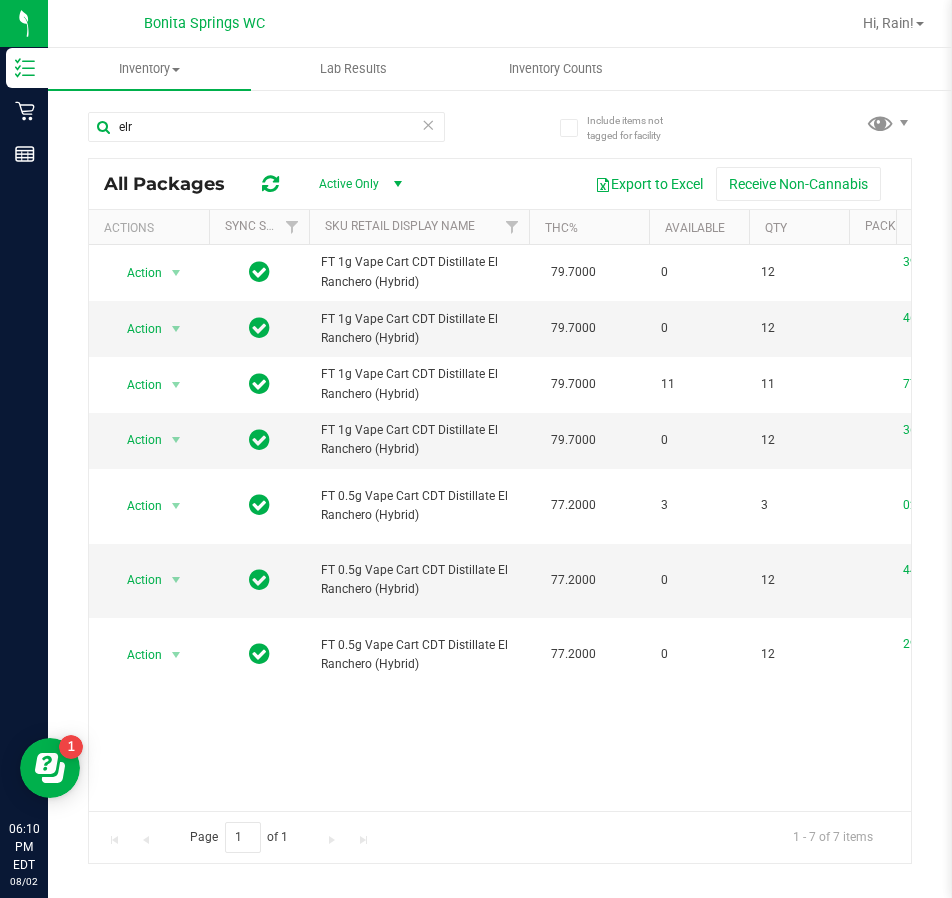 click at bounding box center (429, 124) 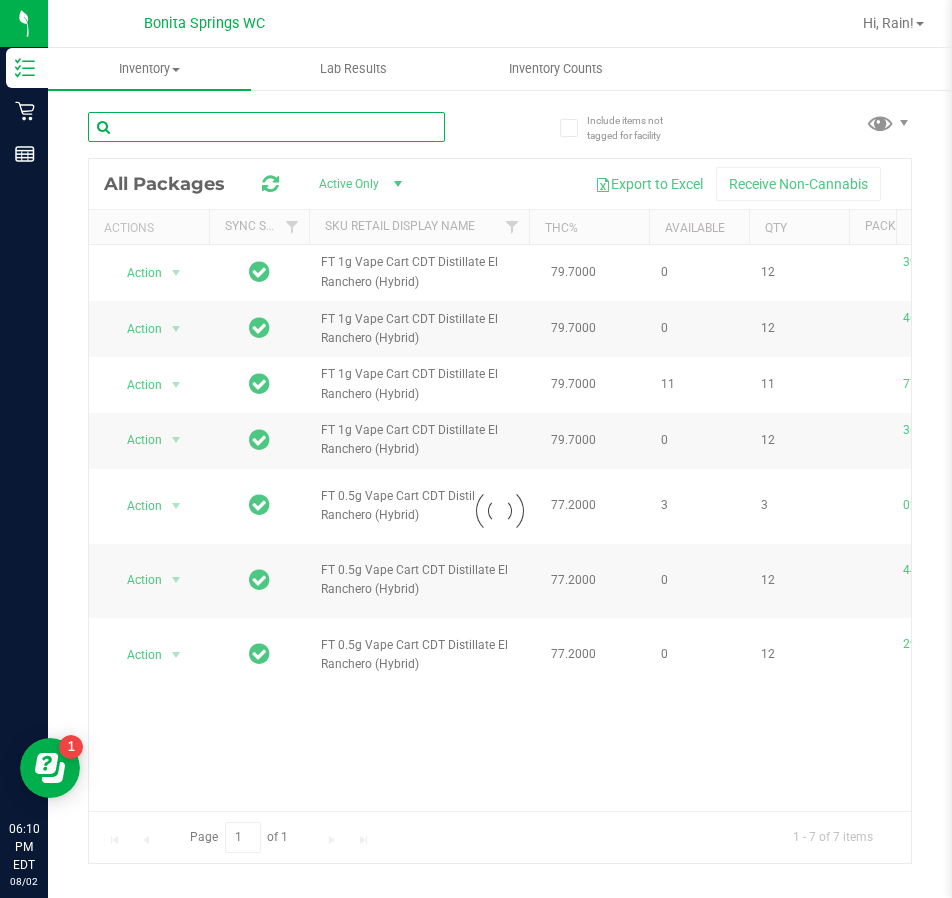 click at bounding box center (266, 127) 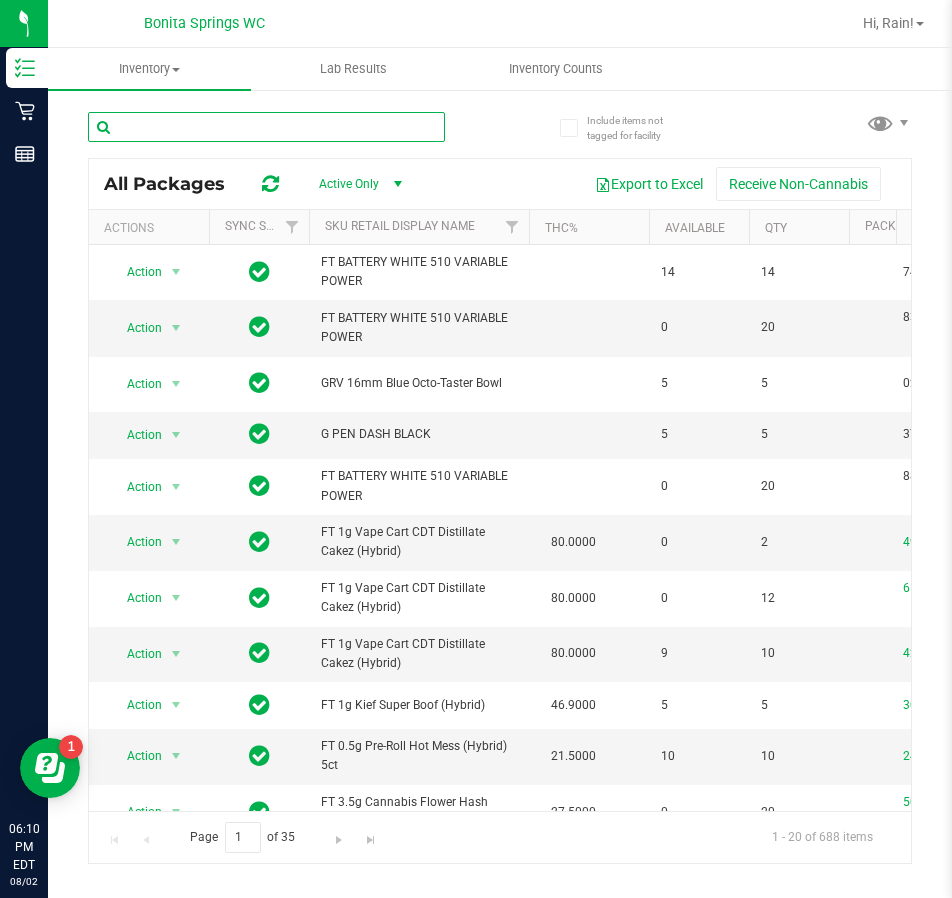 click at bounding box center (266, 127) 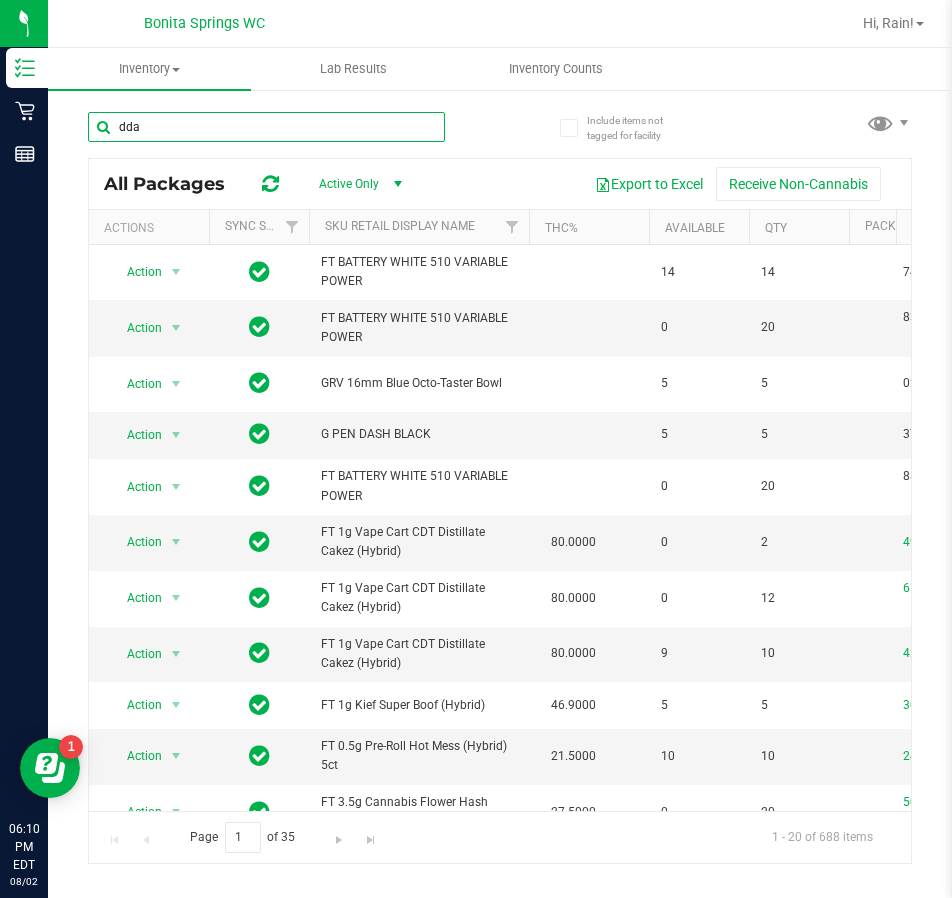 type on "dda" 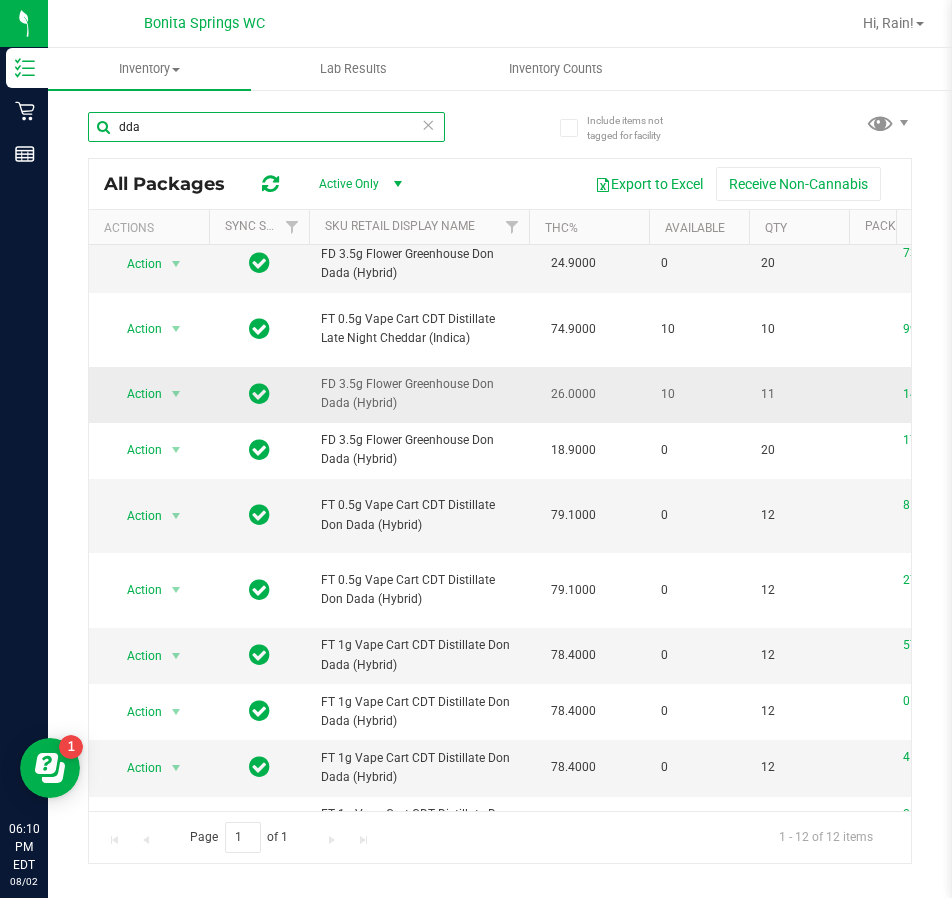 scroll, scrollTop: 100, scrollLeft: 0, axis: vertical 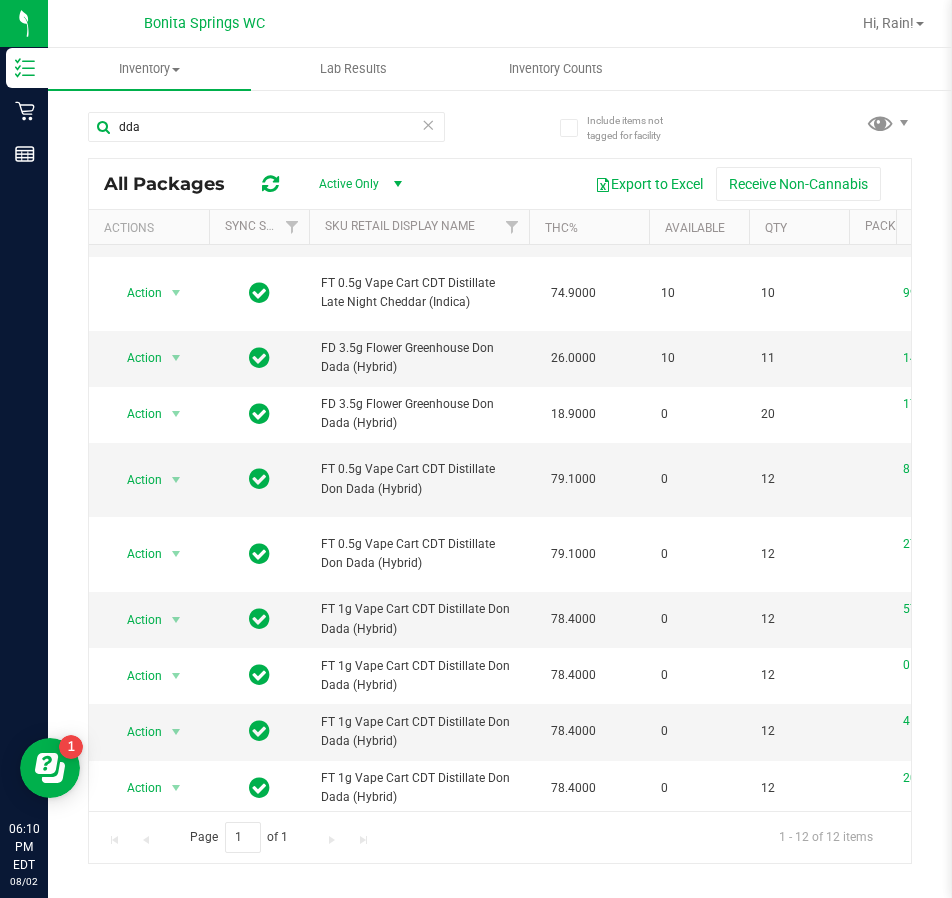 click at bounding box center [429, 124] 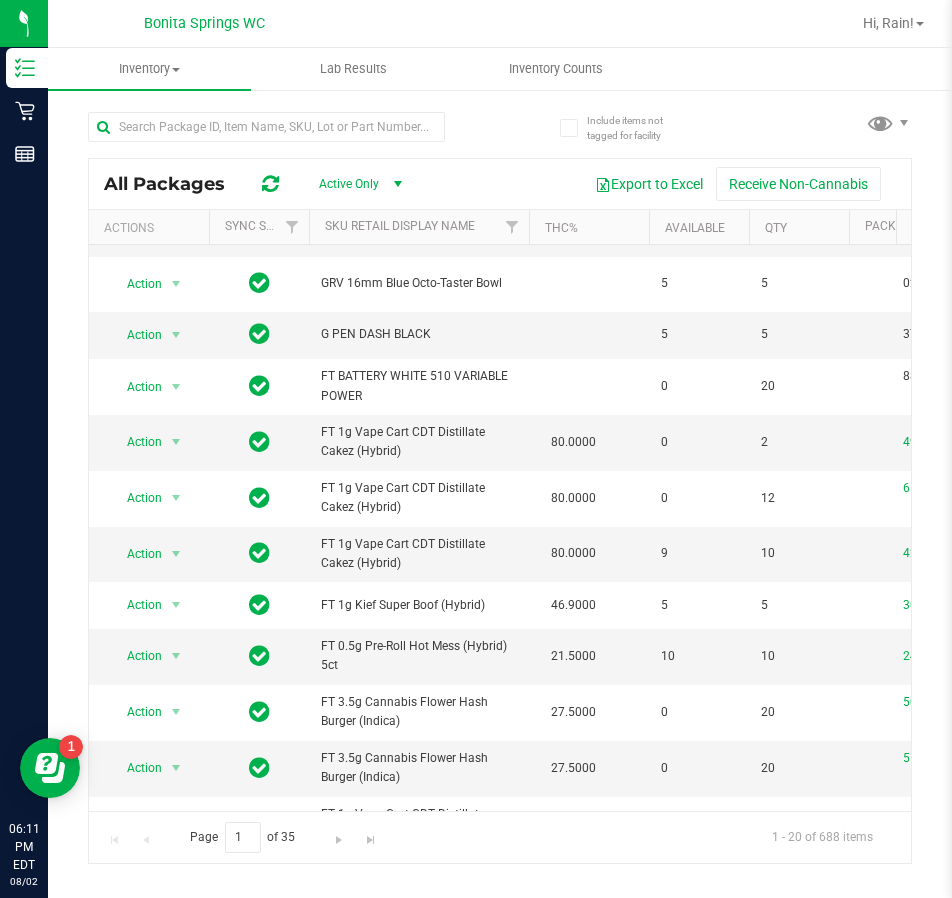 scroll, scrollTop: 0, scrollLeft: 0, axis: both 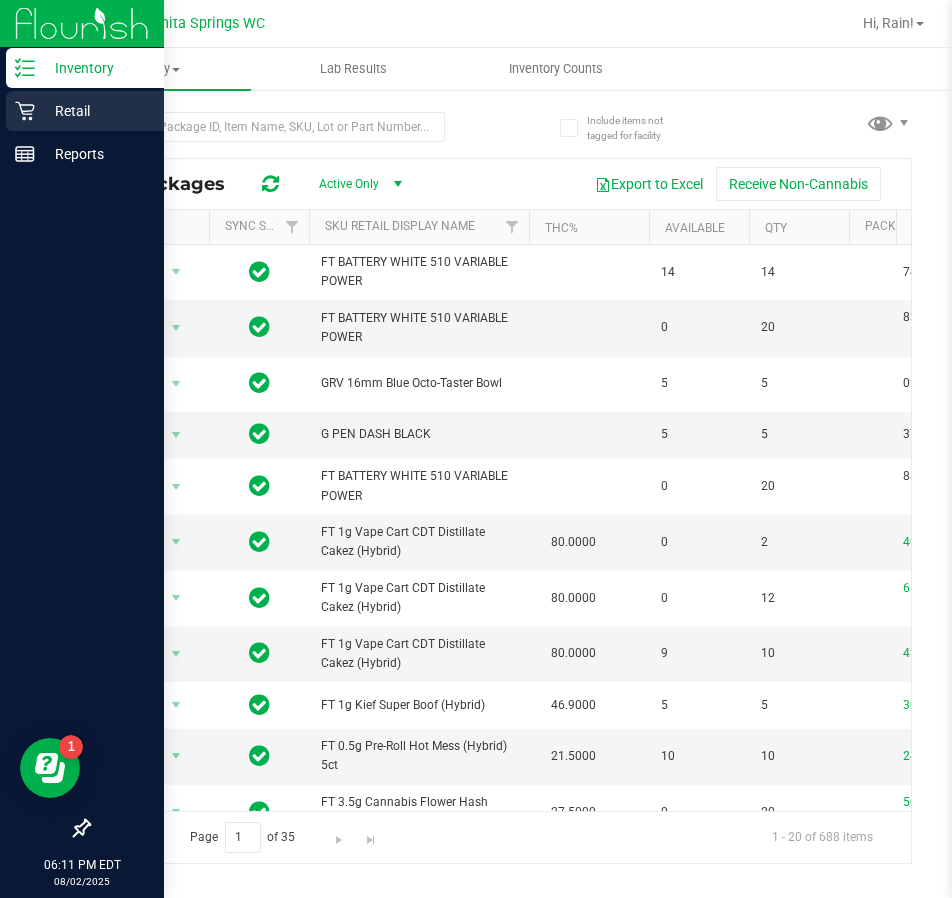click on "Retail" at bounding box center (95, 111) 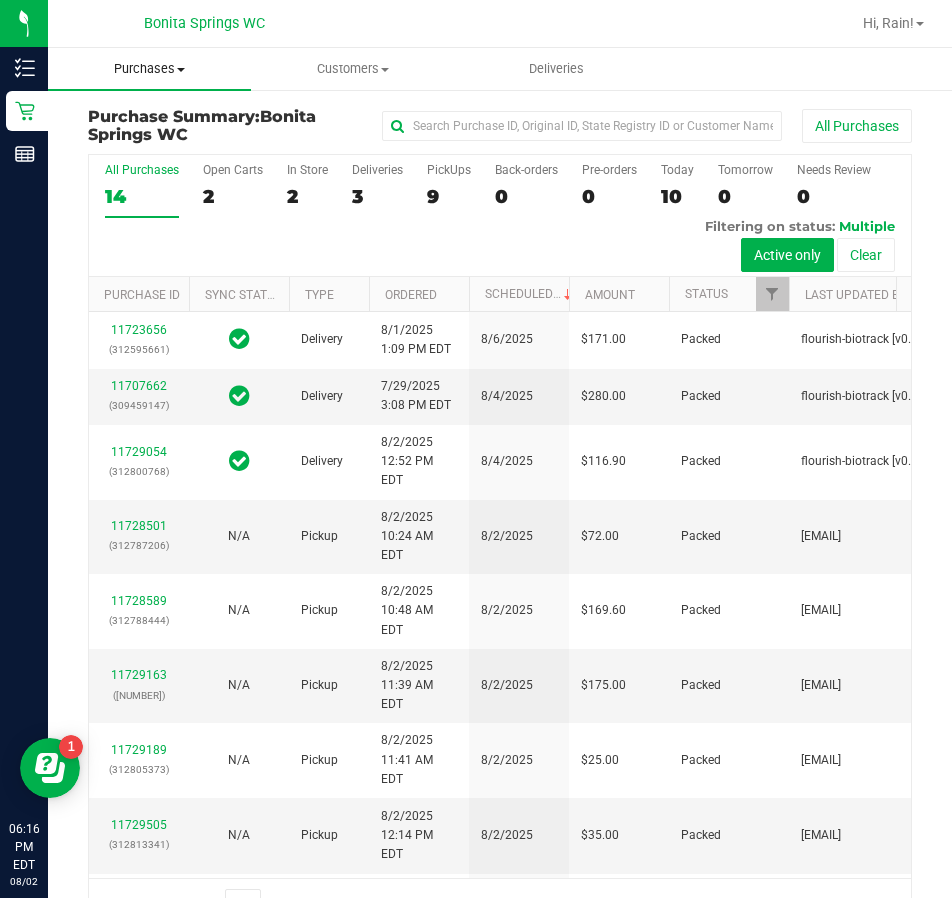click on "Purchases
Summary of purchases
Fulfillment
All purchases" at bounding box center (149, 69) 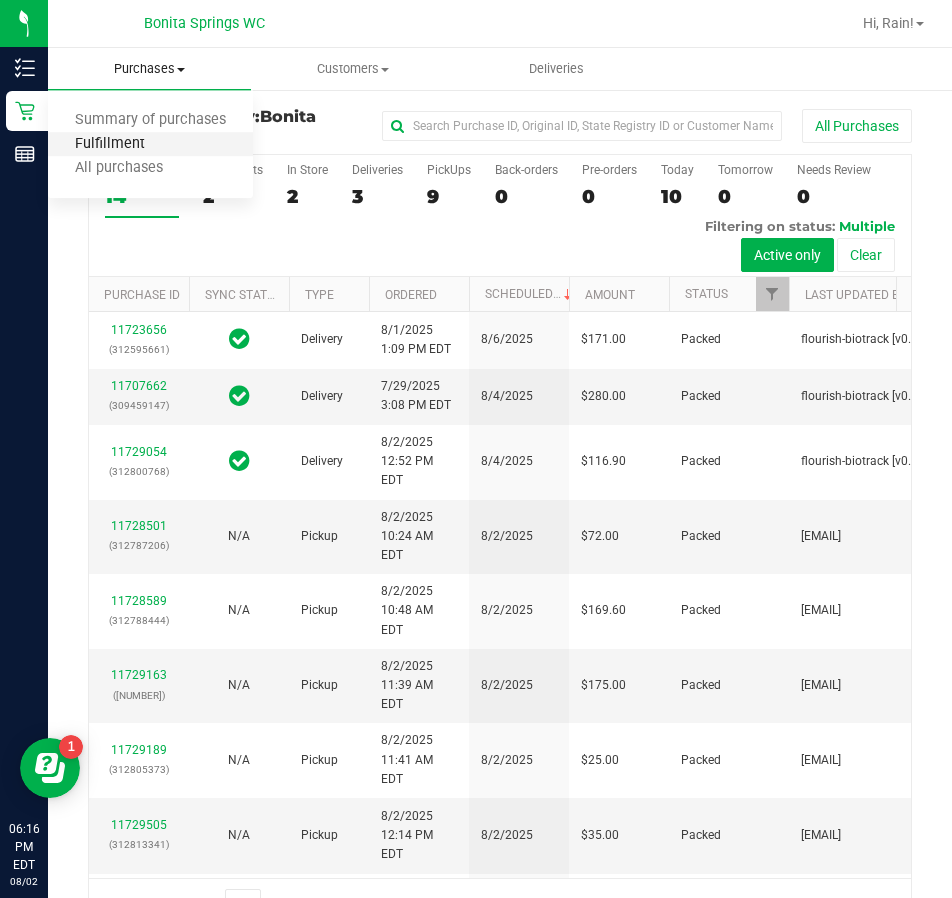 click on "Fulfillment" at bounding box center (110, 144) 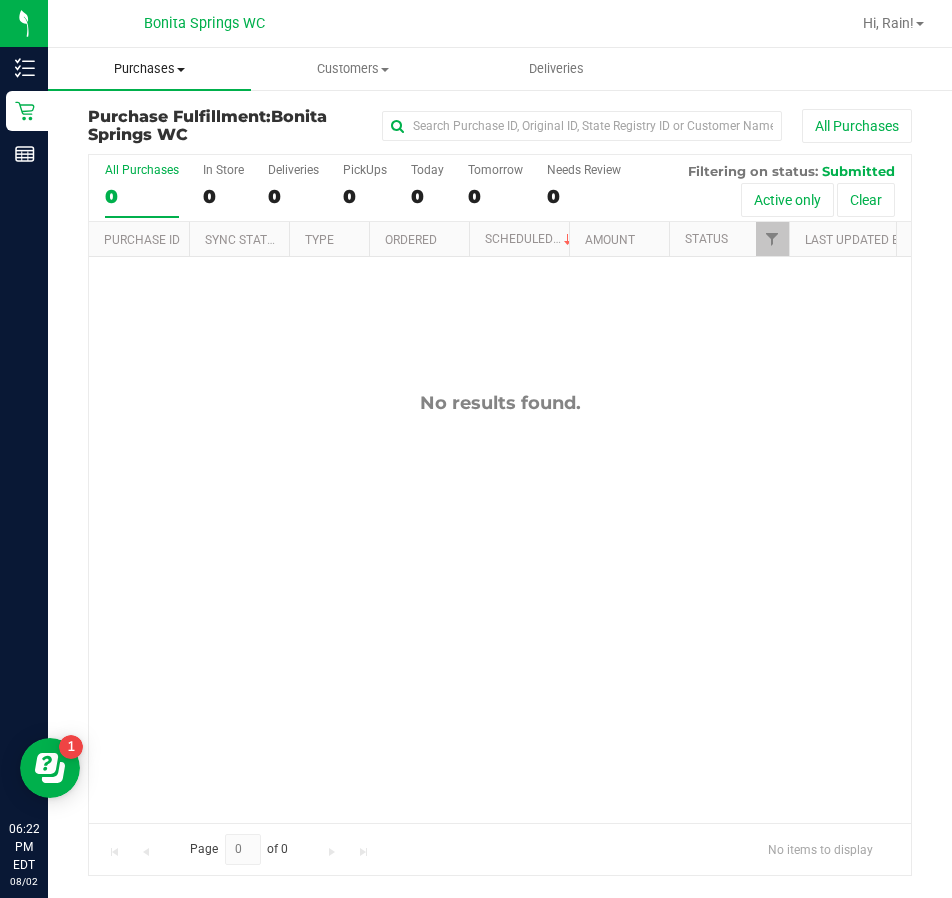 click on "Purchases" at bounding box center (149, 69) 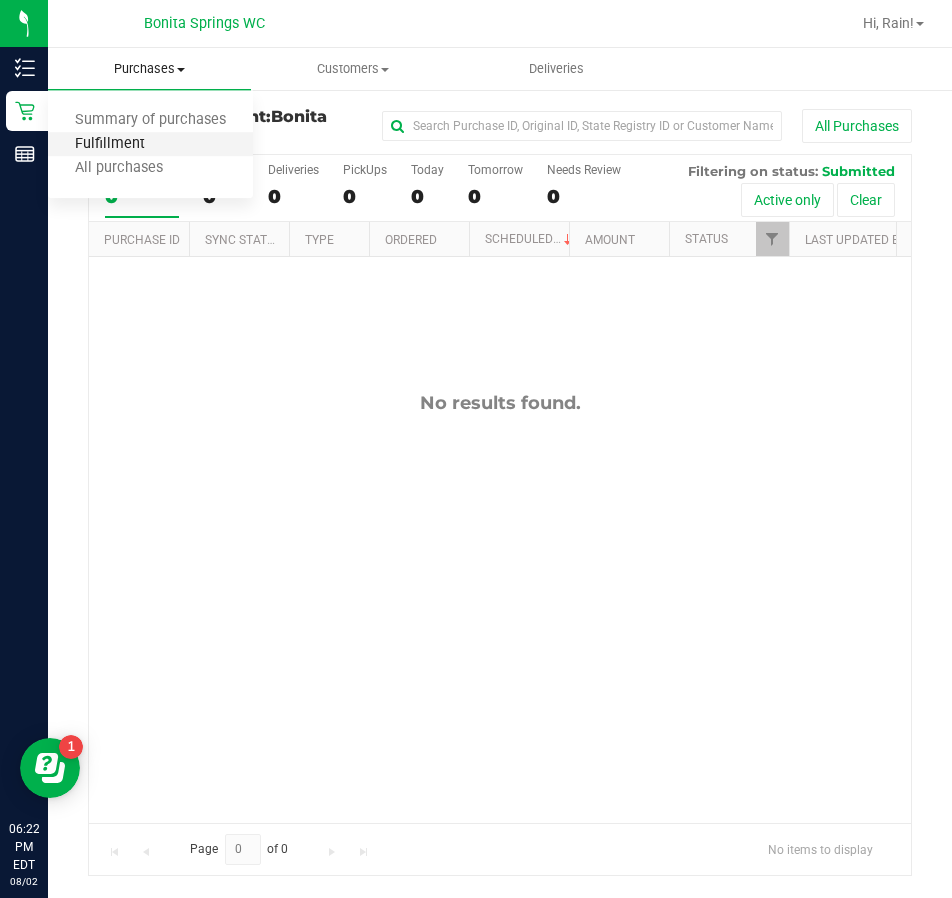 click on "Fulfillment" at bounding box center [110, 144] 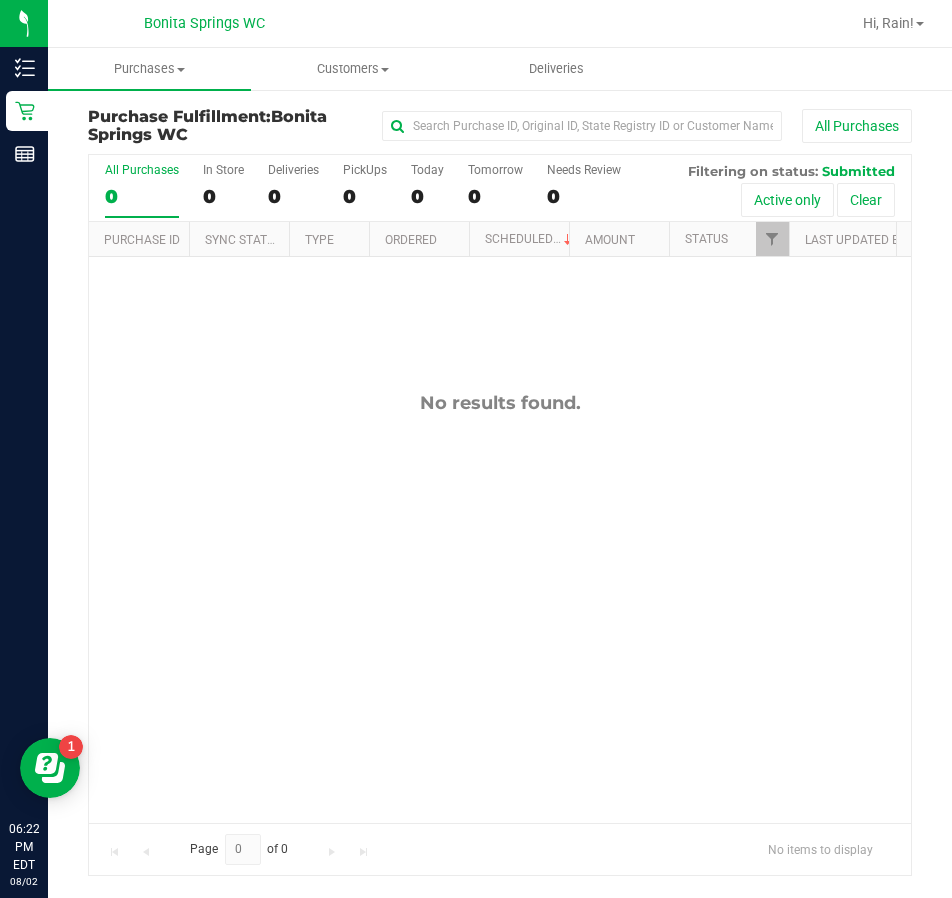 click on "No results found." at bounding box center (500, 607) 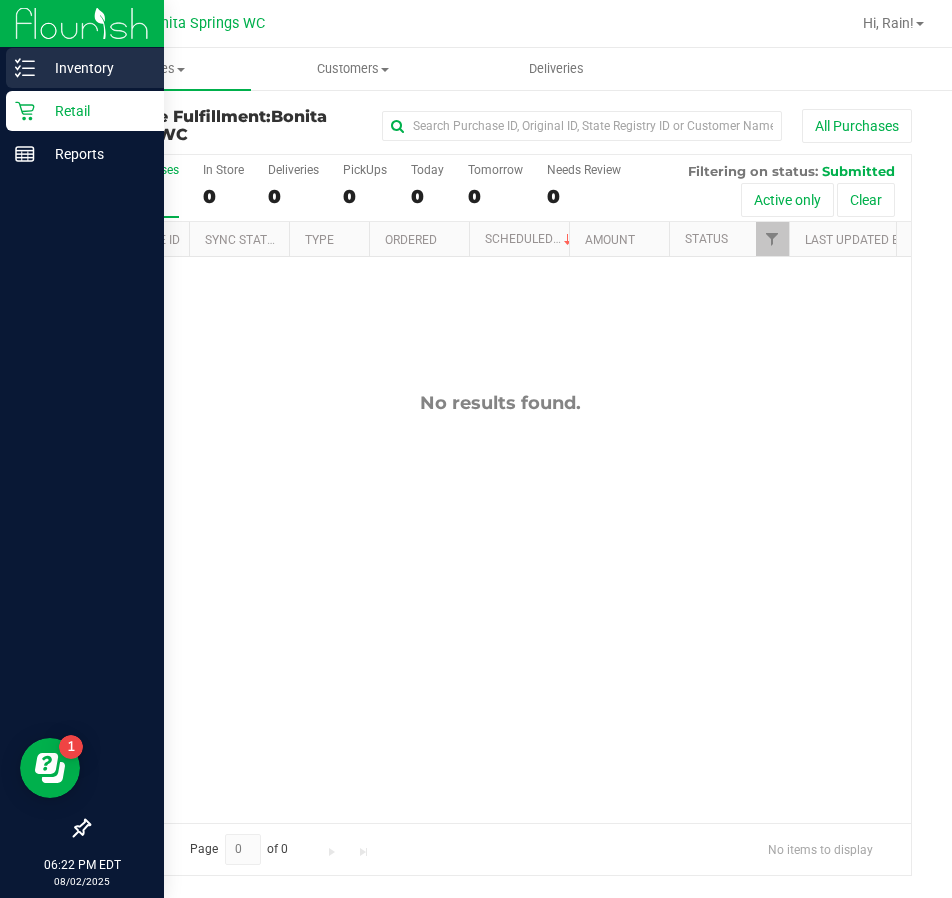 click on "Inventory" at bounding box center [95, 68] 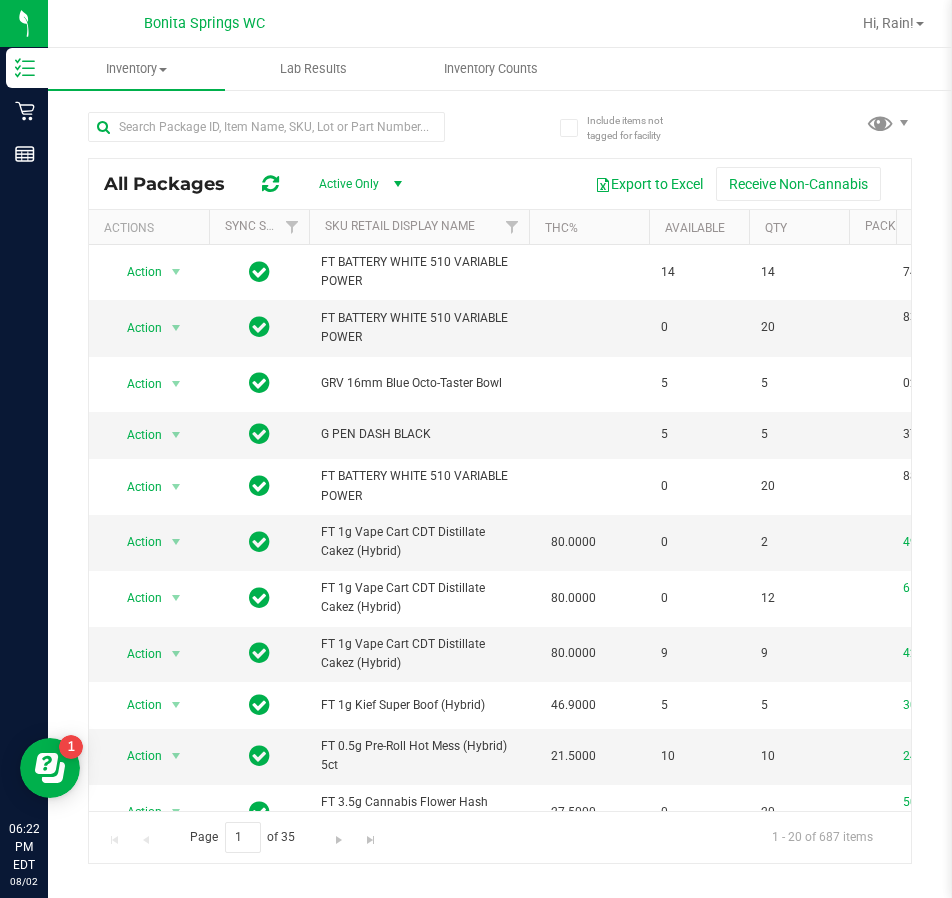 click on "All Packages
Active Only Active Only Lab Samples Locked All External Internal
Export to Excel
Receive Non-Cannabis
Actions Sync Status Sku Retail Display Name THC% Available Qty Package ID Flourish Package ID Lot Number Use By Created Date Production Date PO ID Area Status Lock Code SKU Unit Price Item Name
Action Action Global inventory Package audit log Print package label Print product labels" at bounding box center [500, 478] 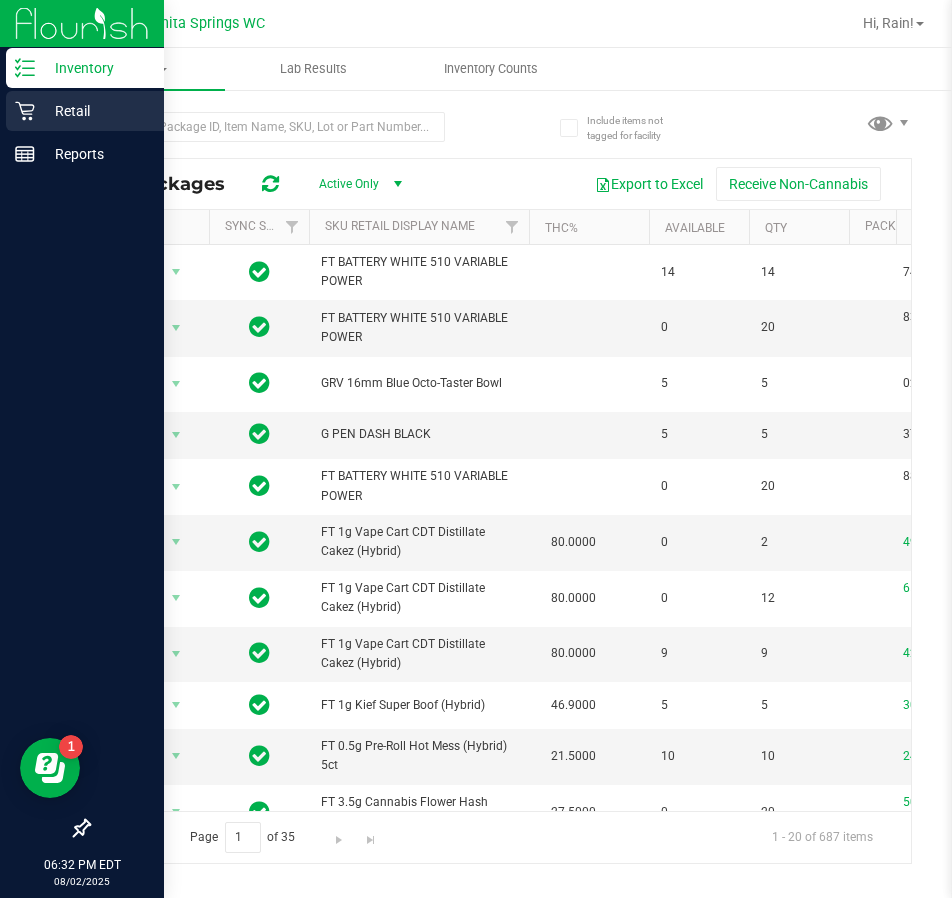 click on "Retail" at bounding box center [85, 111] 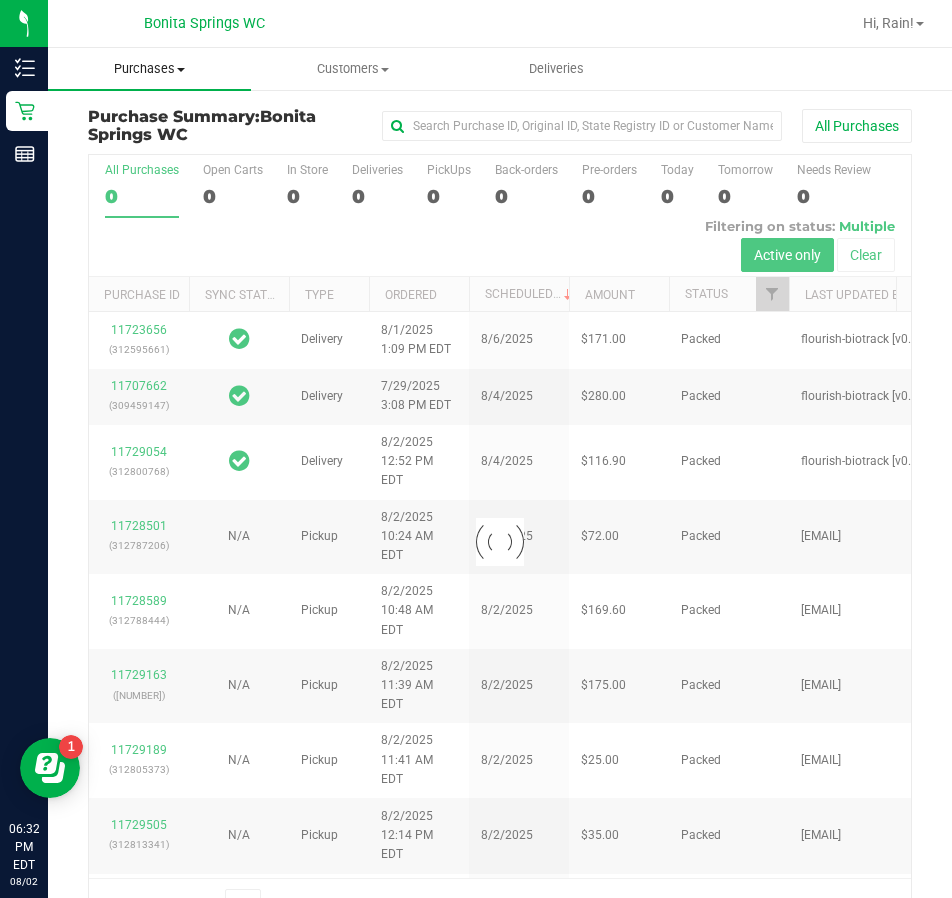 click on "Purchases
Summary of purchases
Fulfillment
All purchases" at bounding box center [149, 69] 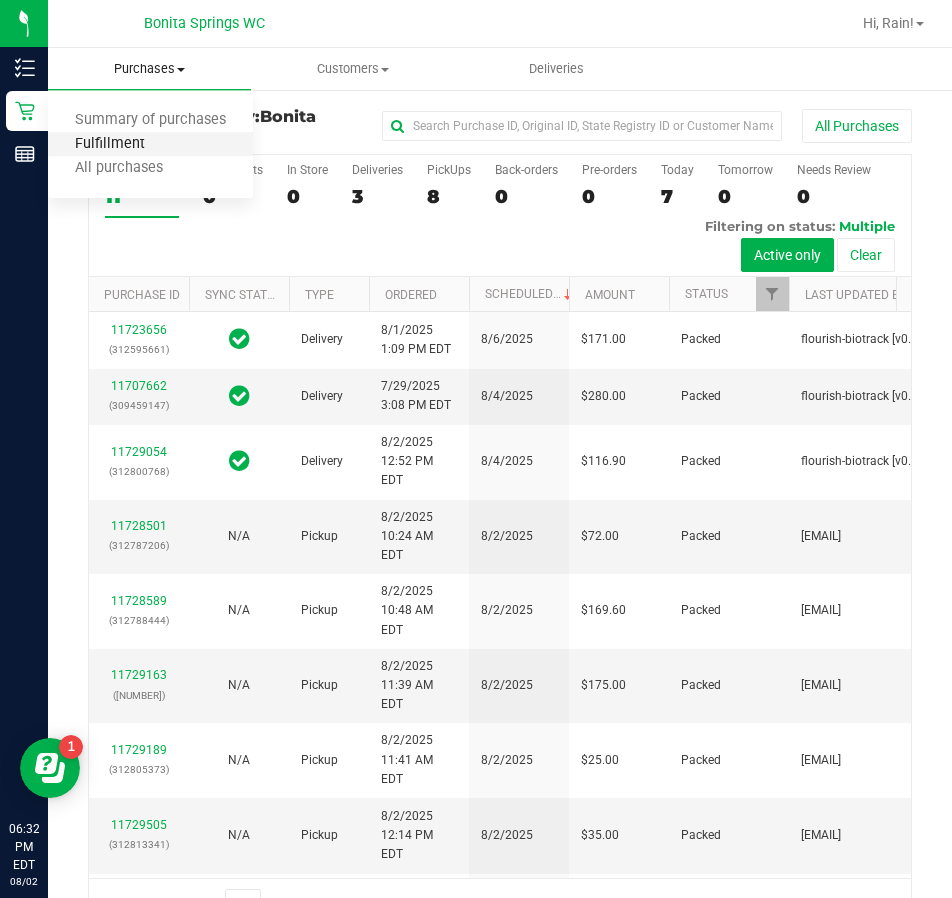 click on "Fulfillment" at bounding box center [110, 144] 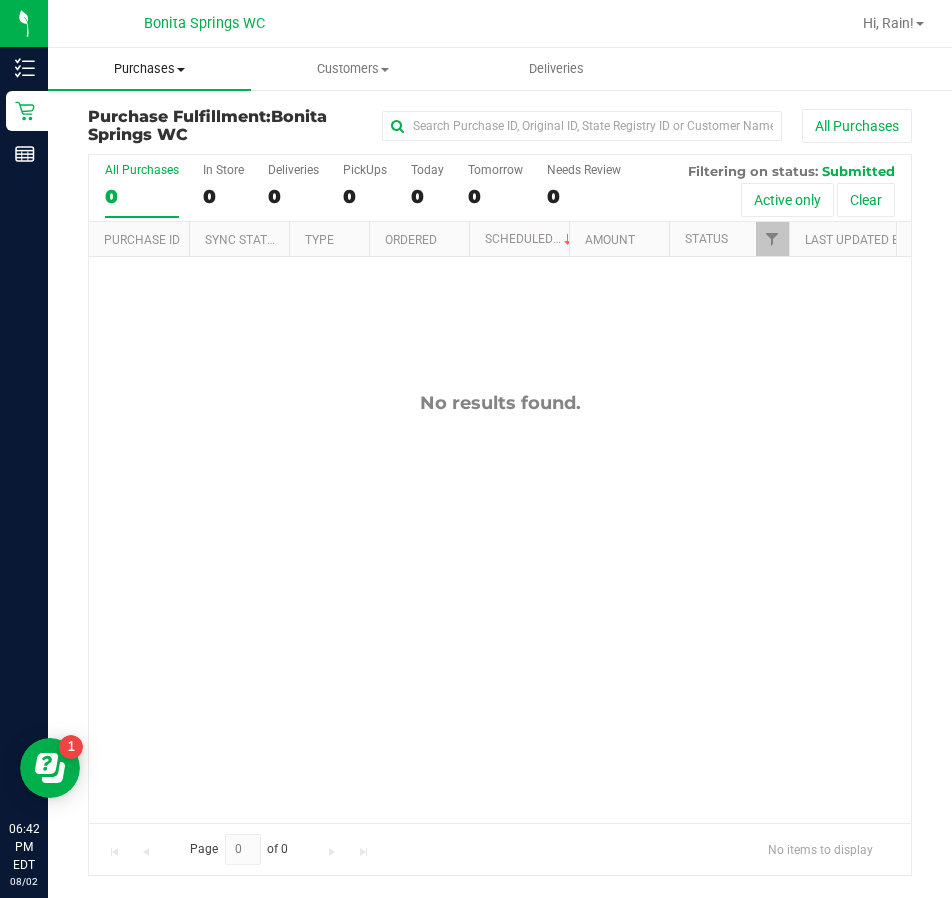click on "Purchases
Summary of purchases
Fulfillment
All purchases" at bounding box center [149, 69] 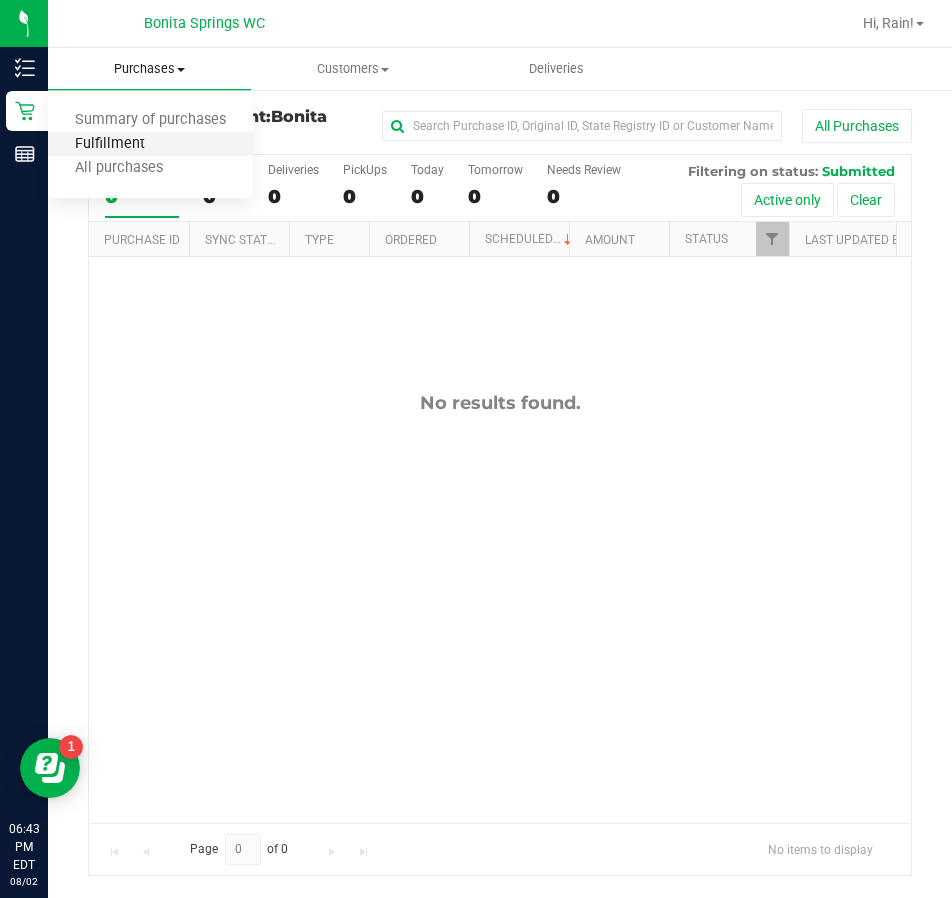 click on "Fulfillment" at bounding box center (110, 144) 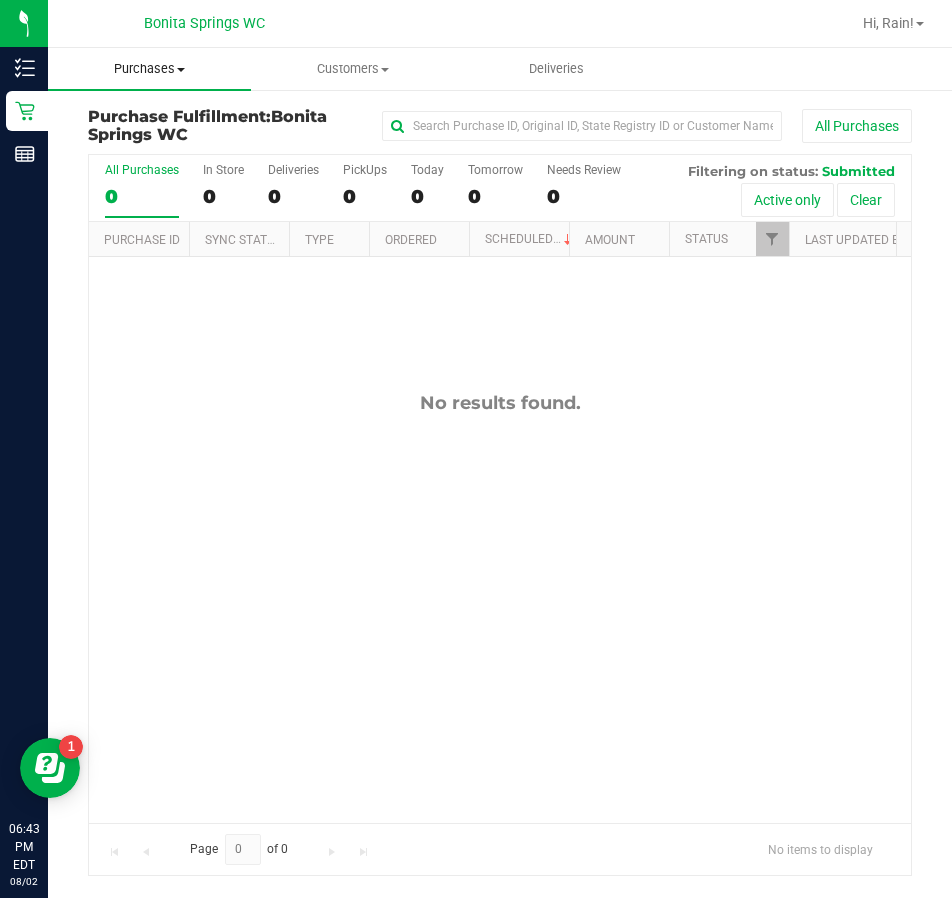 click on "Purchases" at bounding box center [149, 69] 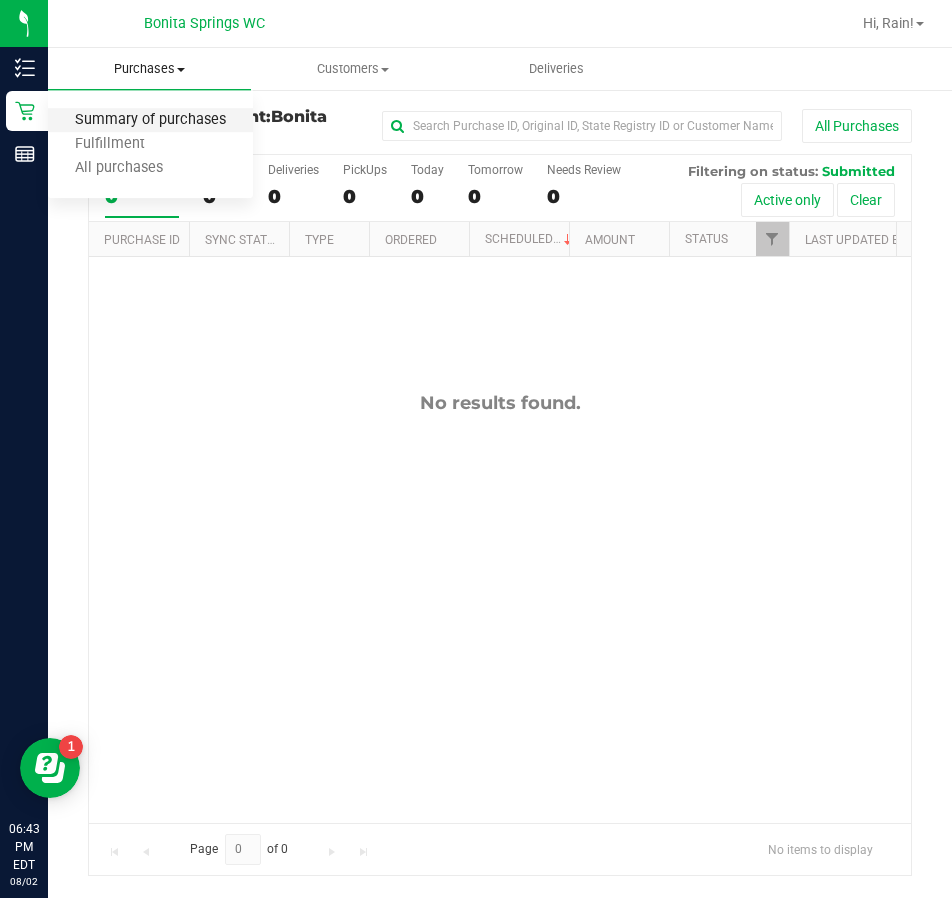click on "Summary of purchases" at bounding box center [150, 120] 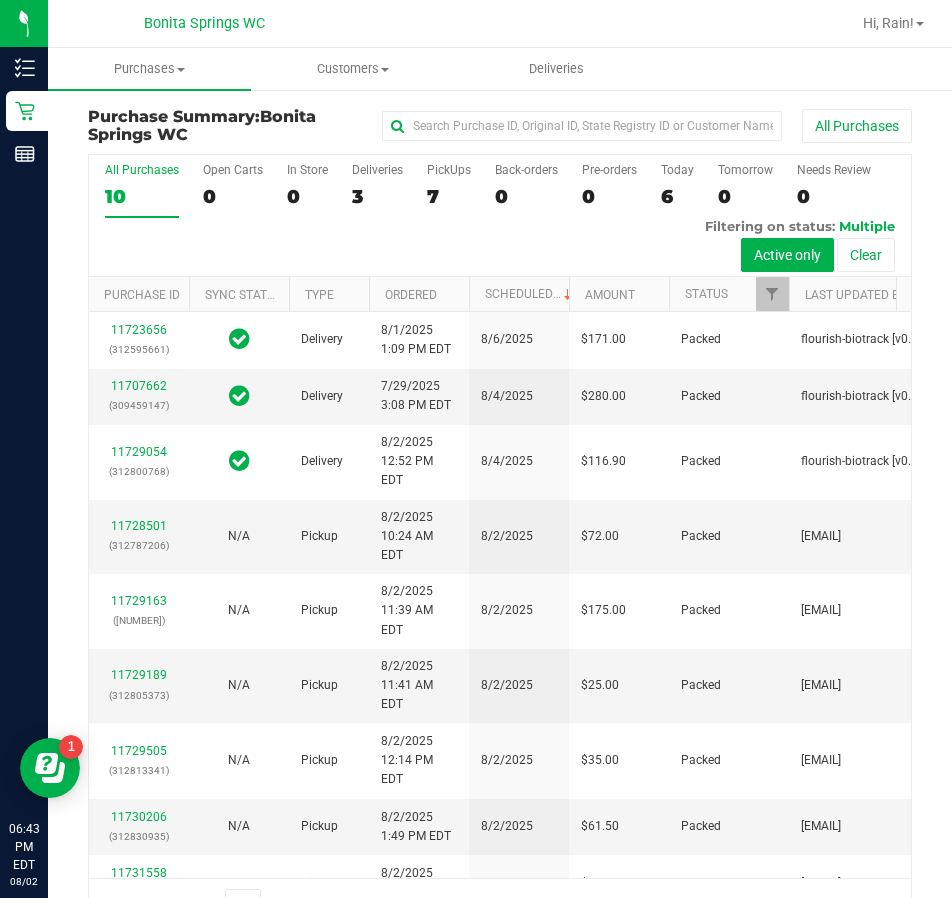 click on "All Purchases
10
Open Carts
0
In Store
0
Deliveries
3
PickUps
7
Back-orders
0
Pre-orders
0
Today
6
Tomorrow
0" at bounding box center (500, 216) 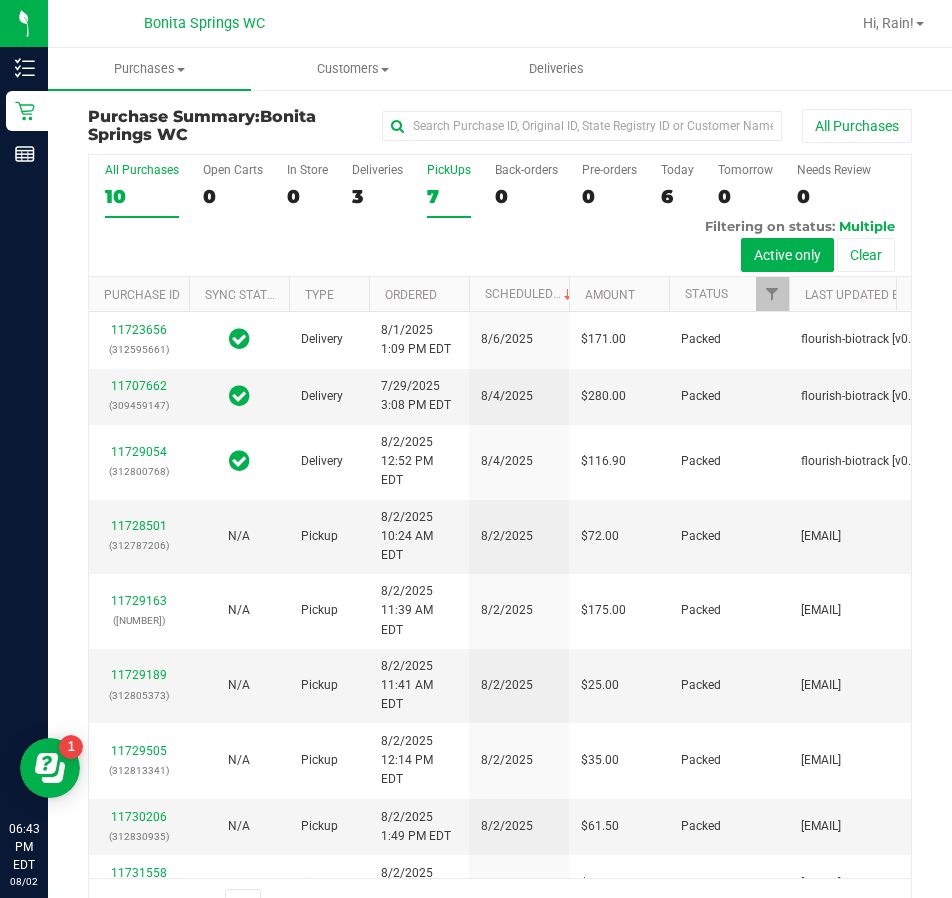 click on "7" at bounding box center (449, 196) 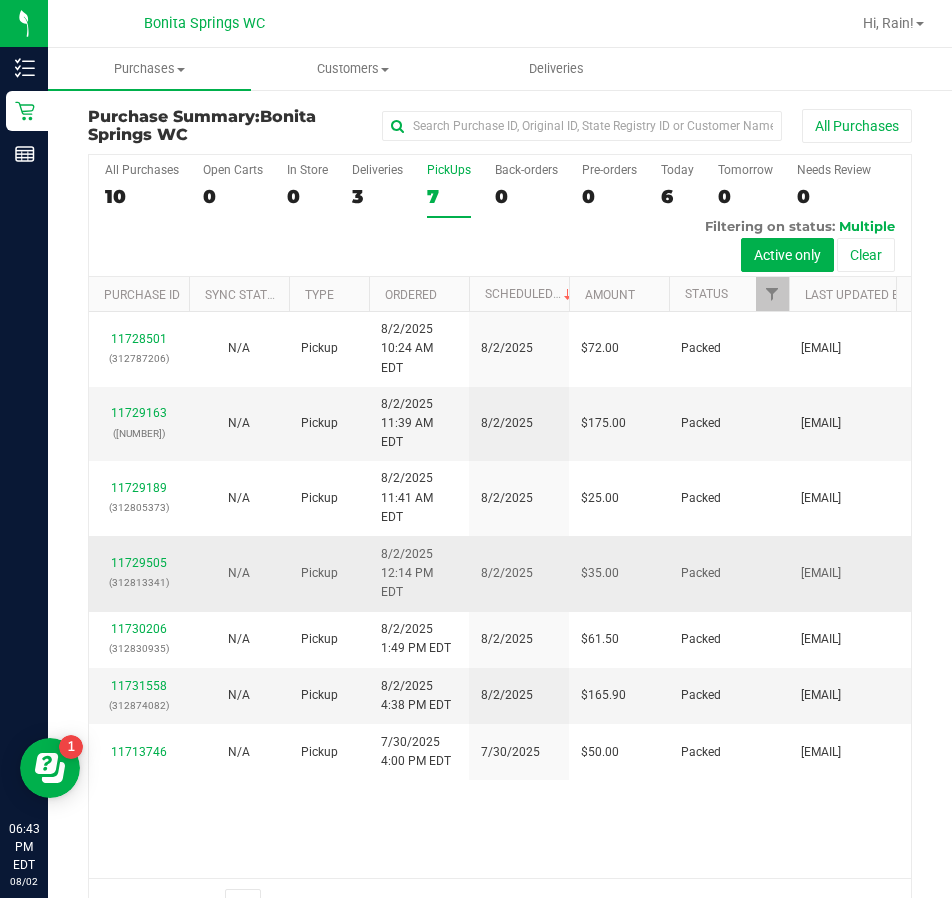 scroll, scrollTop: 201, scrollLeft: 0, axis: vertical 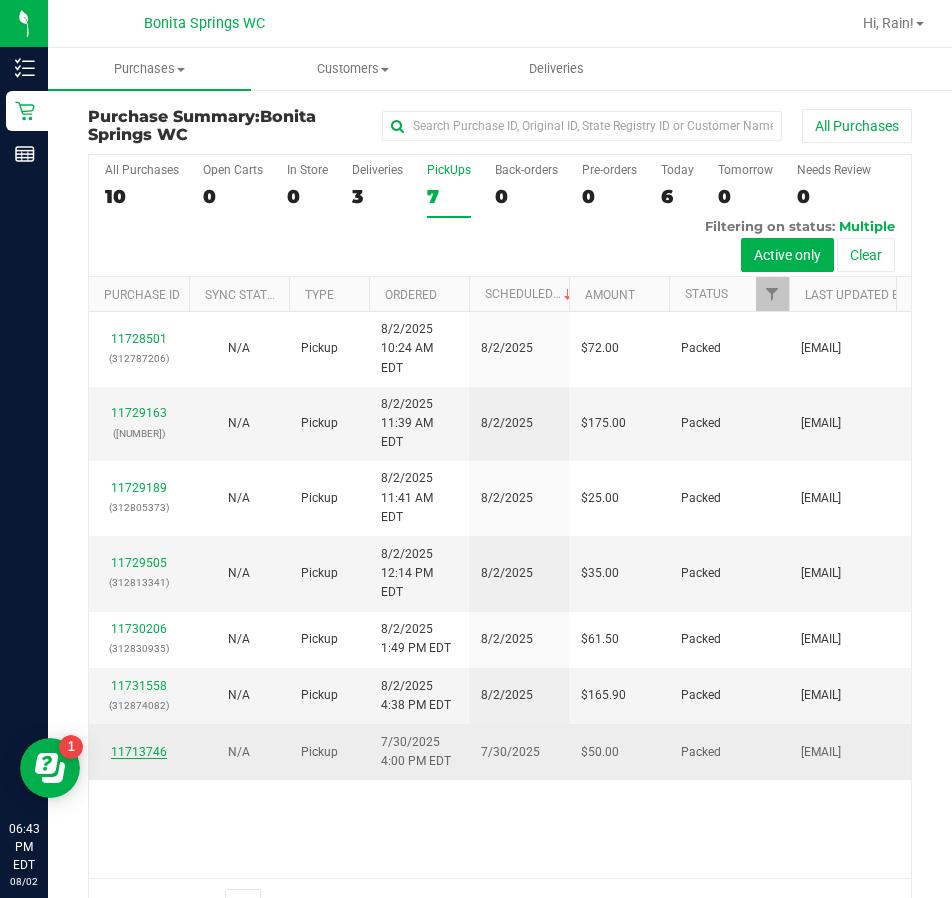 click on "11713746" at bounding box center (139, 752) 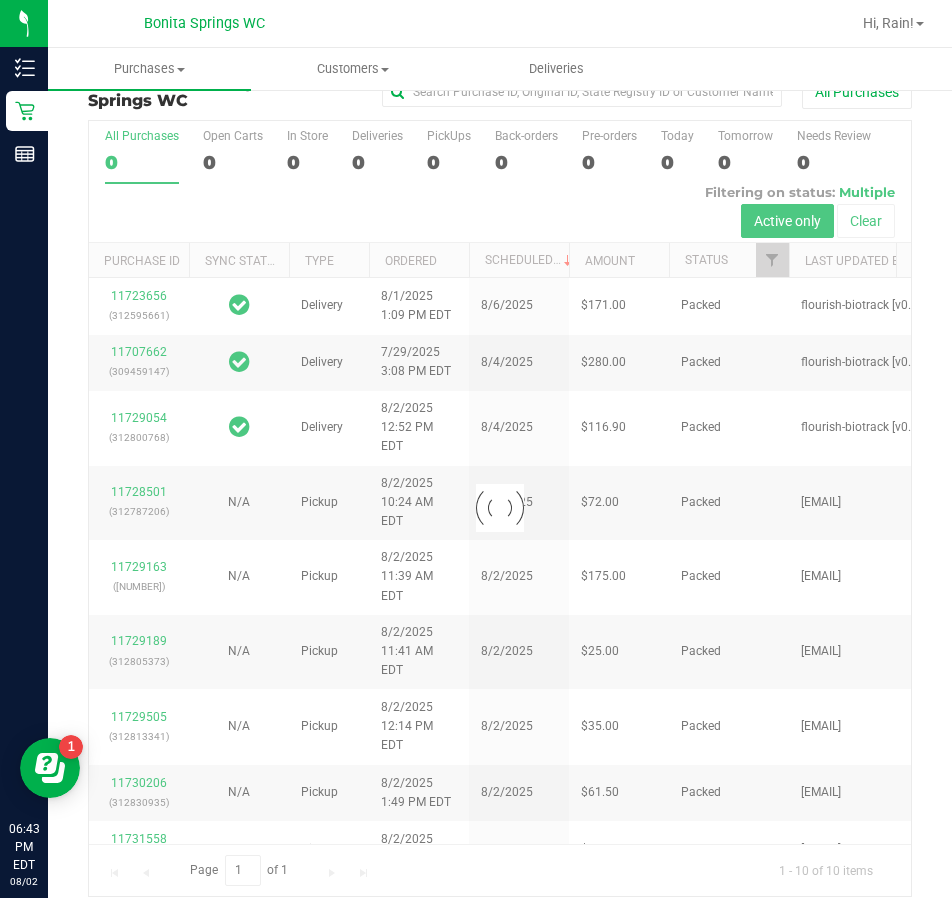 scroll, scrollTop: 53, scrollLeft: 0, axis: vertical 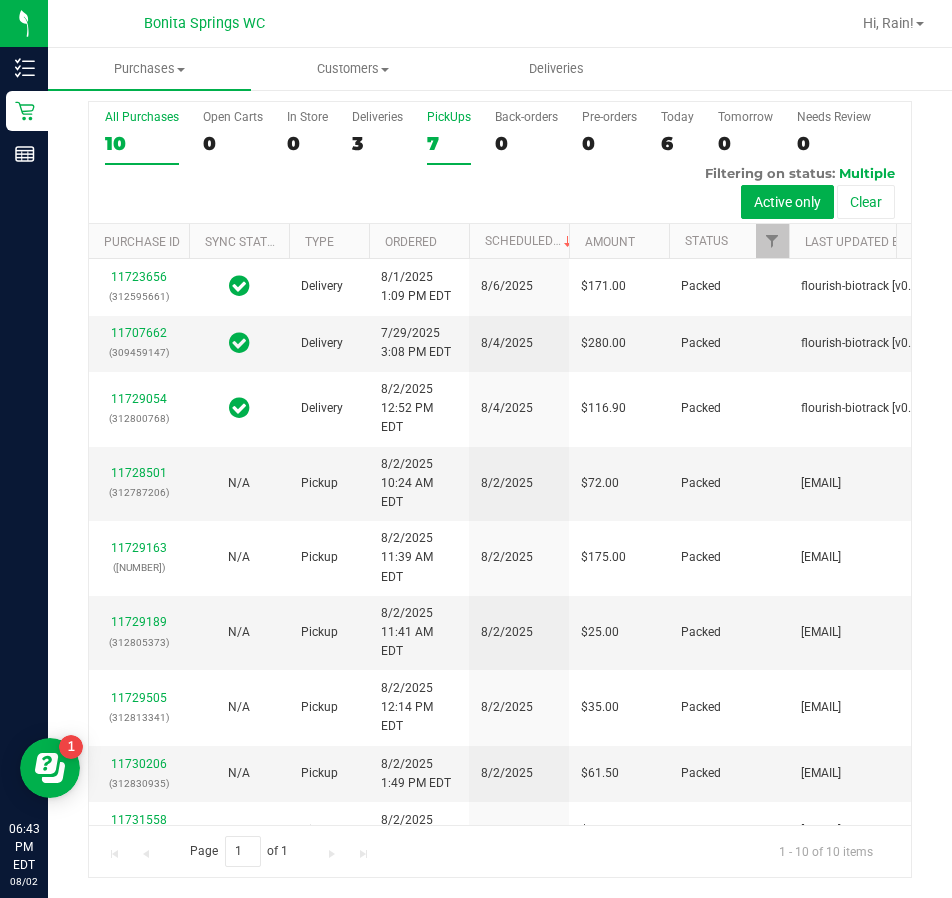 click on "7" at bounding box center [449, 143] 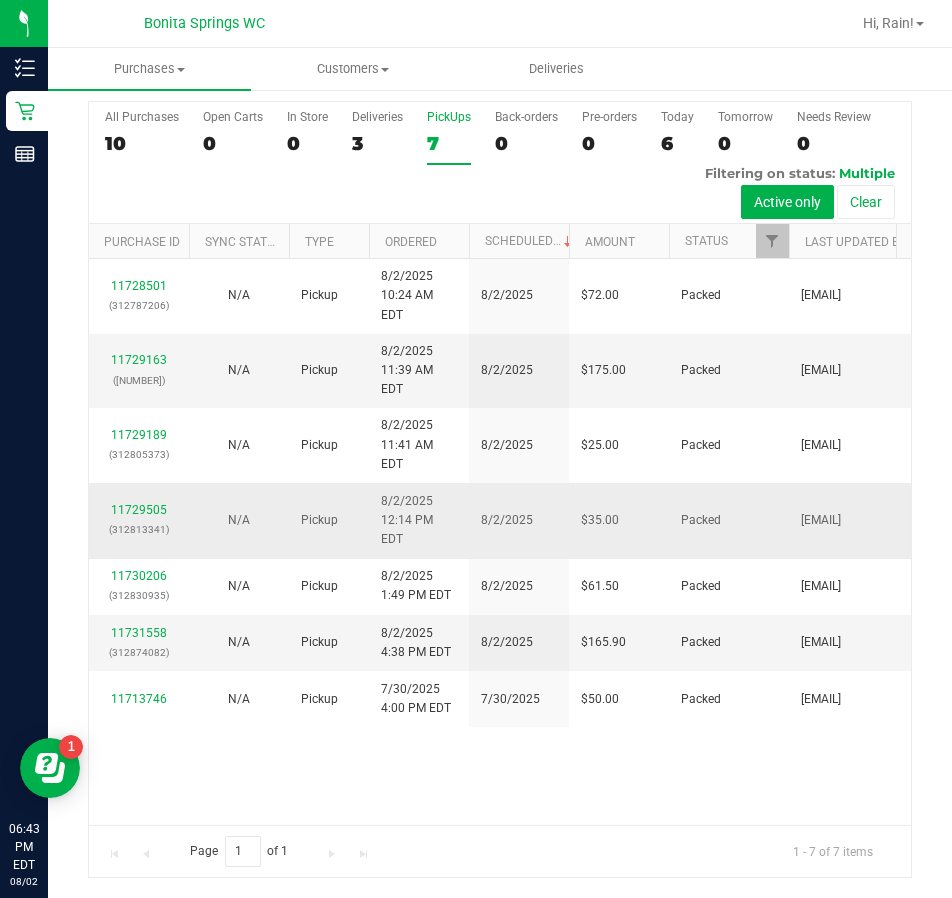 scroll, scrollTop: 0, scrollLeft: 0, axis: both 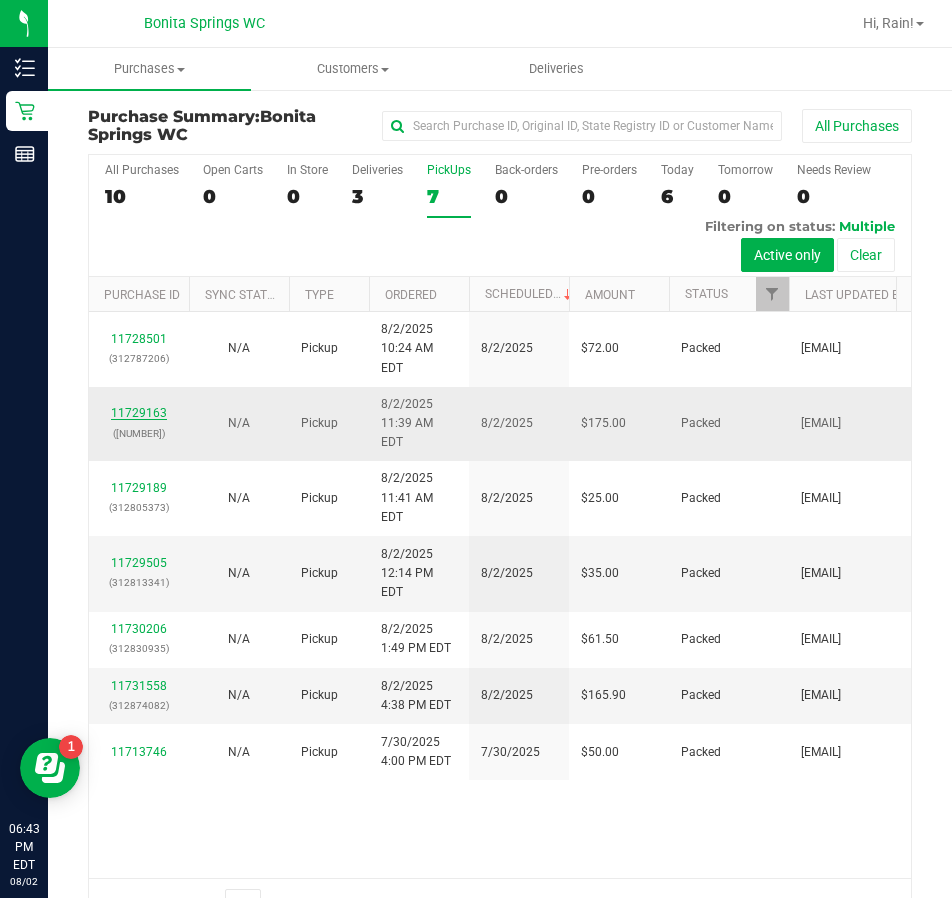 click on "11729163" at bounding box center [139, 413] 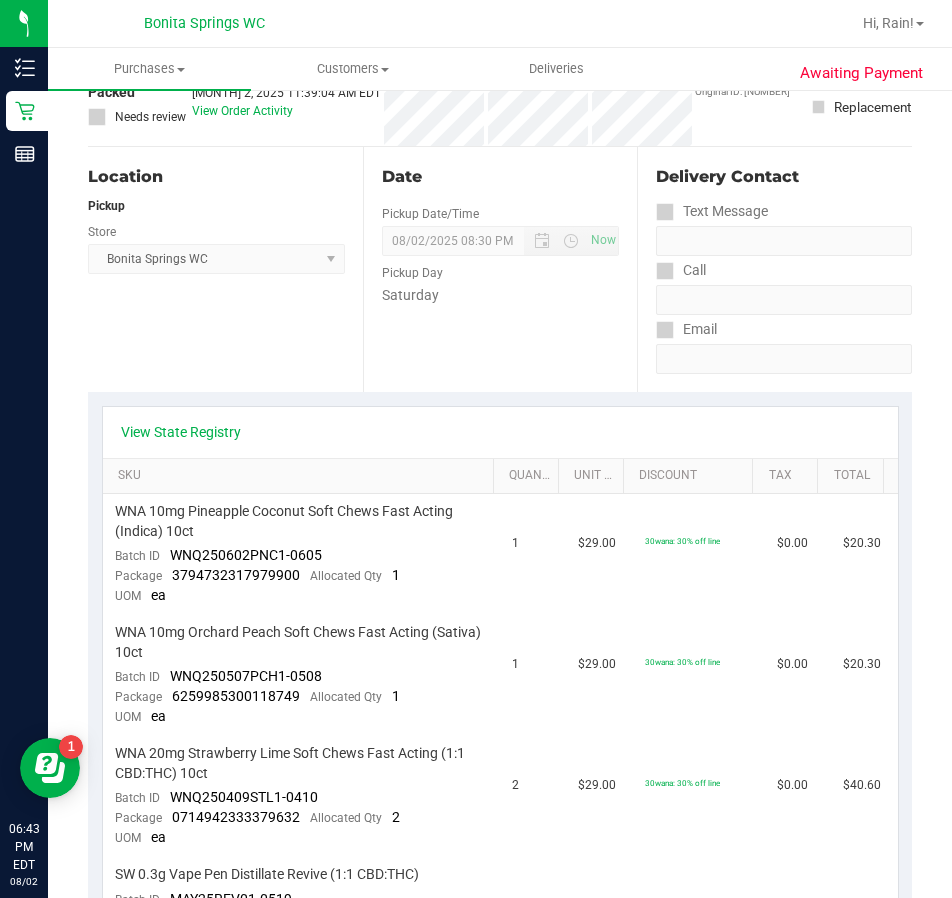 scroll, scrollTop: 0, scrollLeft: 0, axis: both 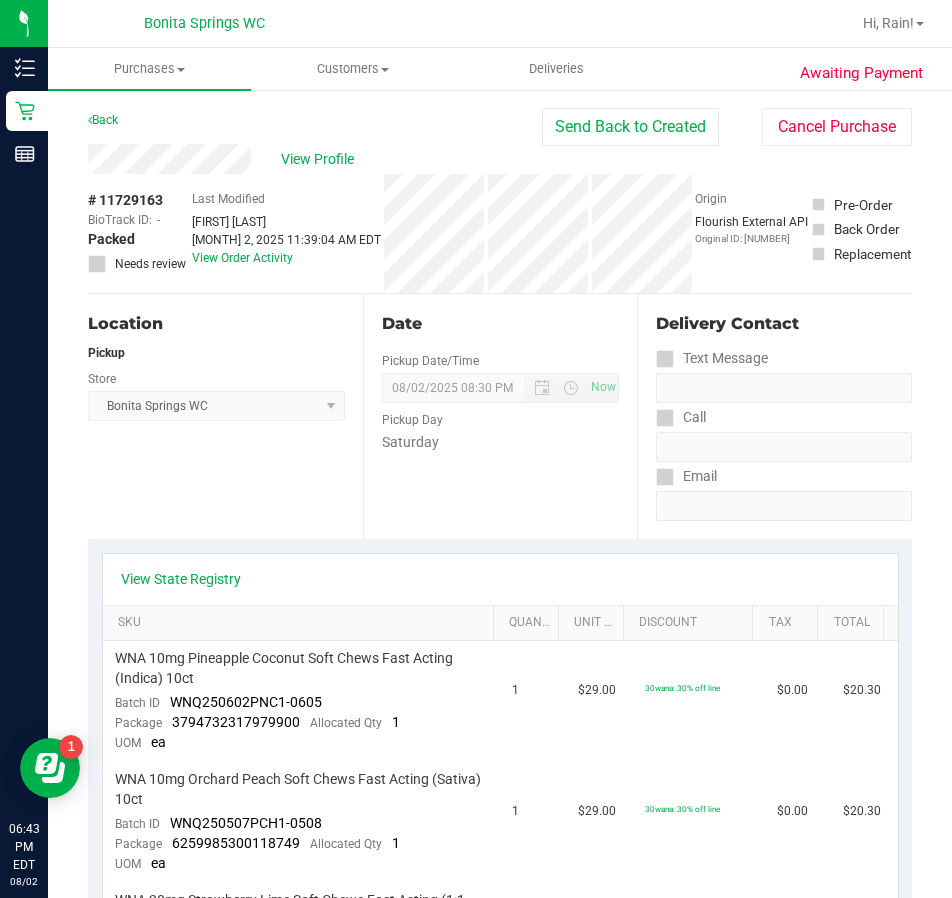 click on "Back
Send Back to Created
Cancel Purchase" at bounding box center [500, 126] 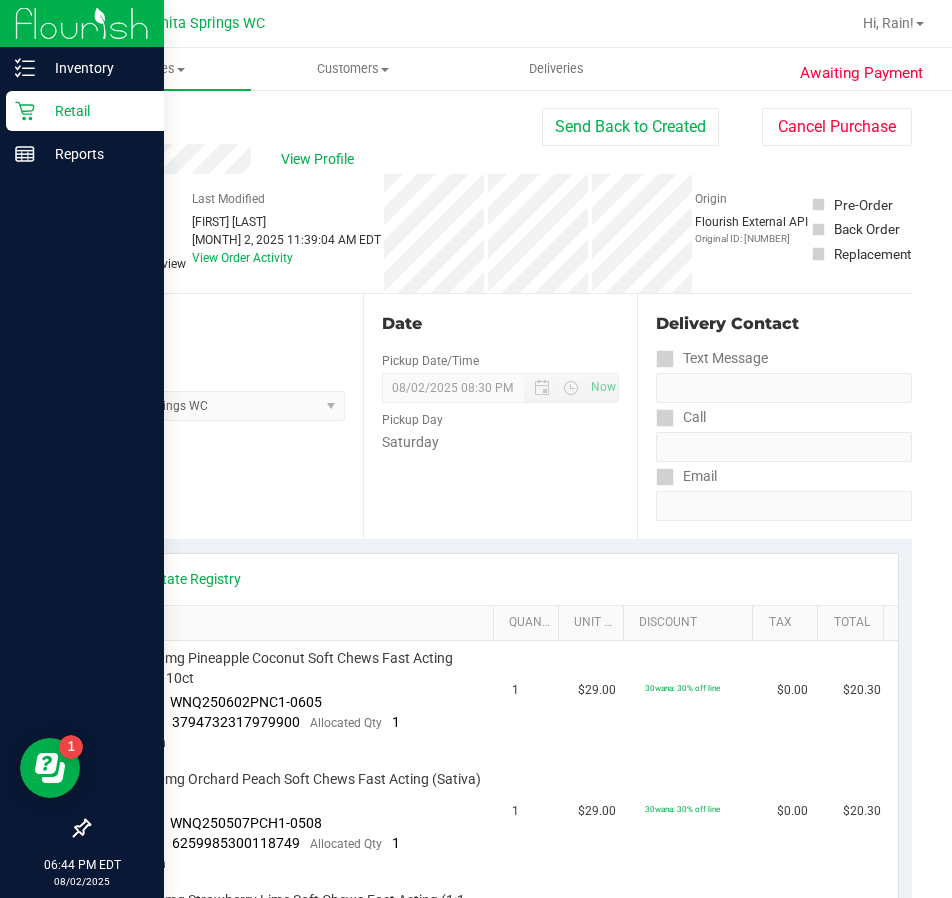 click on "Retail" at bounding box center [95, 111] 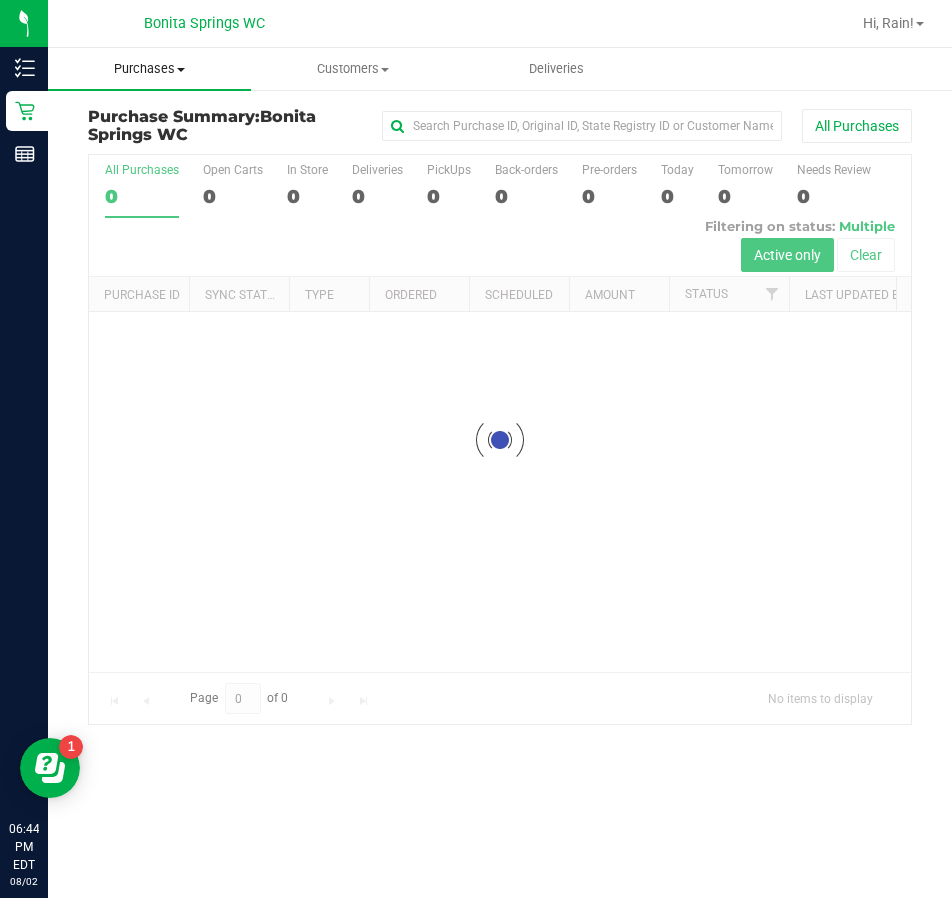 click on "Purchases" at bounding box center [149, 69] 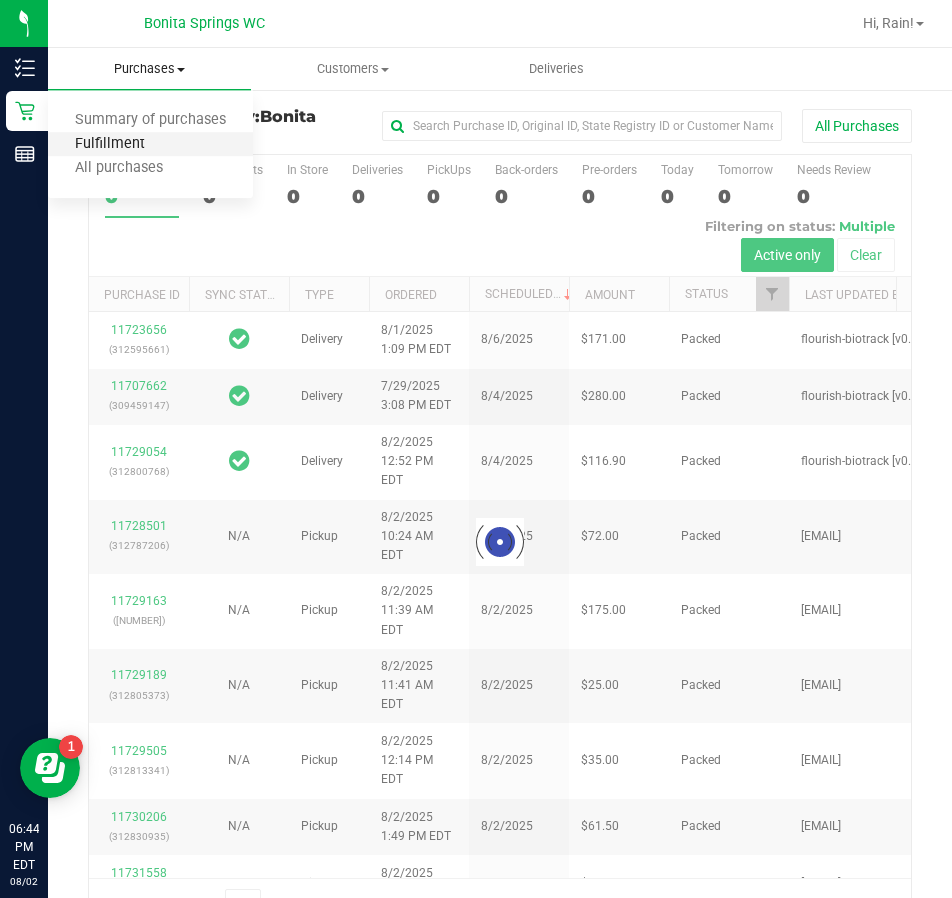 click on "Fulfillment" at bounding box center (110, 144) 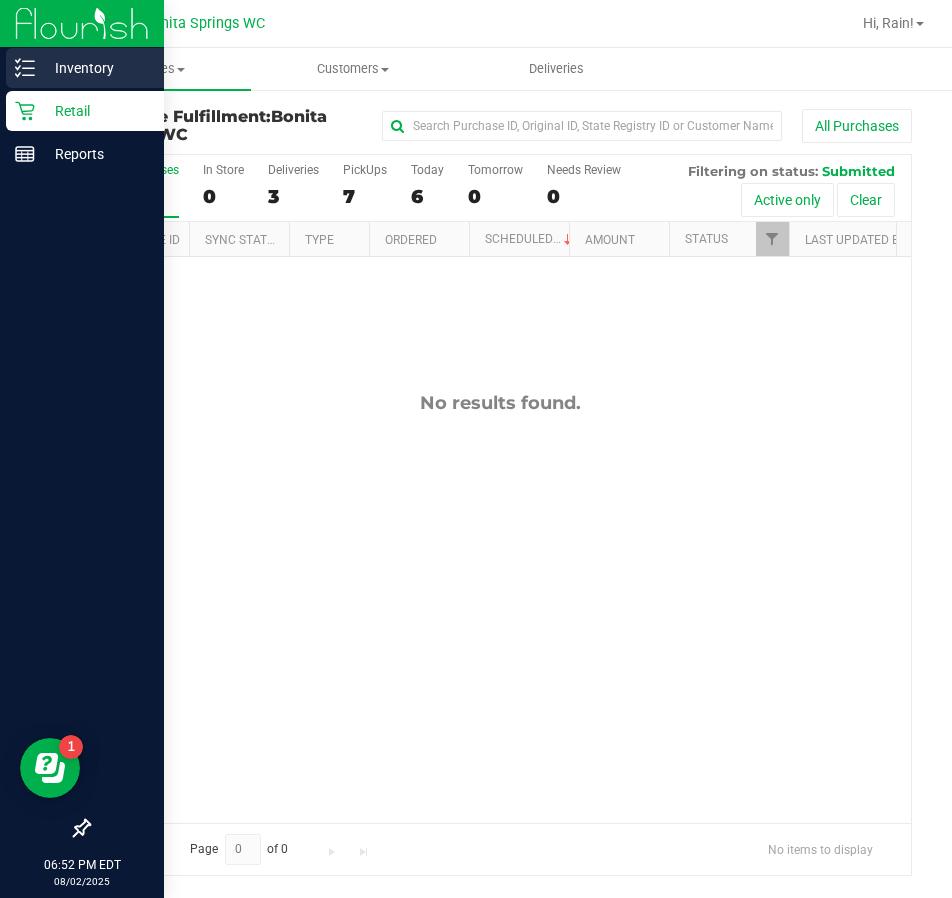 click 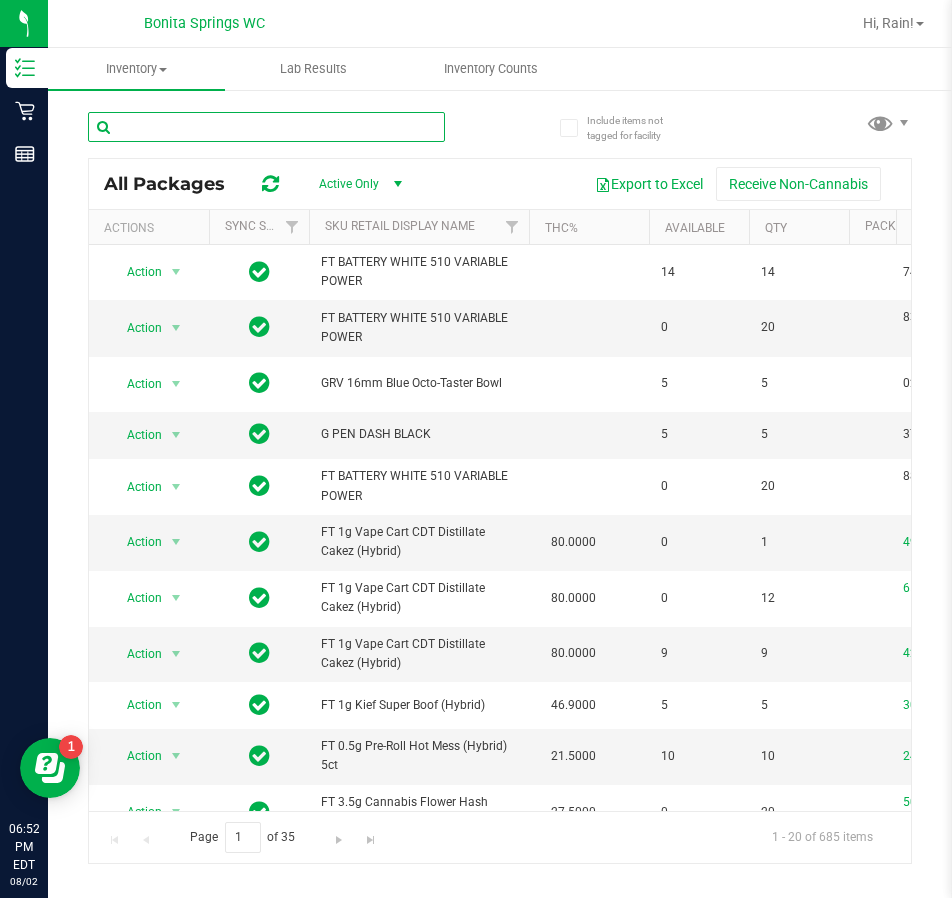 click at bounding box center (266, 127) 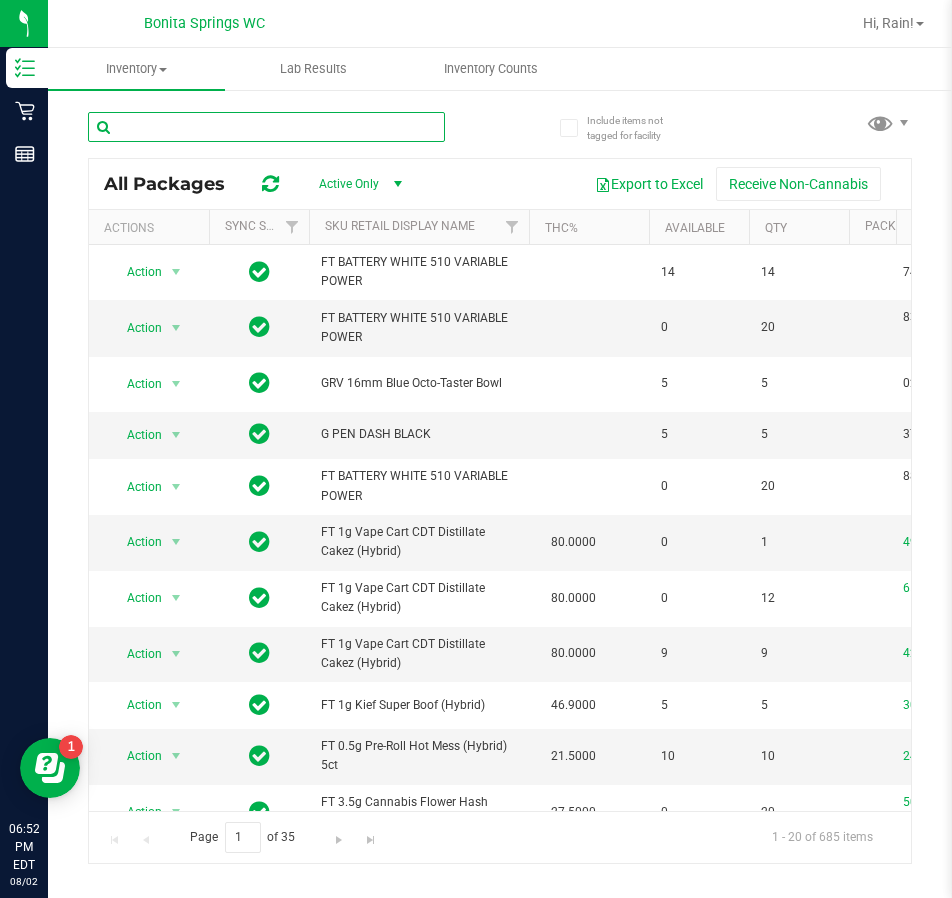 click at bounding box center [266, 127] 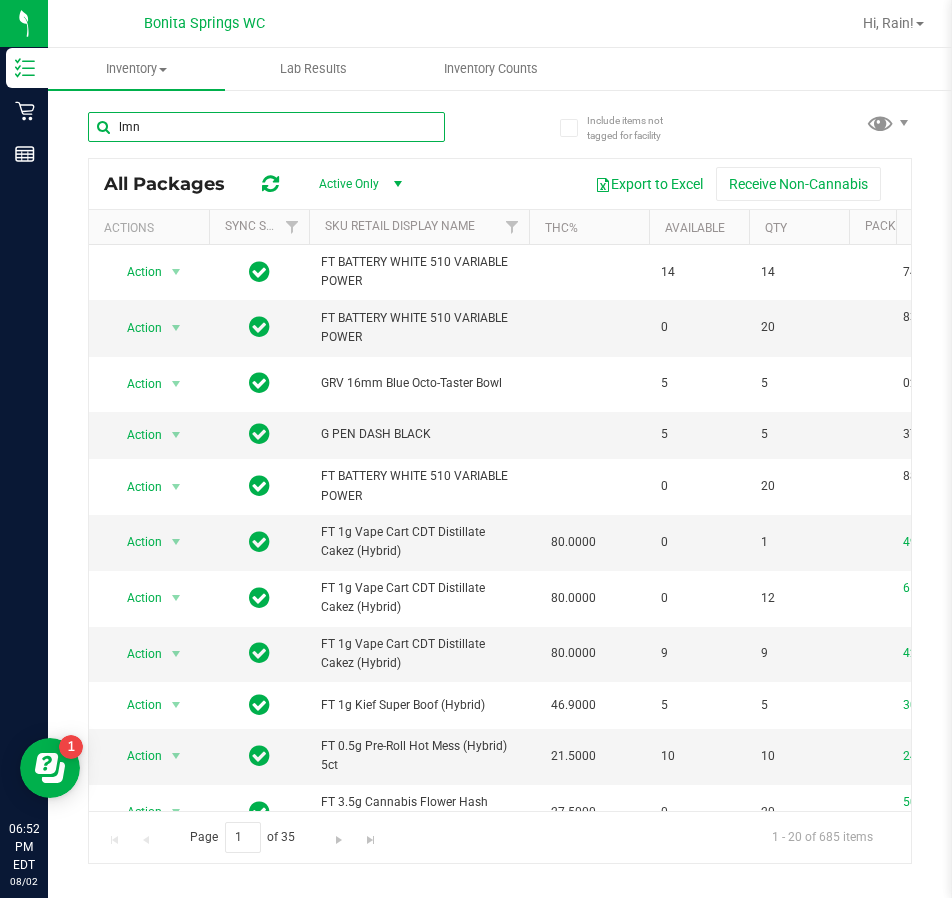 type on "lmn" 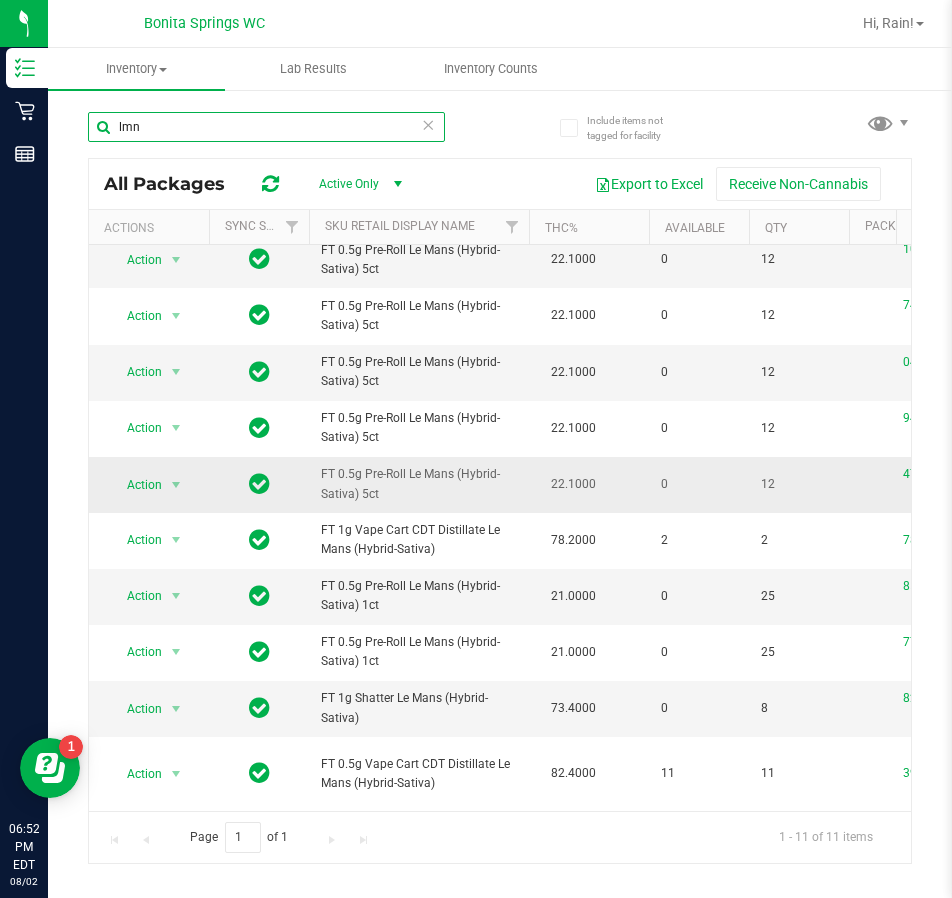 scroll, scrollTop: 103, scrollLeft: 0, axis: vertical 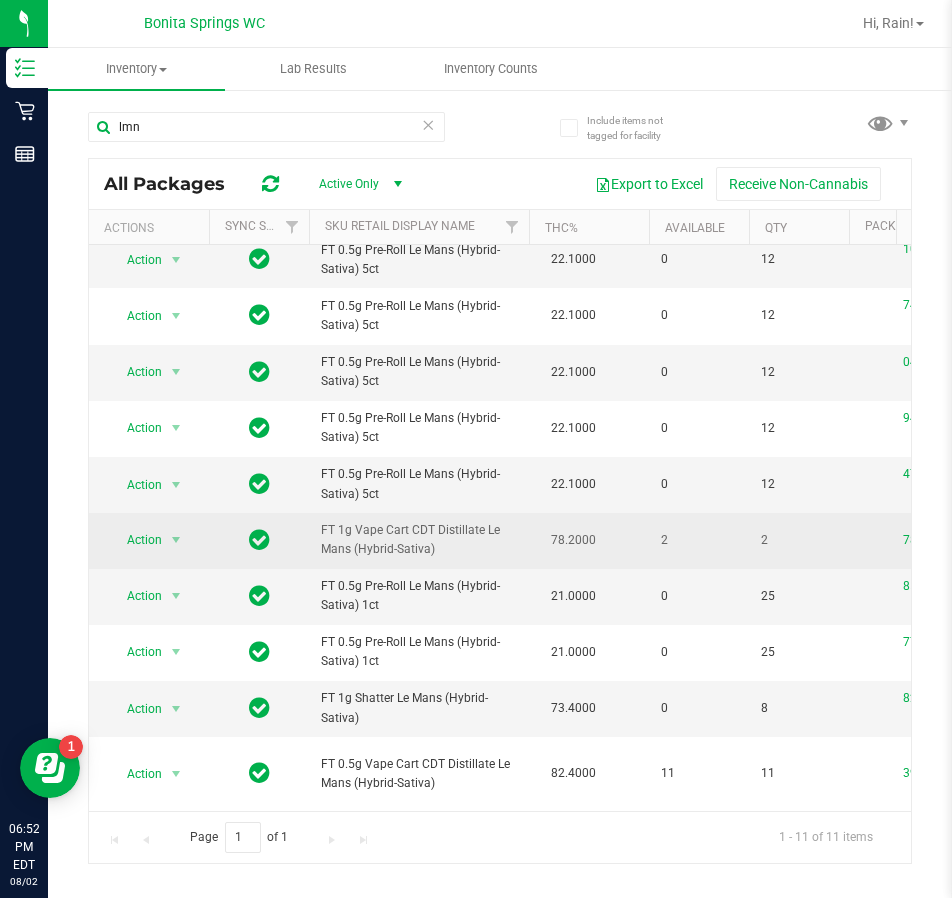 click on "78.2000" at bounding box center [589, 540] 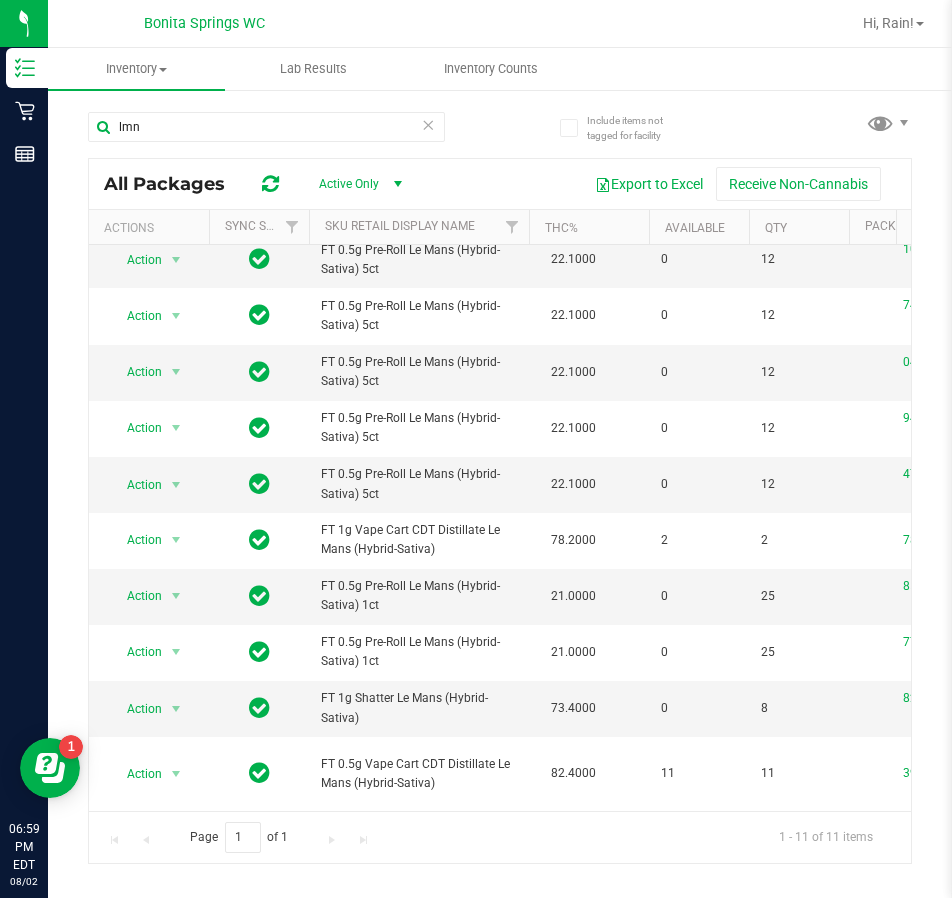 click at bounding box center (429, 124) 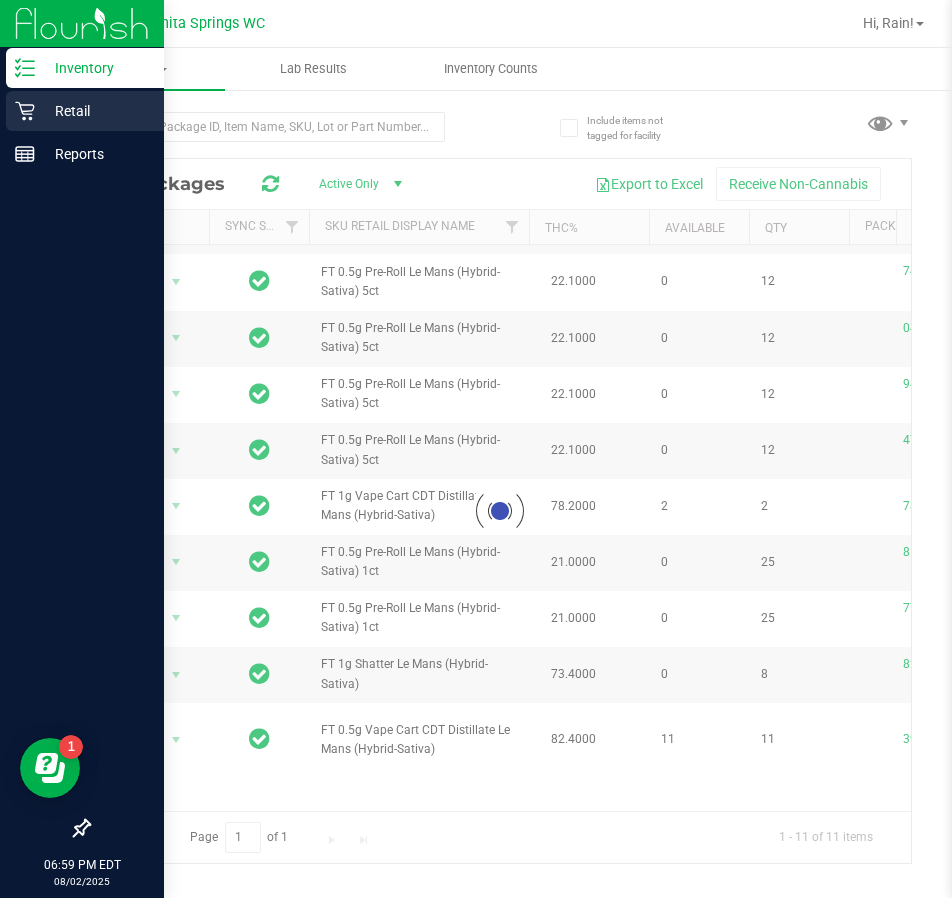 click on "Retail" at bounding box center [95, 111] 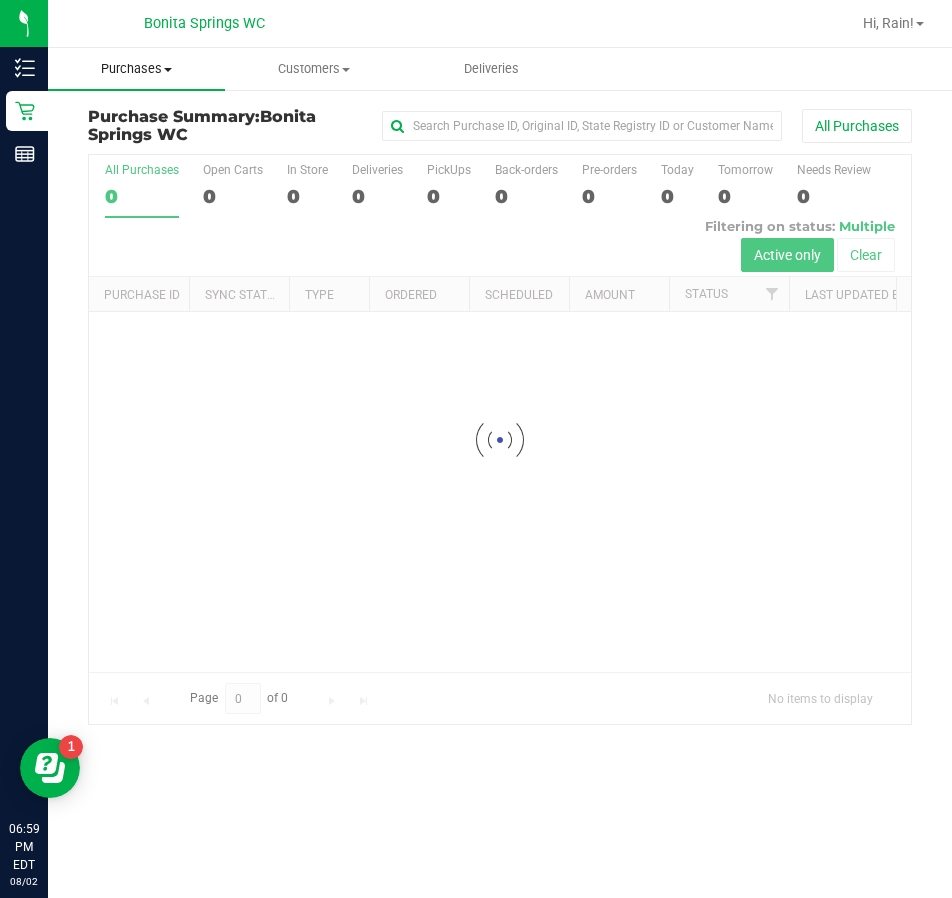 click on "Purchases" at bounding box center [136, 69] 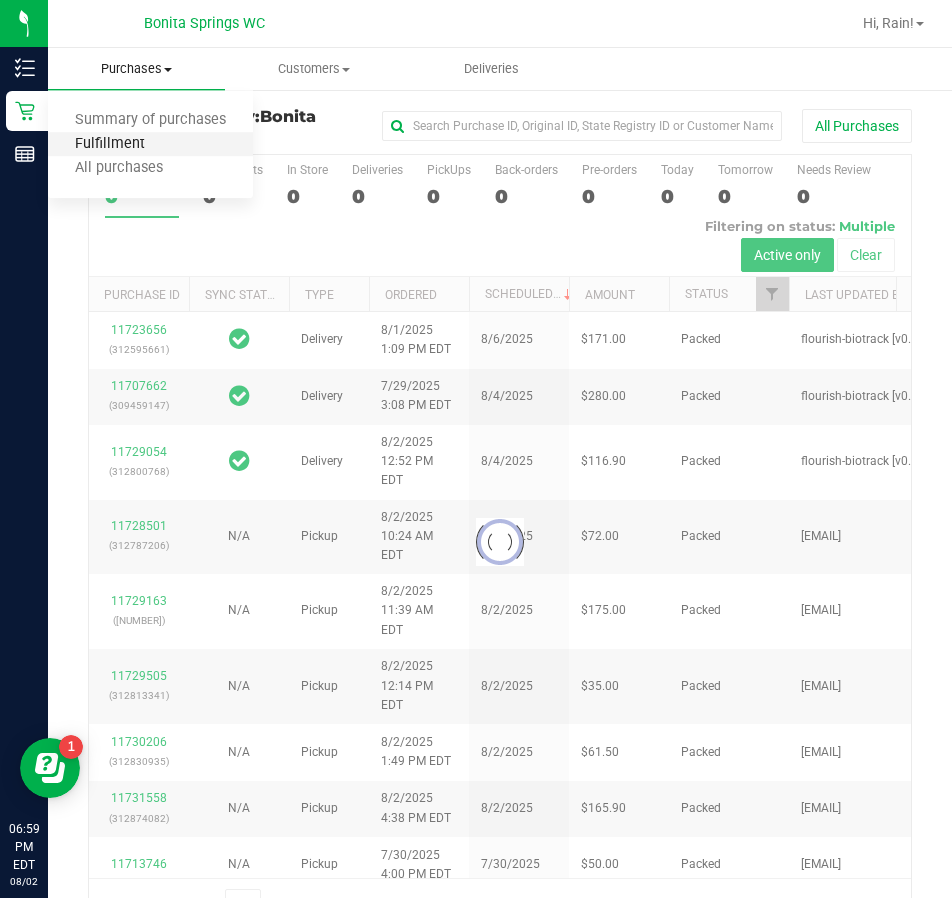 click on "Fulfillment" at bounding box center (110, 144) 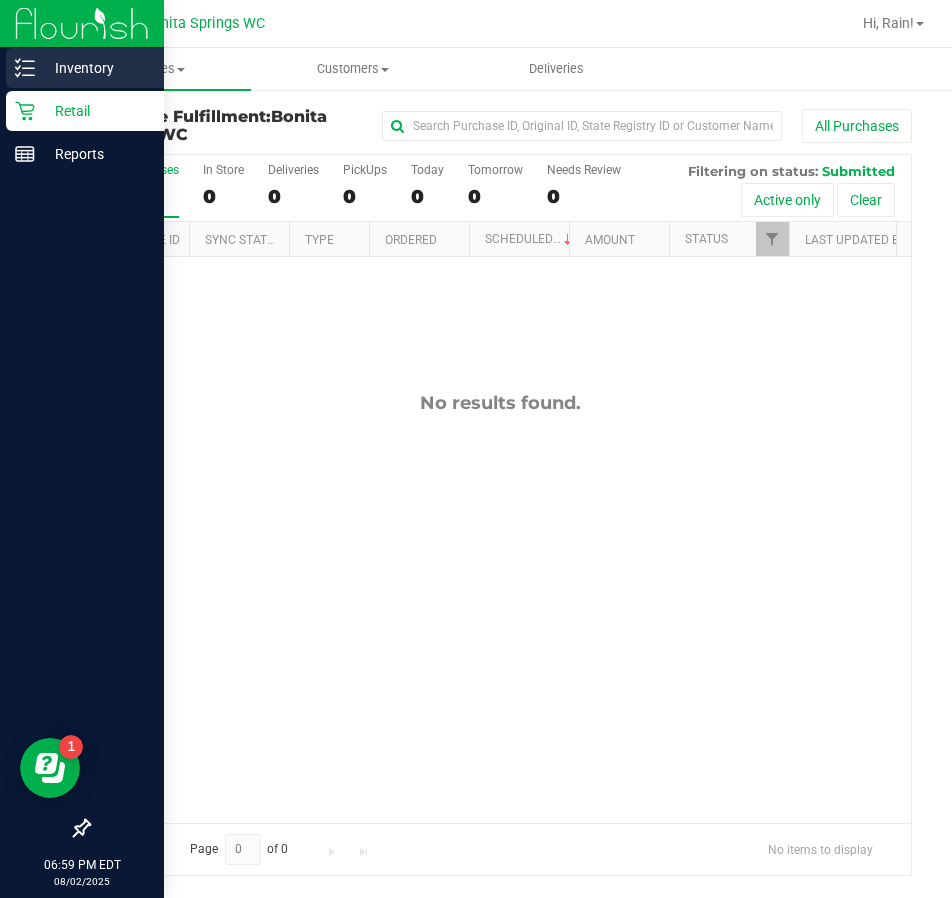 click 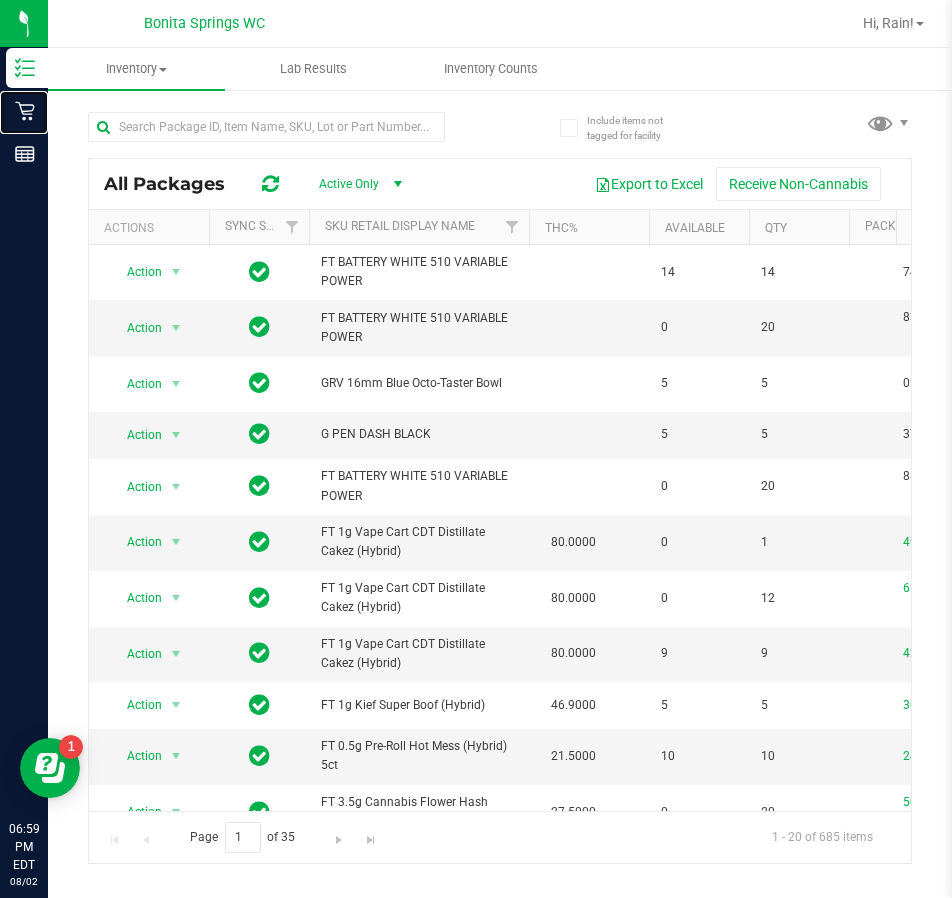 click 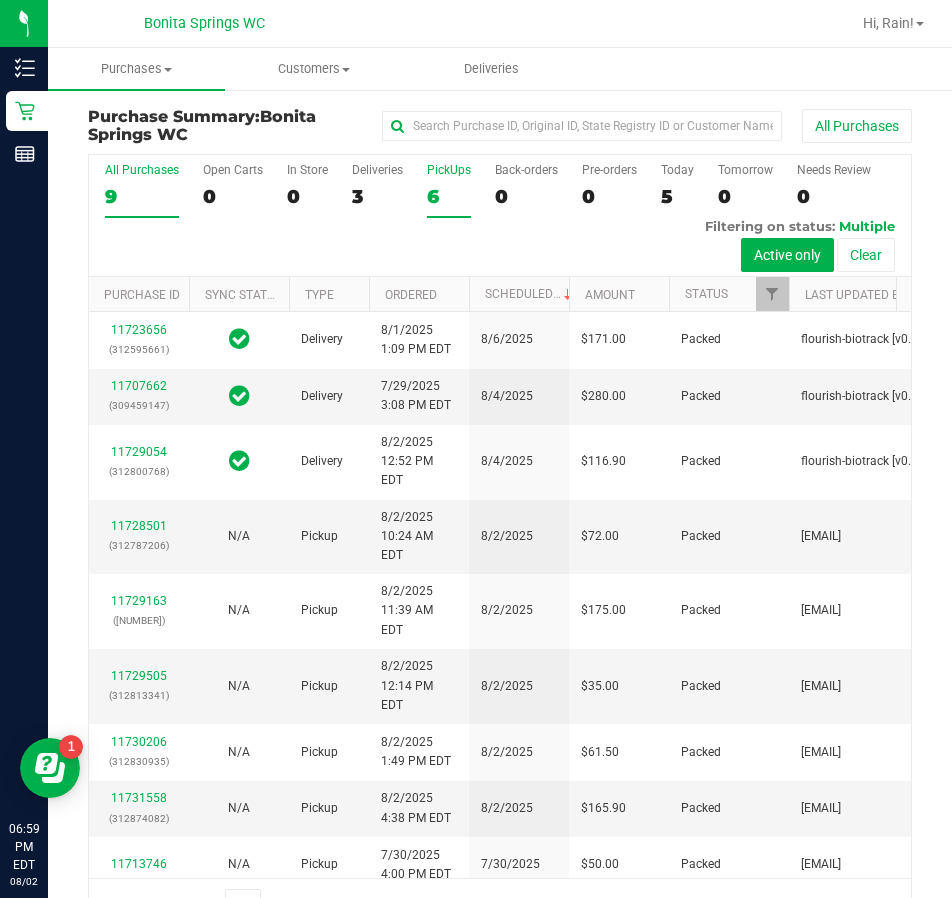 click on "6" at bounding box center (449, 196) 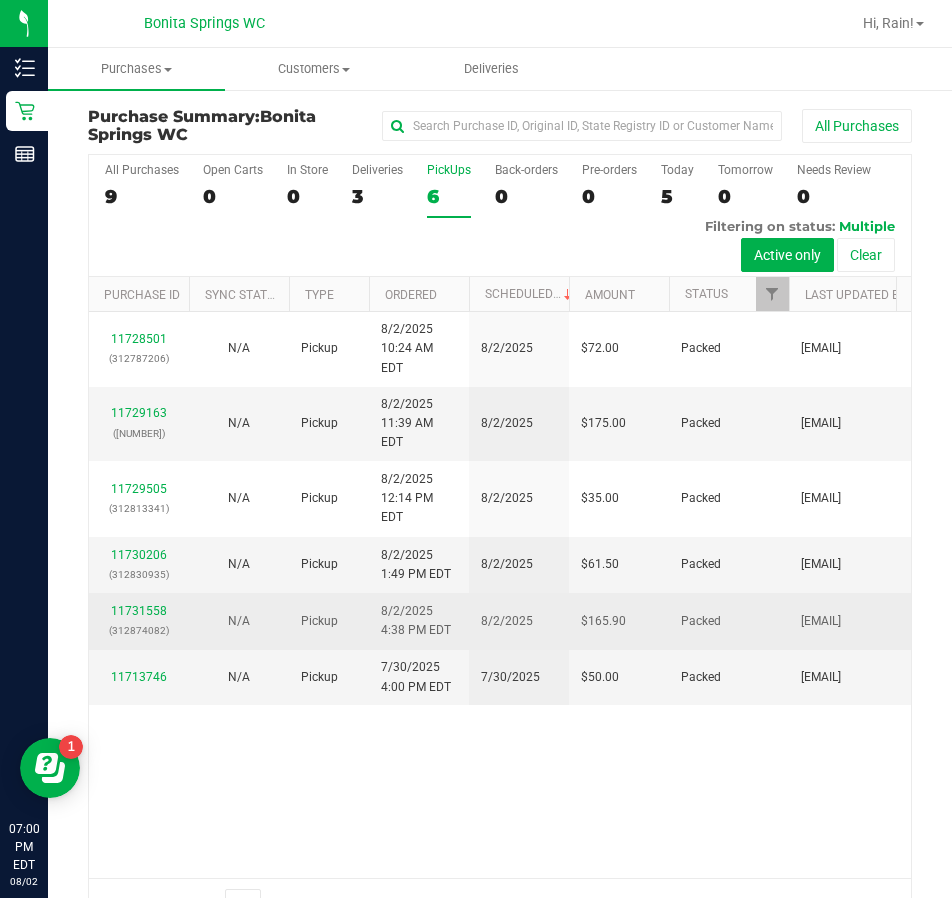 scroll, scrollTop: 145, scrollLeft: 0, axis: vertical 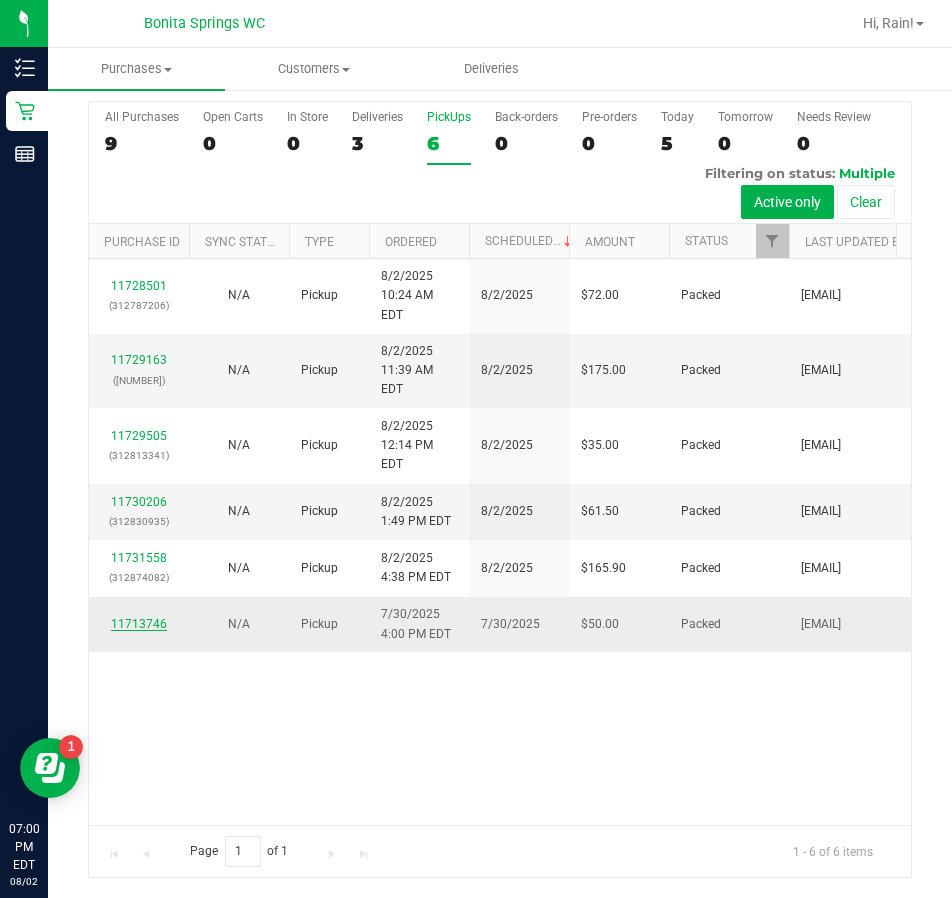 click on "11713746" at bounding box center [139, 624] 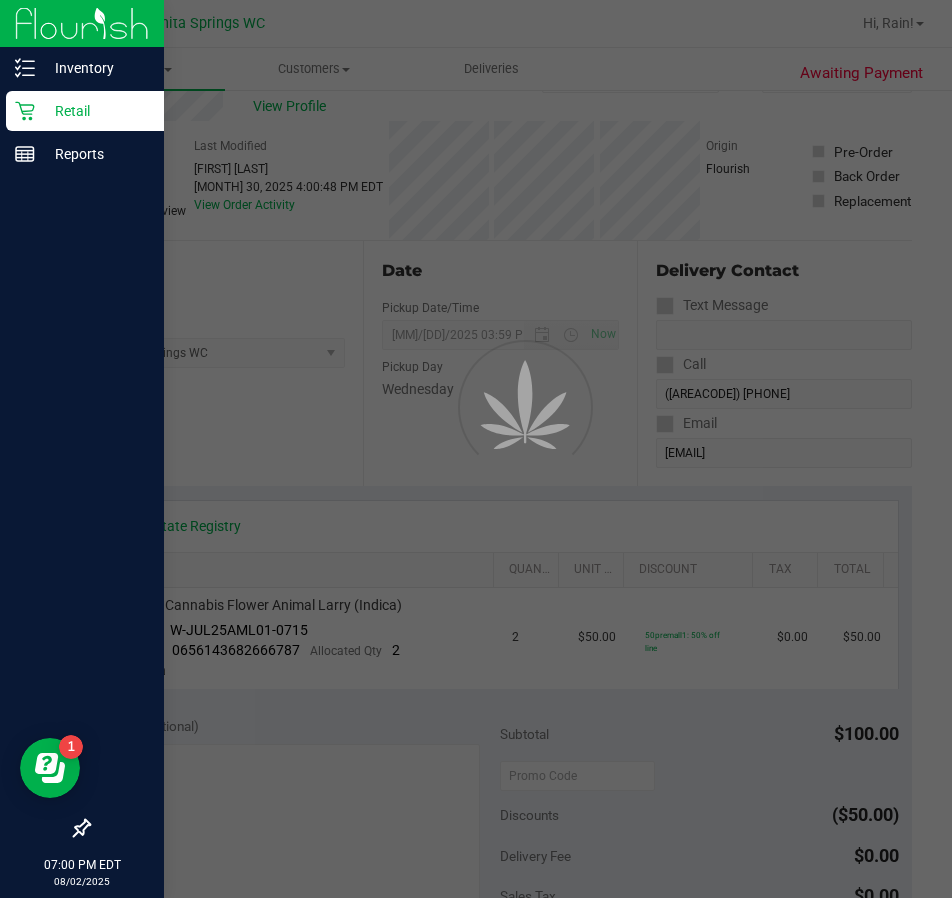 scroll, scrollTop: 0, scrollLeft: 0, axis: both 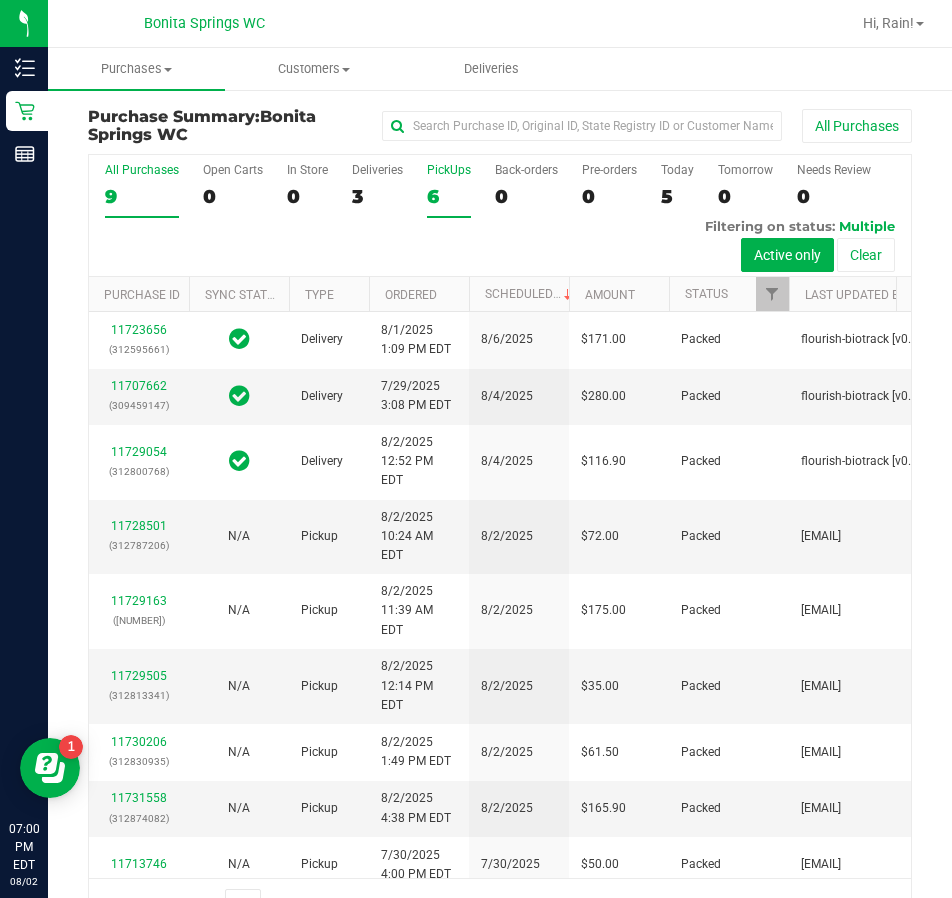click on "PickUps
6" at bounding box center (449, 190) 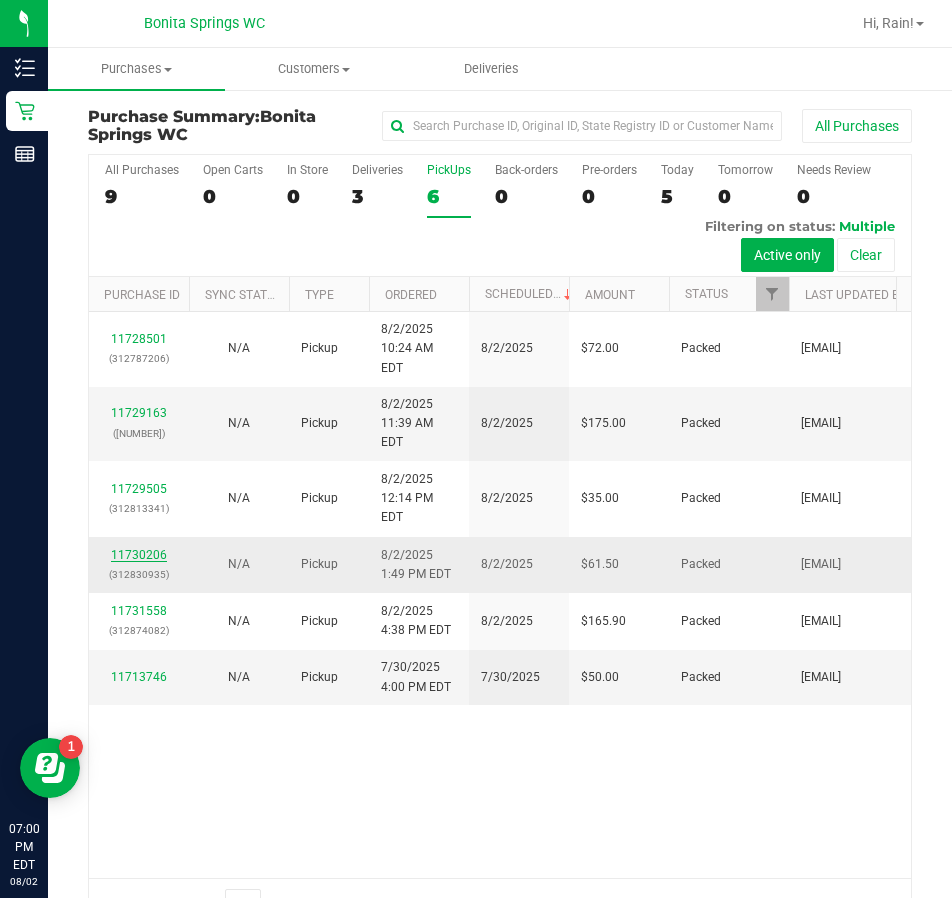 click on "11730206" at bounding box center (139, 555) 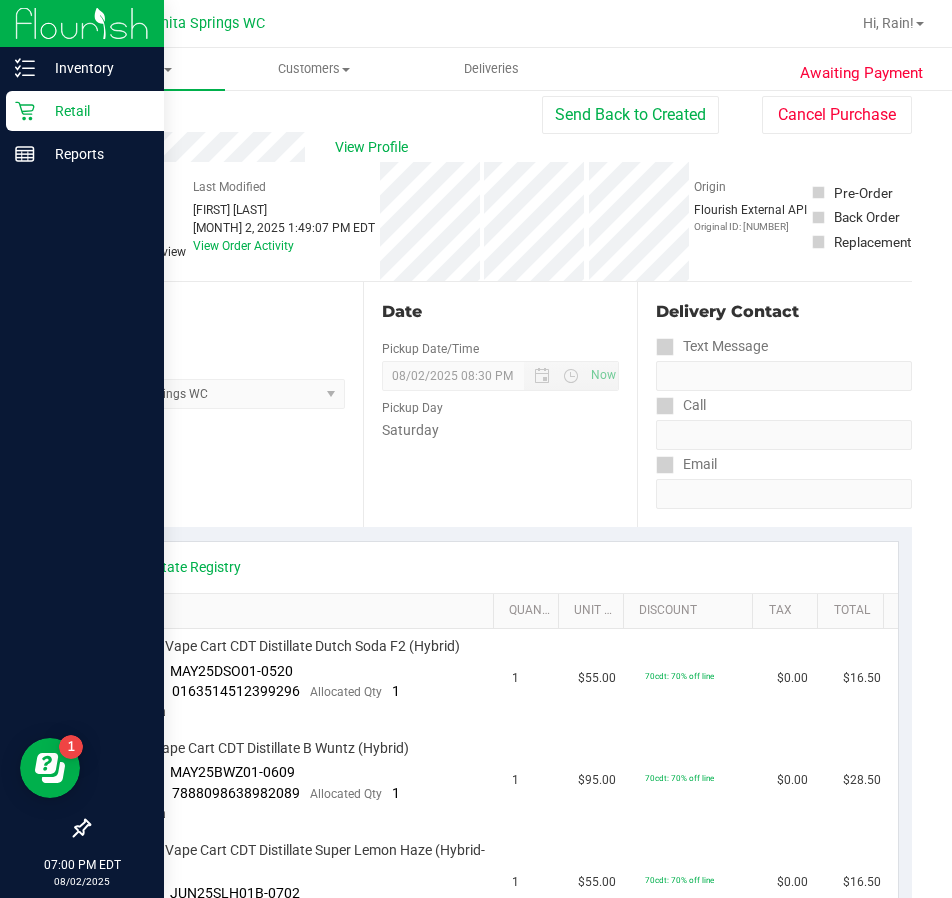 scroll, scrollTop: 0, scrollLeft: 0, axis: both 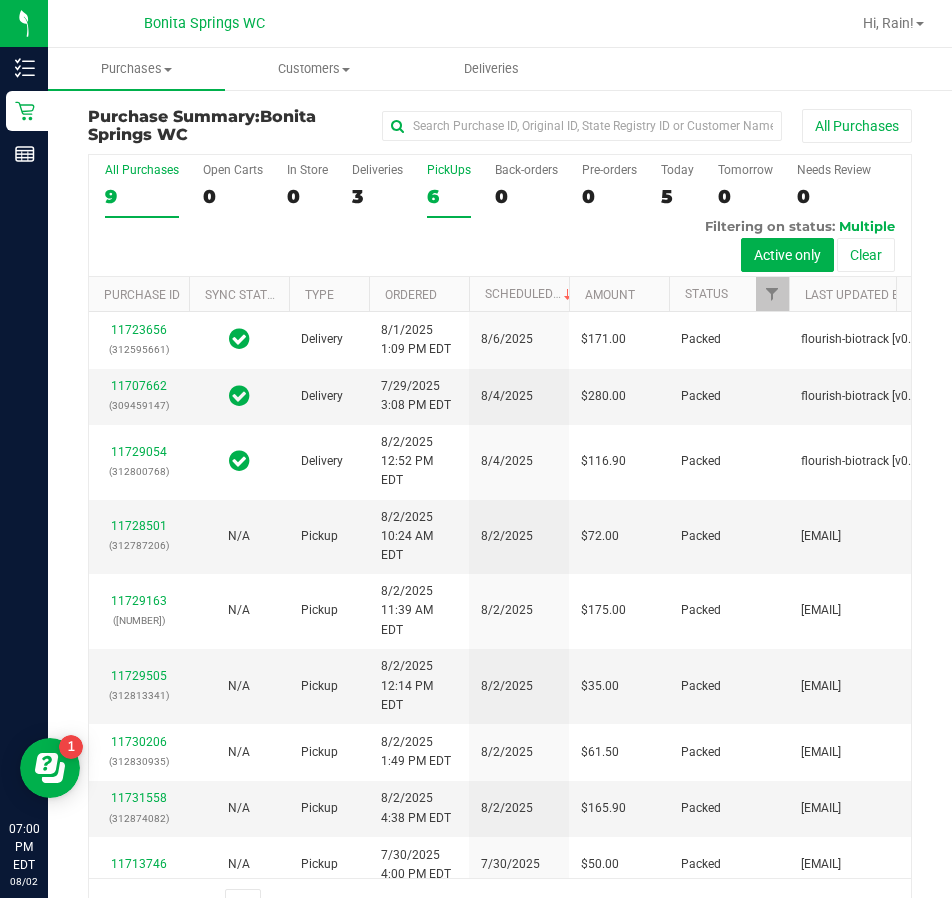 click on "6" at bounding box center (449, 196) 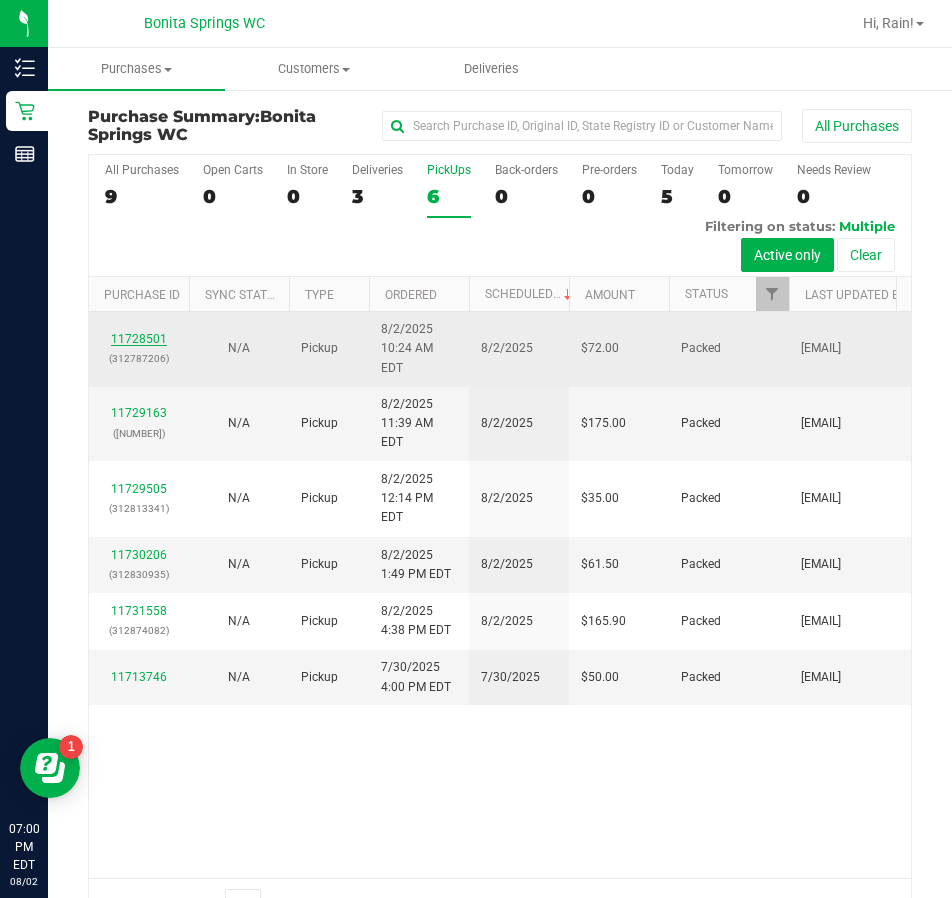 click on "11728501" at bounding box center [139, 339] 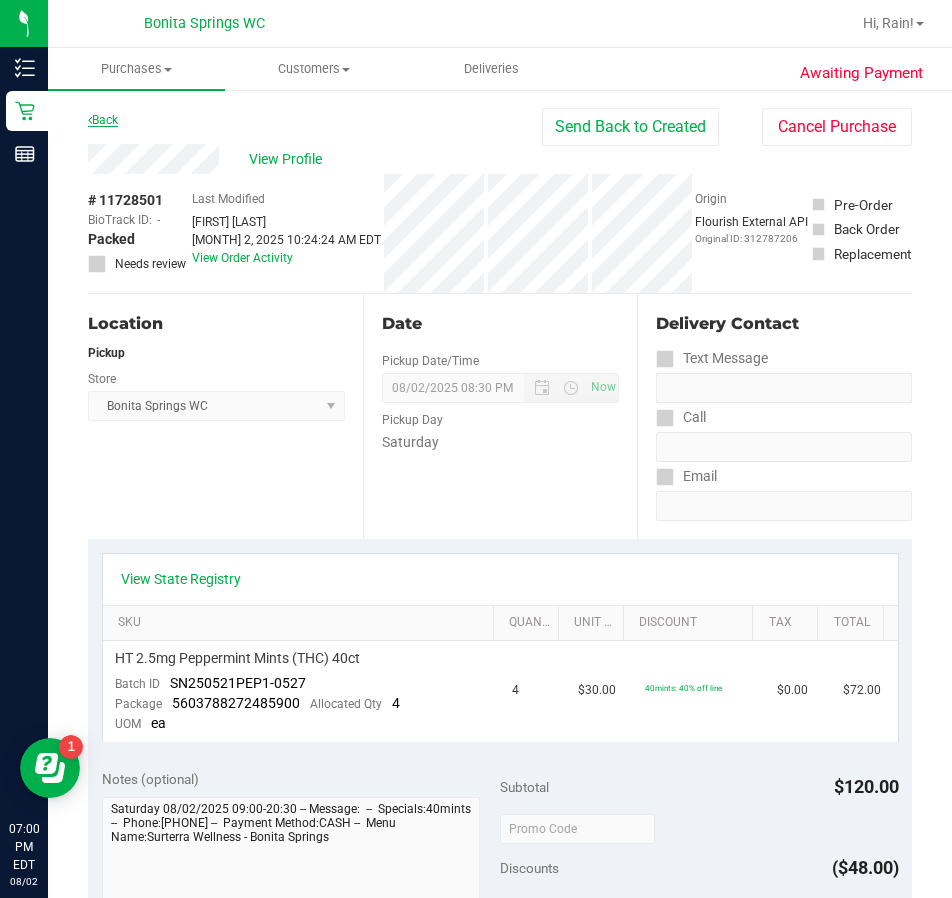 click on "Back" at bounding box center [103, 120] 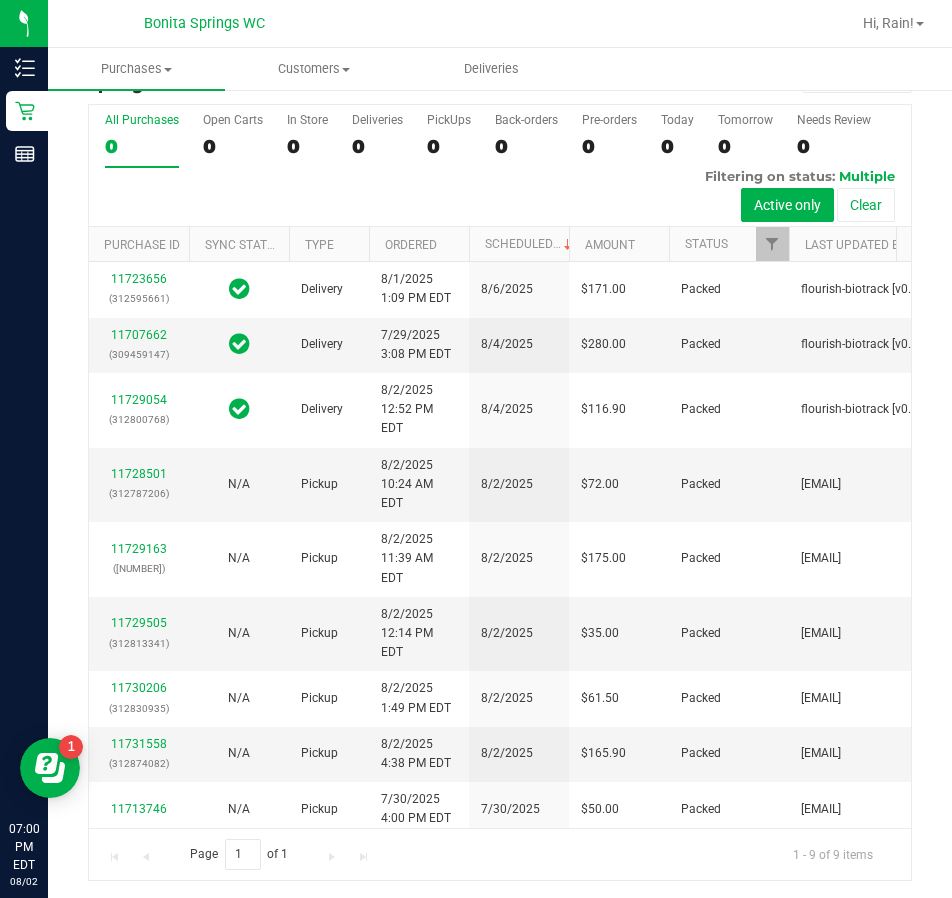 scroll, scrollTop: 53, scrollLeft: 0, axis: vertical 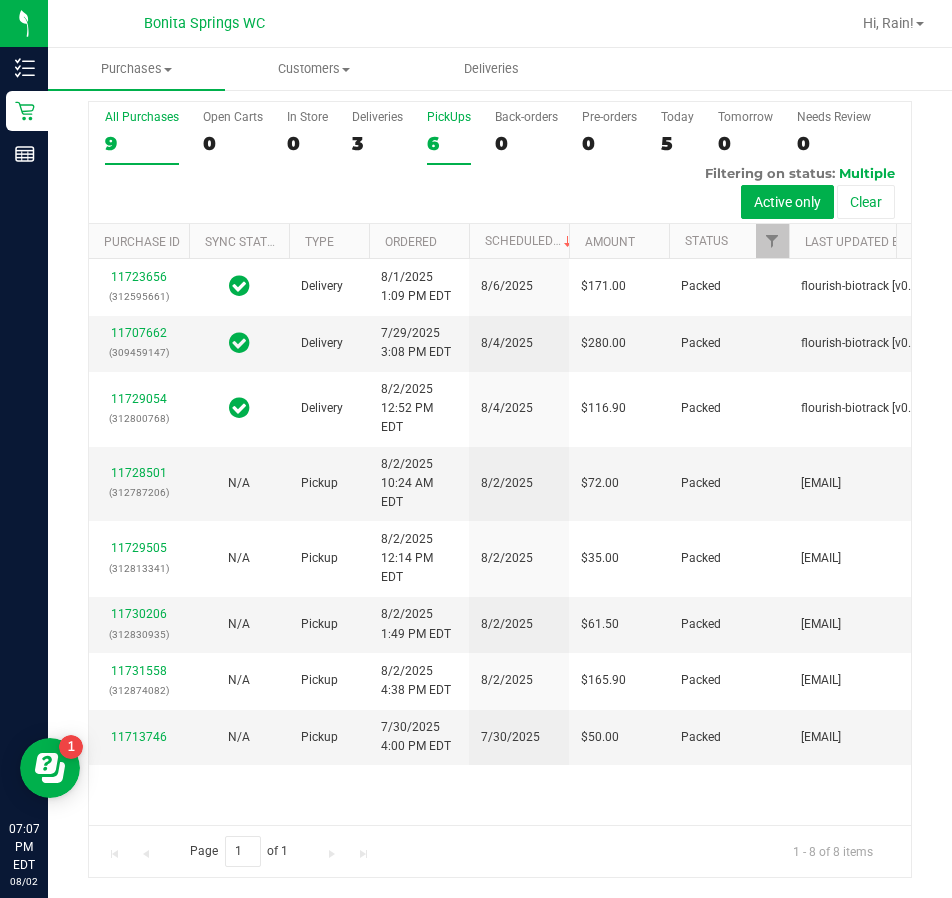 click on "6" at bounding box center (449, 143) 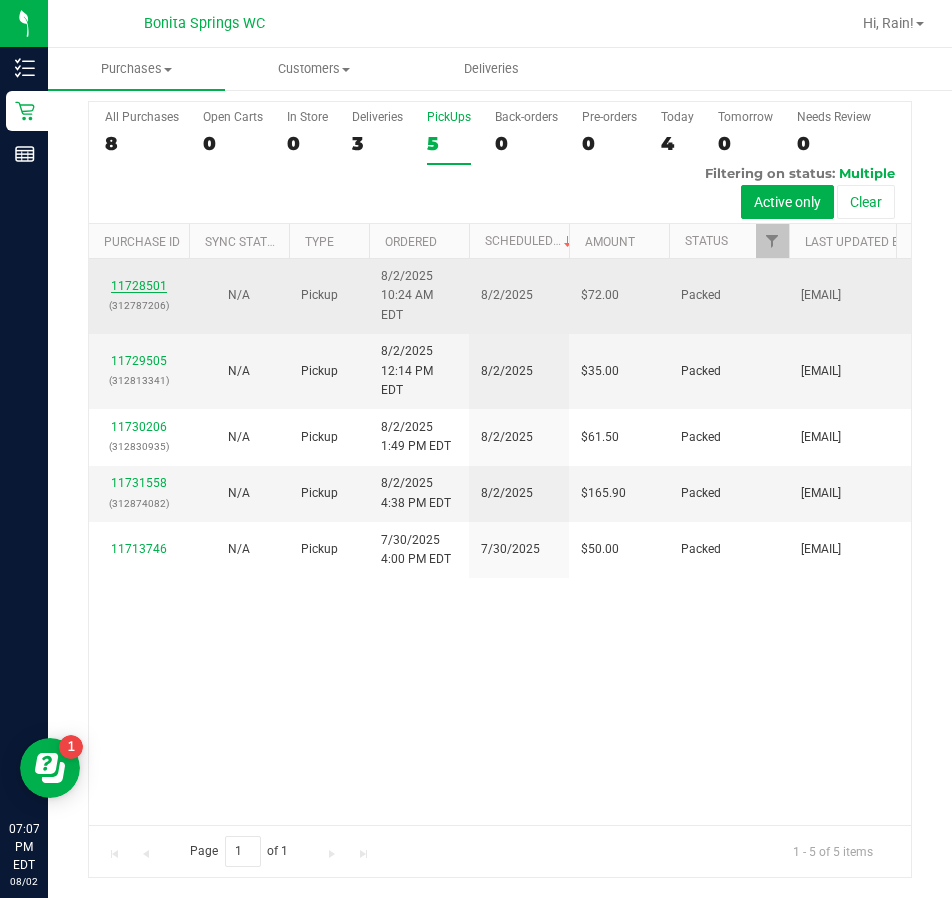 click on "11728501" at bounding box center [139, 286] 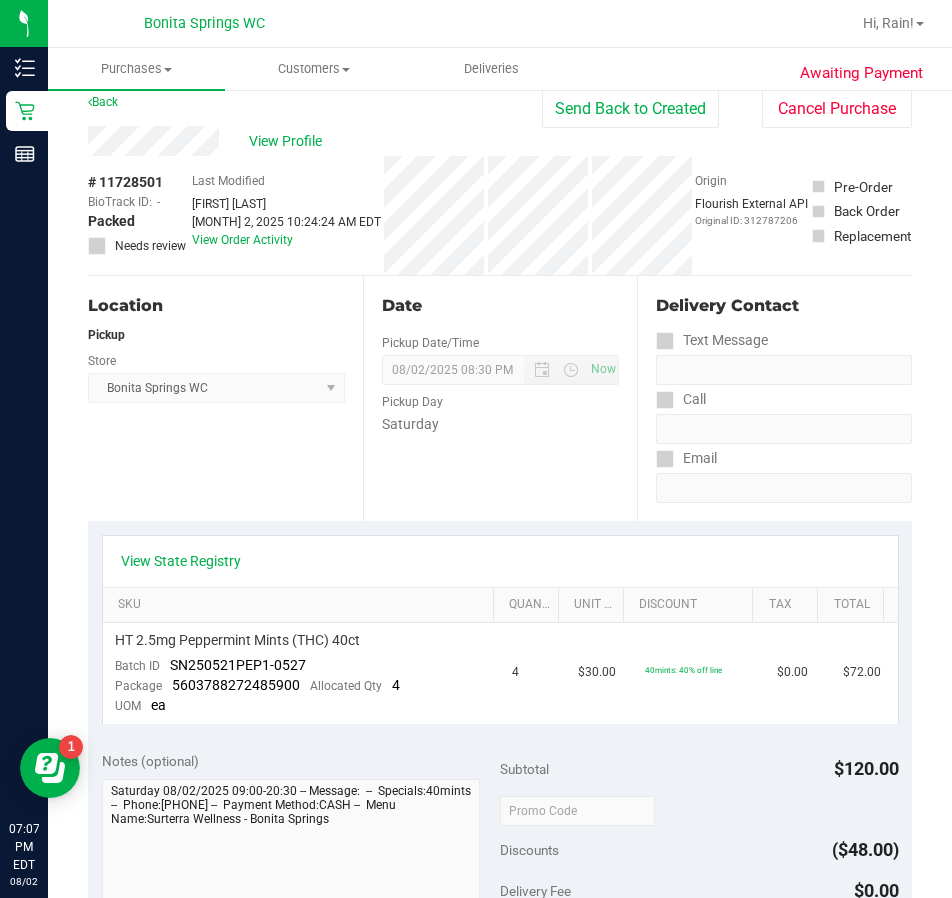 scroll, scrollTop: 0, scrollLeft: 0, axis: both 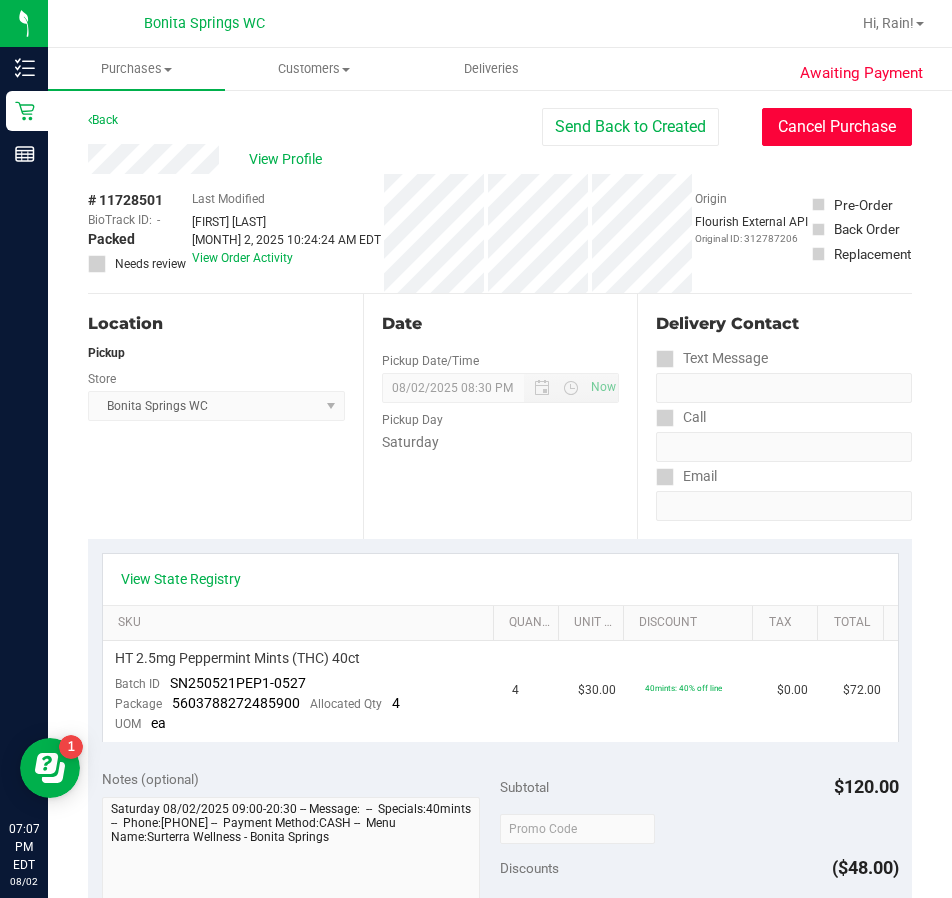 click on "Cancel Purchase" at bounding box center (837, 127) 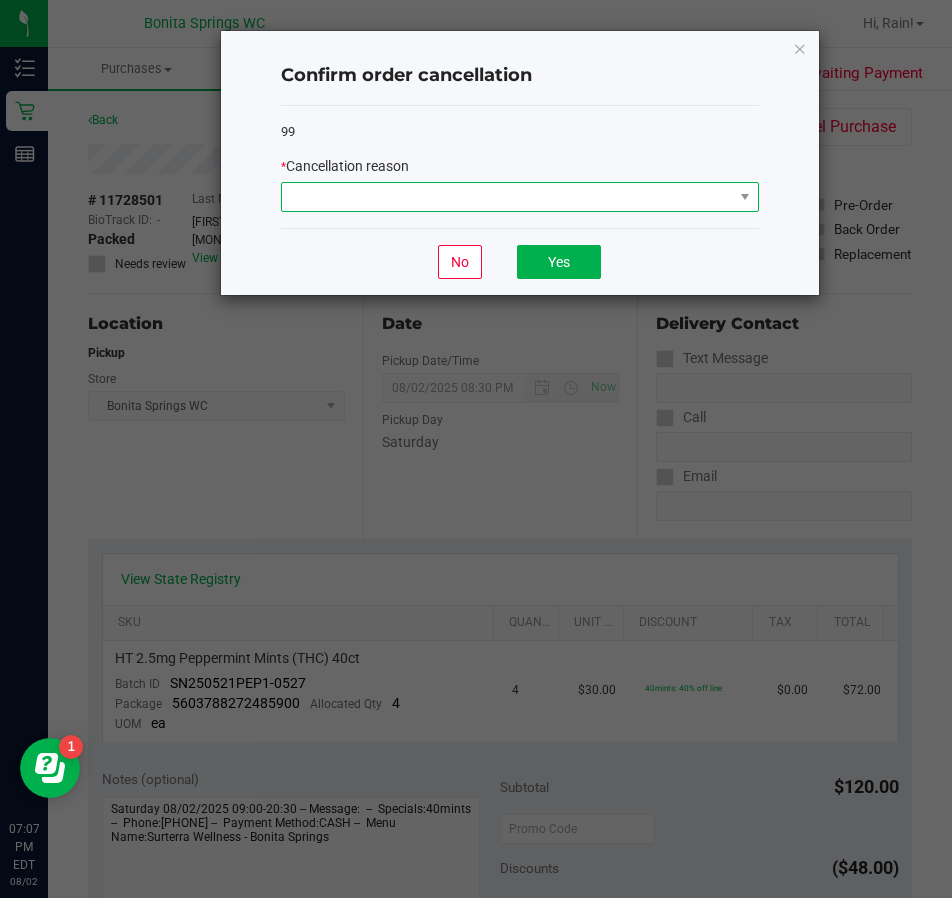 click at bounding box center [507, 197] 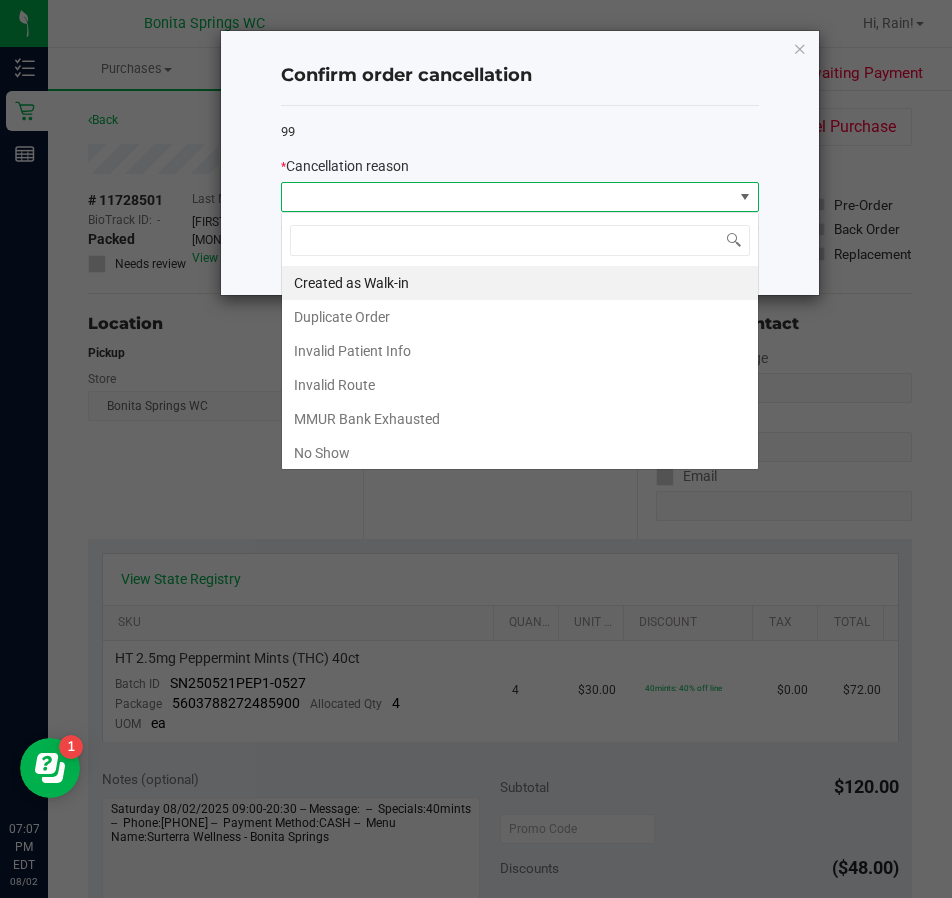 scroll, scrollTop: 99970, scrollLeft: 99522, axis: both 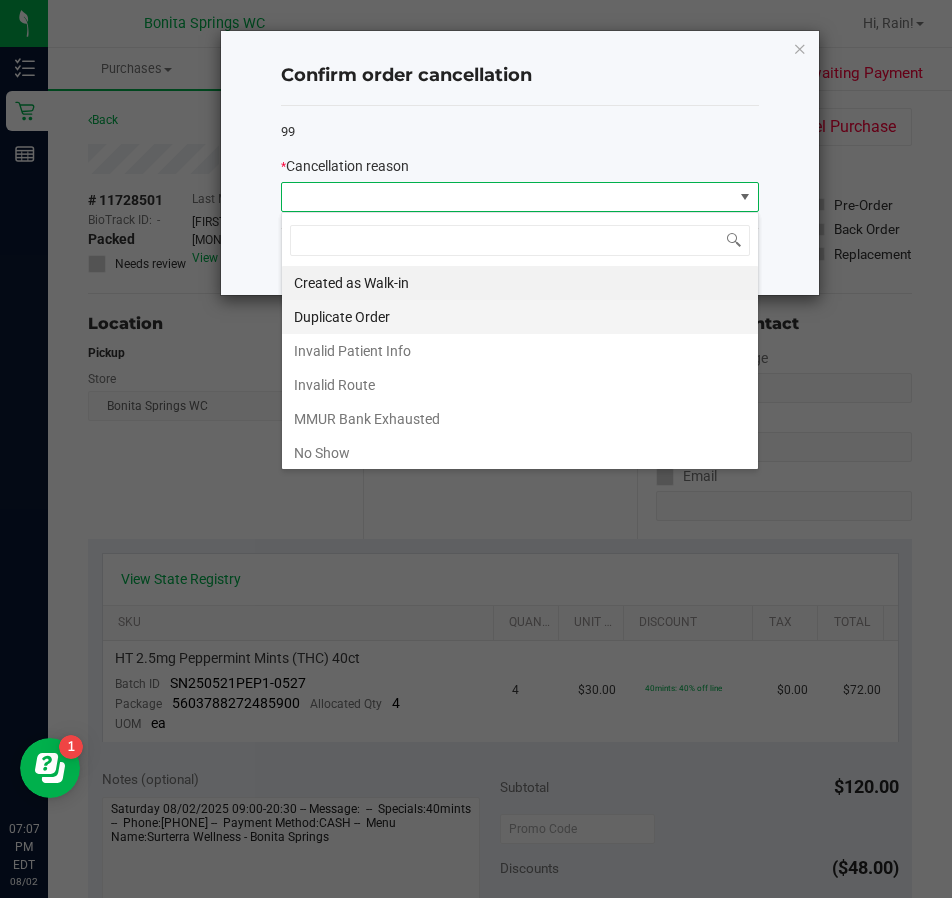 click on "Duplicate Order" at bounding box center (520, 317) 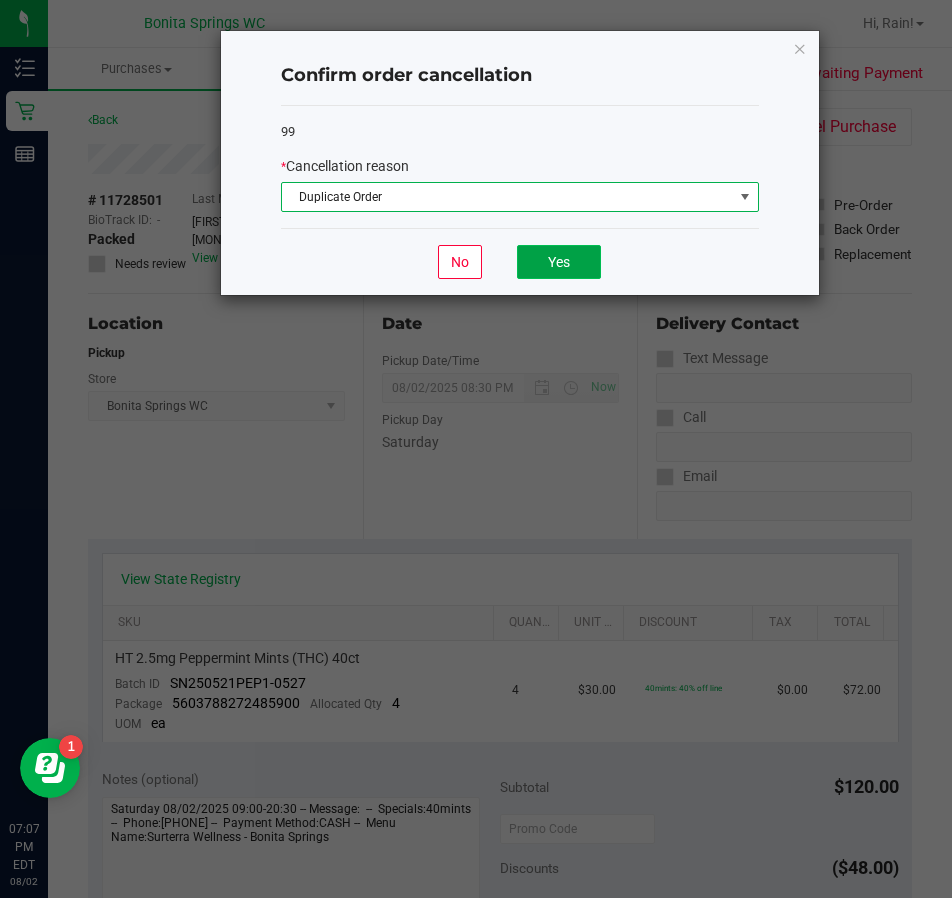 click on "Yes" 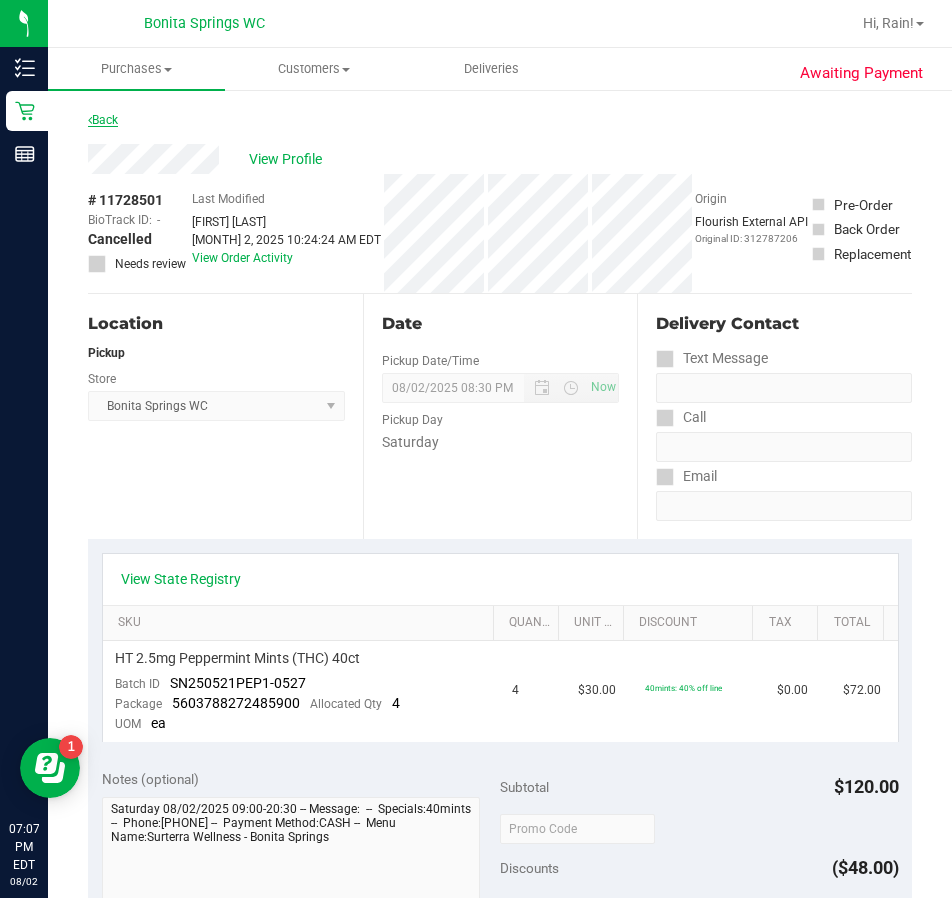 click on "Back" at bounding box center (103, 120) 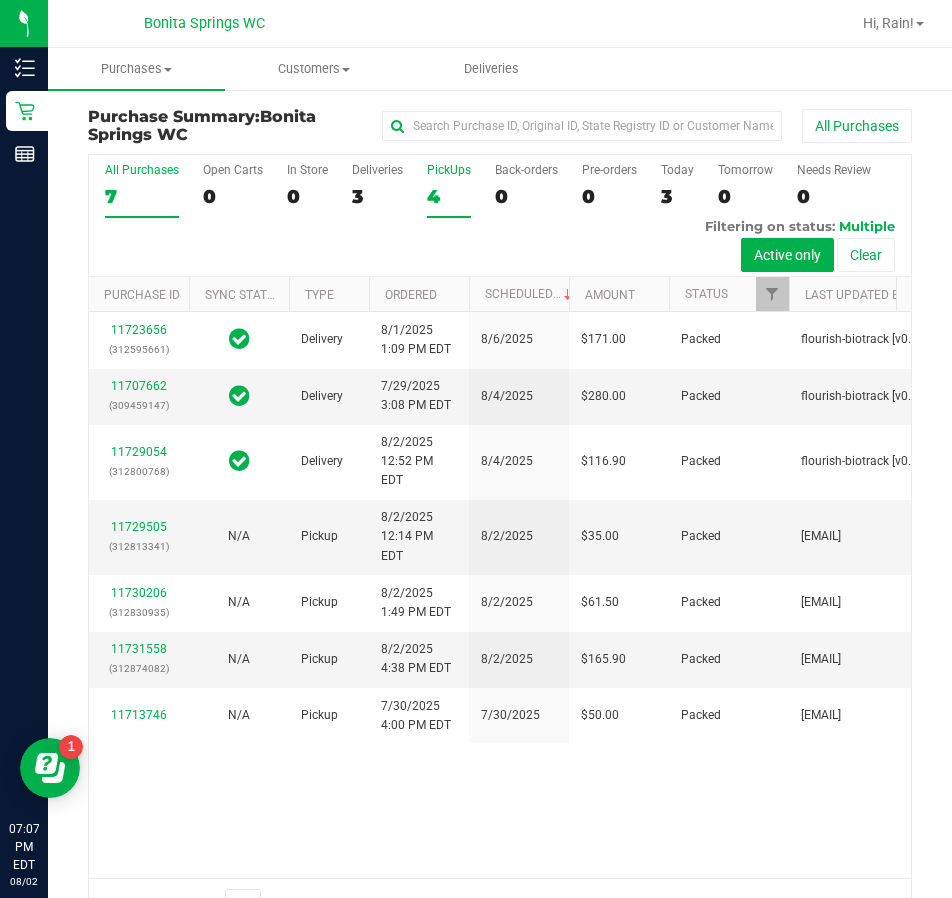 click on "PickUps
4" at bounding box center [449, 190] 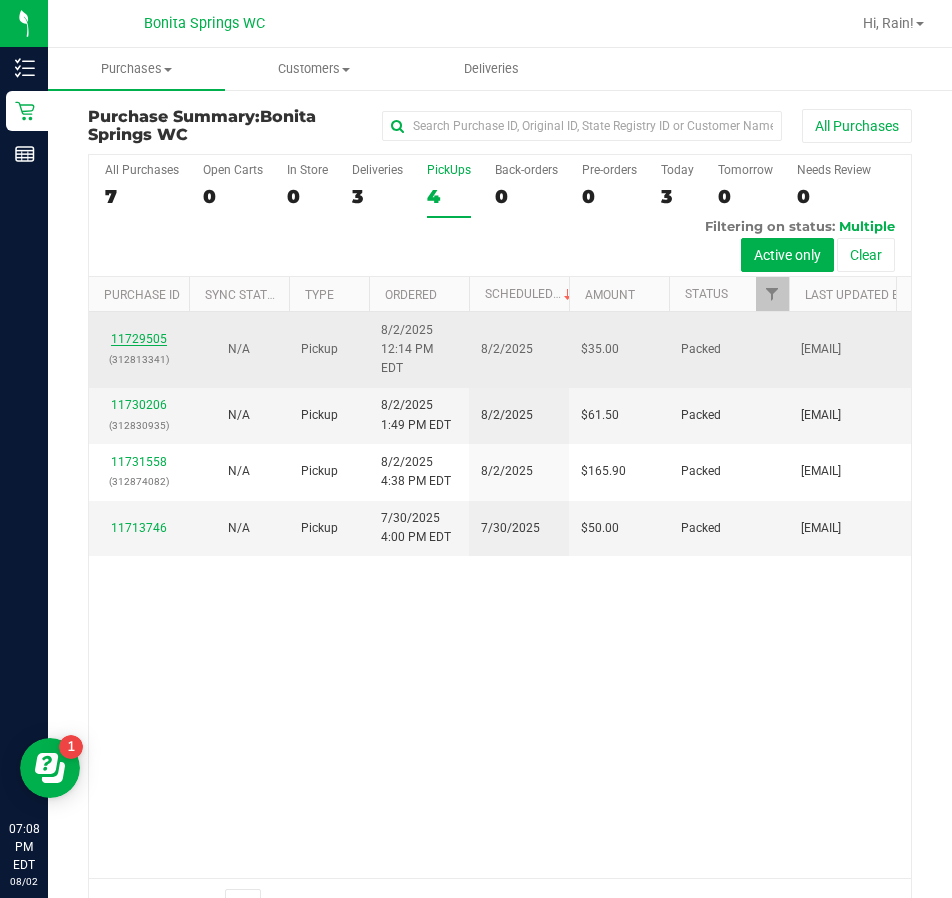 click on "11729505" at bounding box center [139, 339] 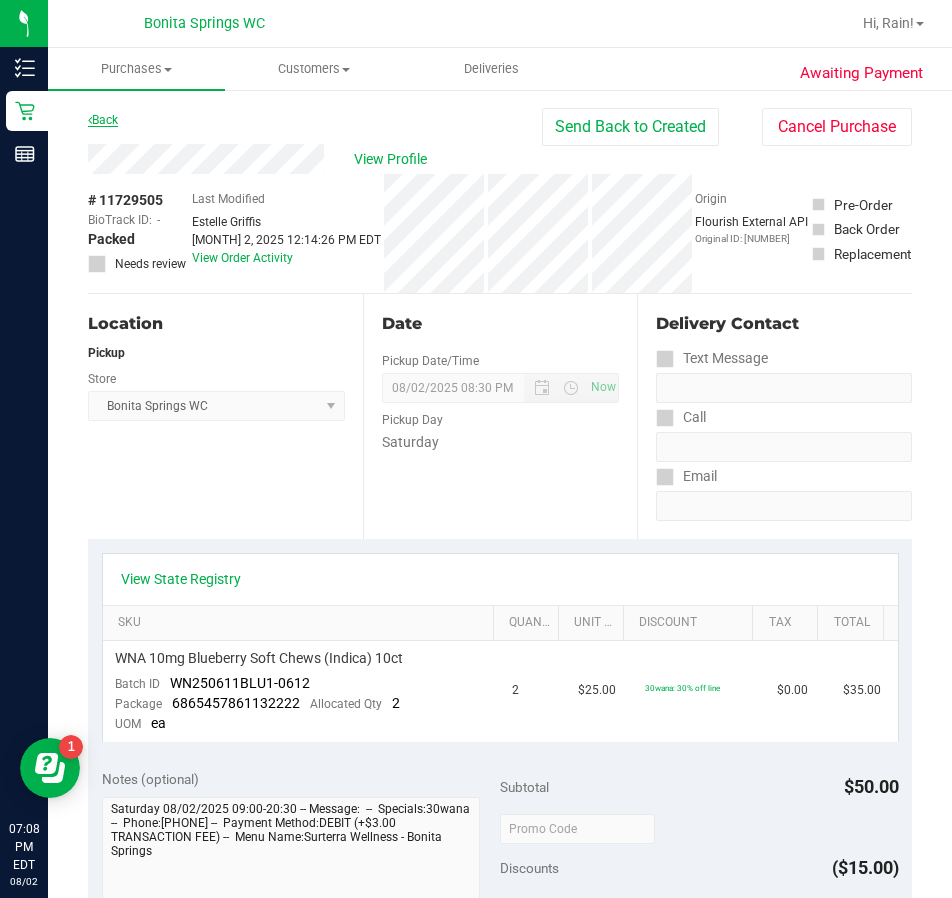 click on "Back" at bounding box center (103, 120) 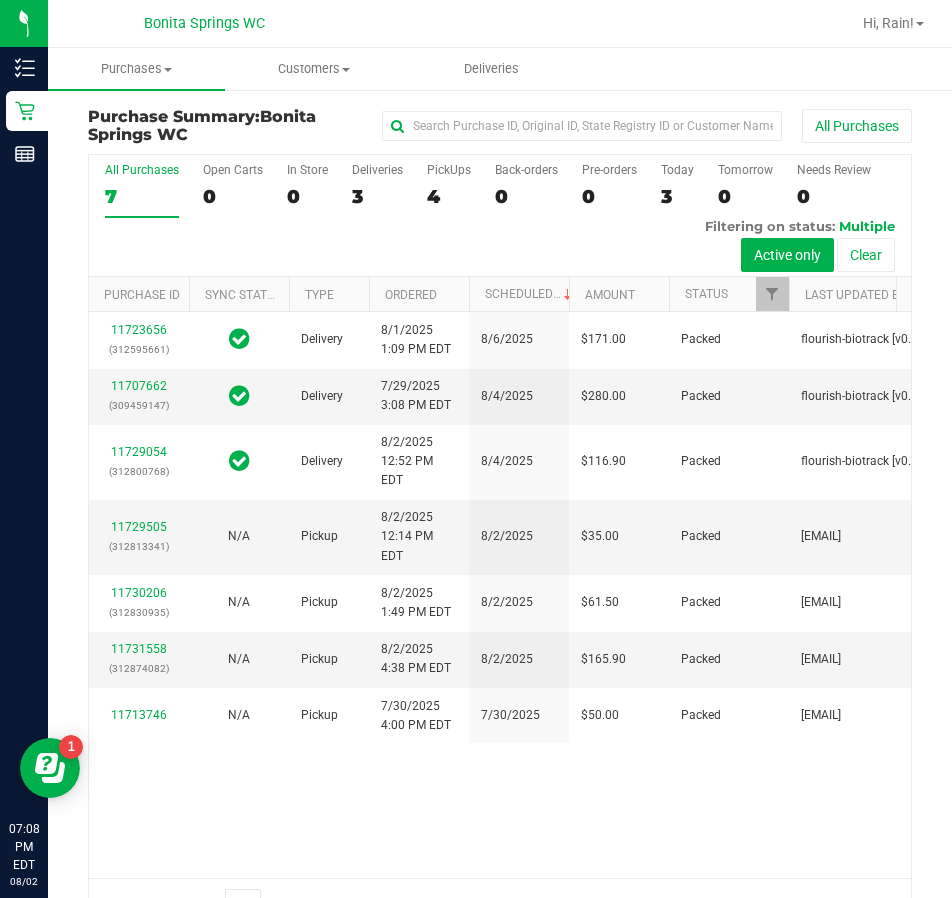 click on "PickUps
4" at bounding box center (449, 190) 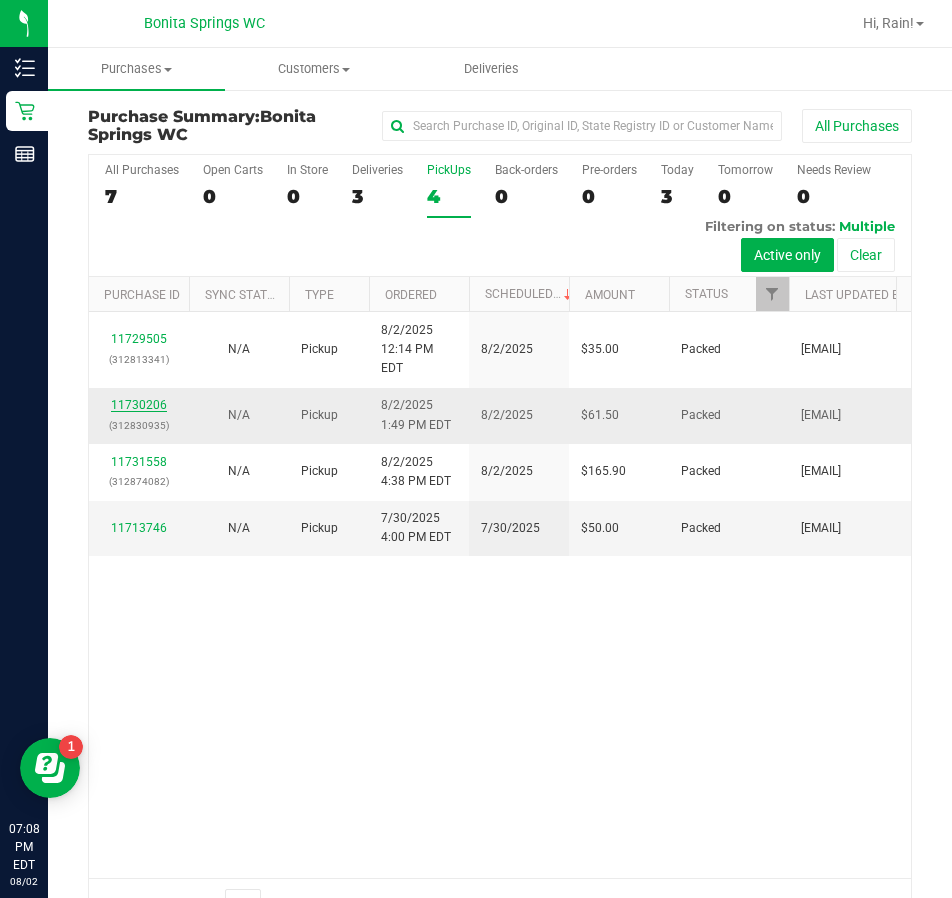 click on "11730206" at bounding box center (139, 405) 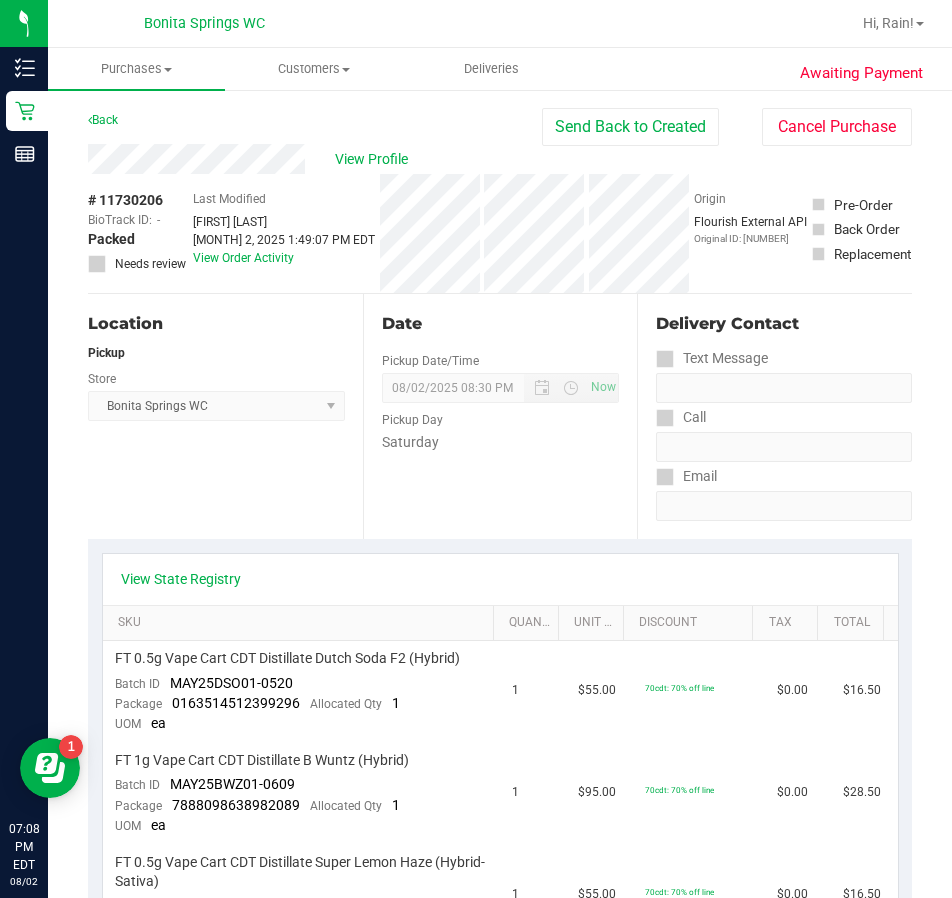 click on "Back" at bounding box center [103, 120] 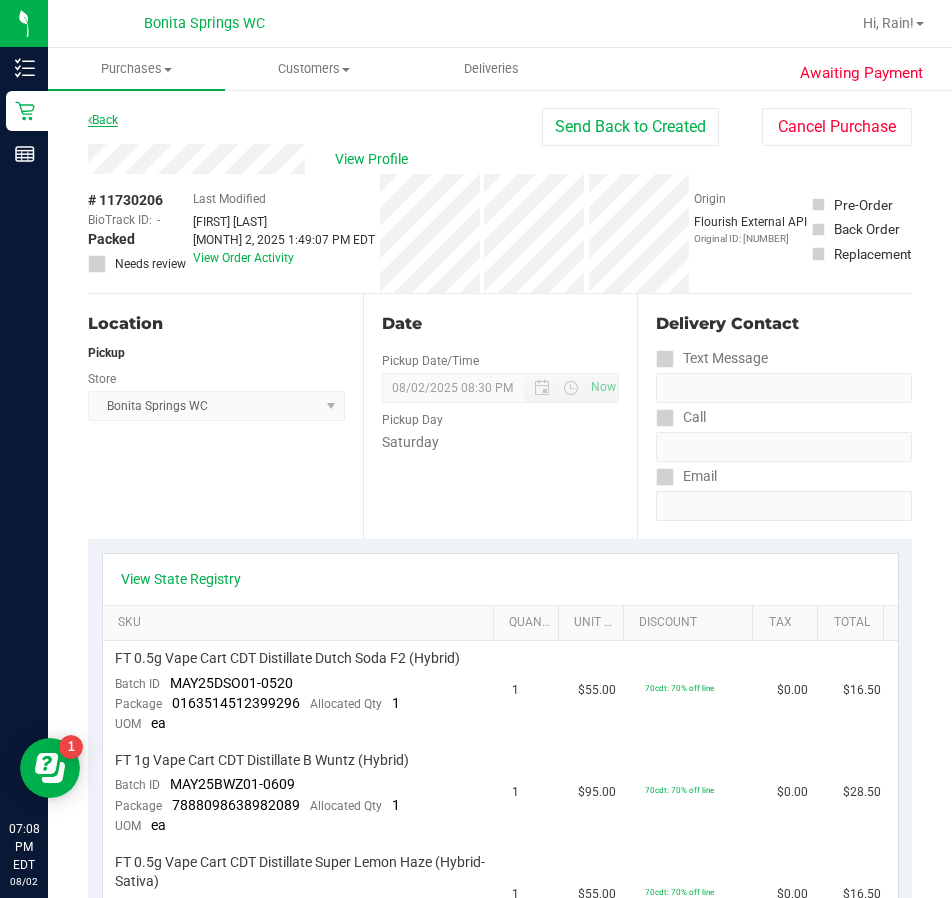 click on "Back" at bounding box center (103, 120) 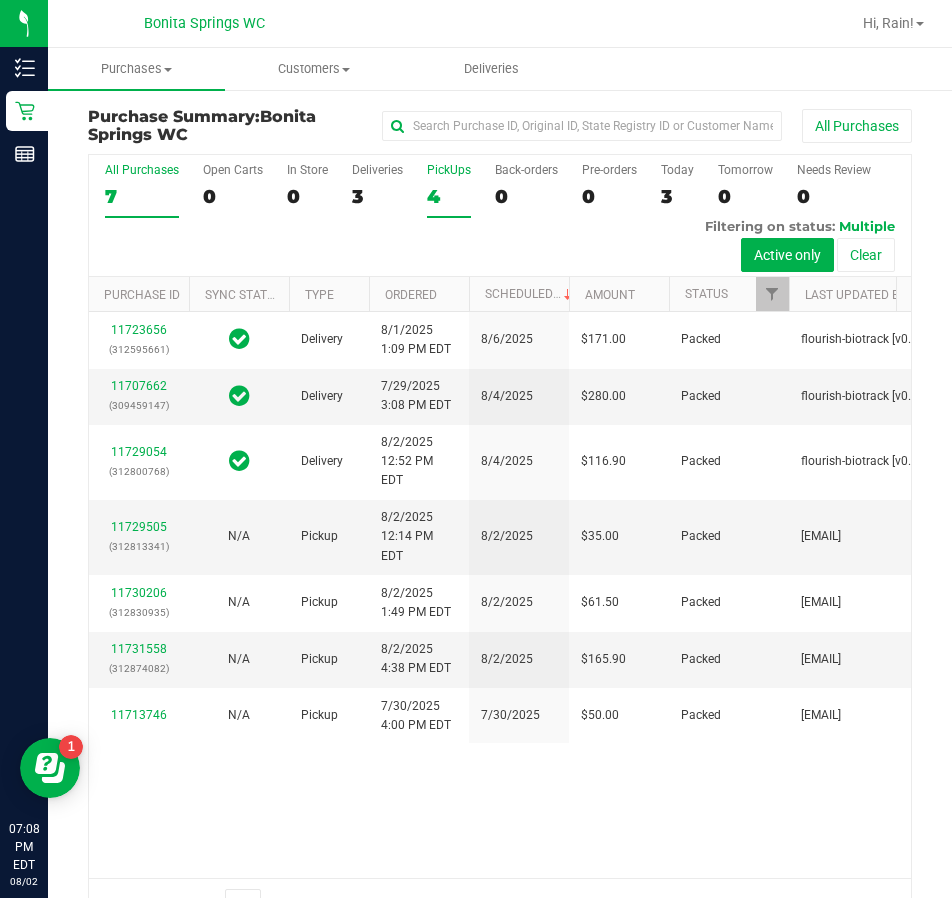 click on "PickUps
4" at bounding box center (449, 190) 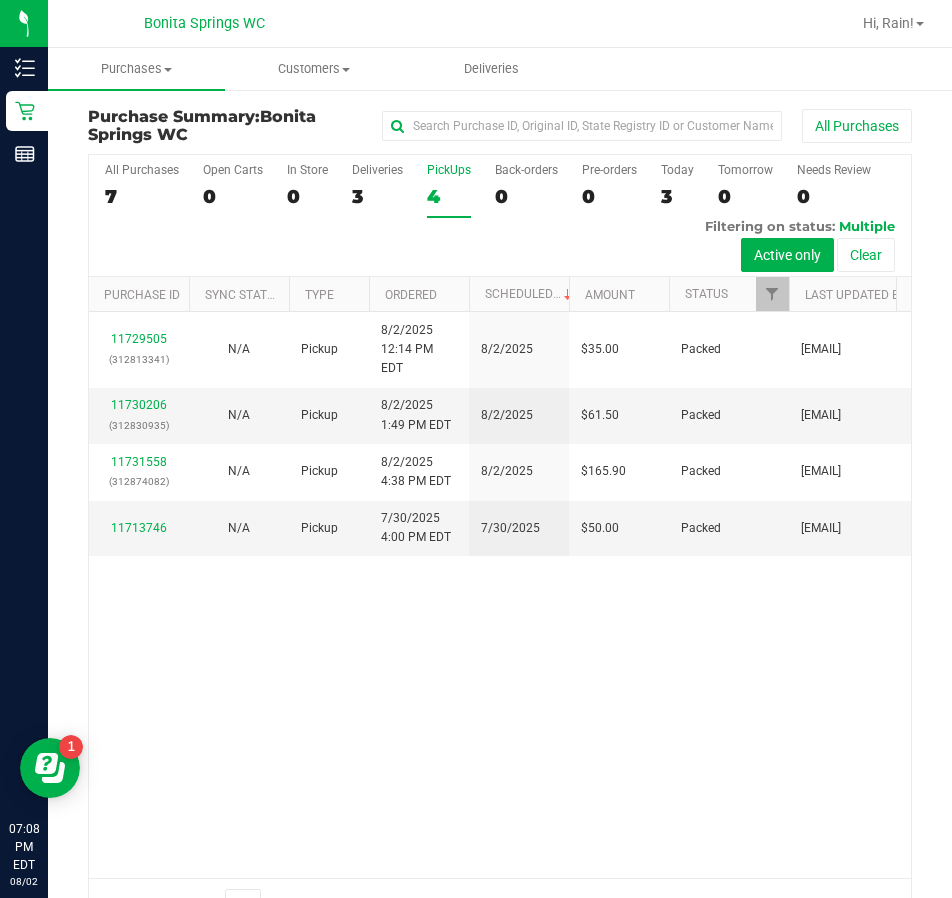 click on "4" at bounding box center [449, 196] 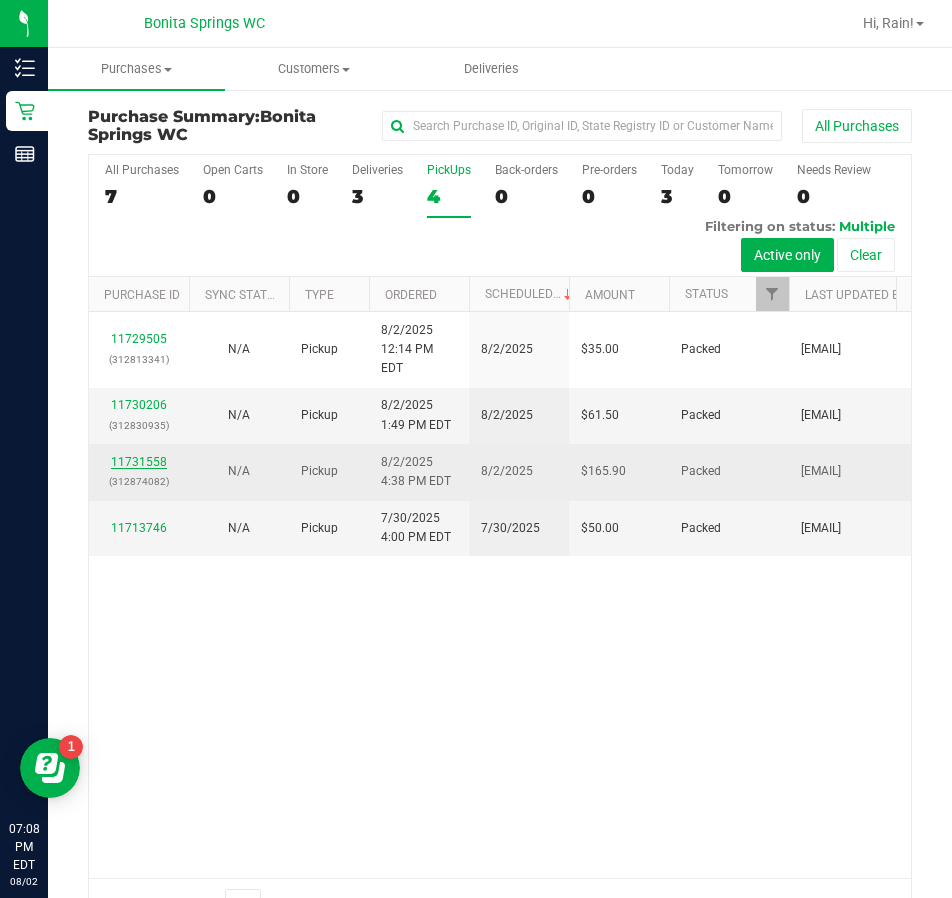 click on "11731558" at bounding box center (139, 462) 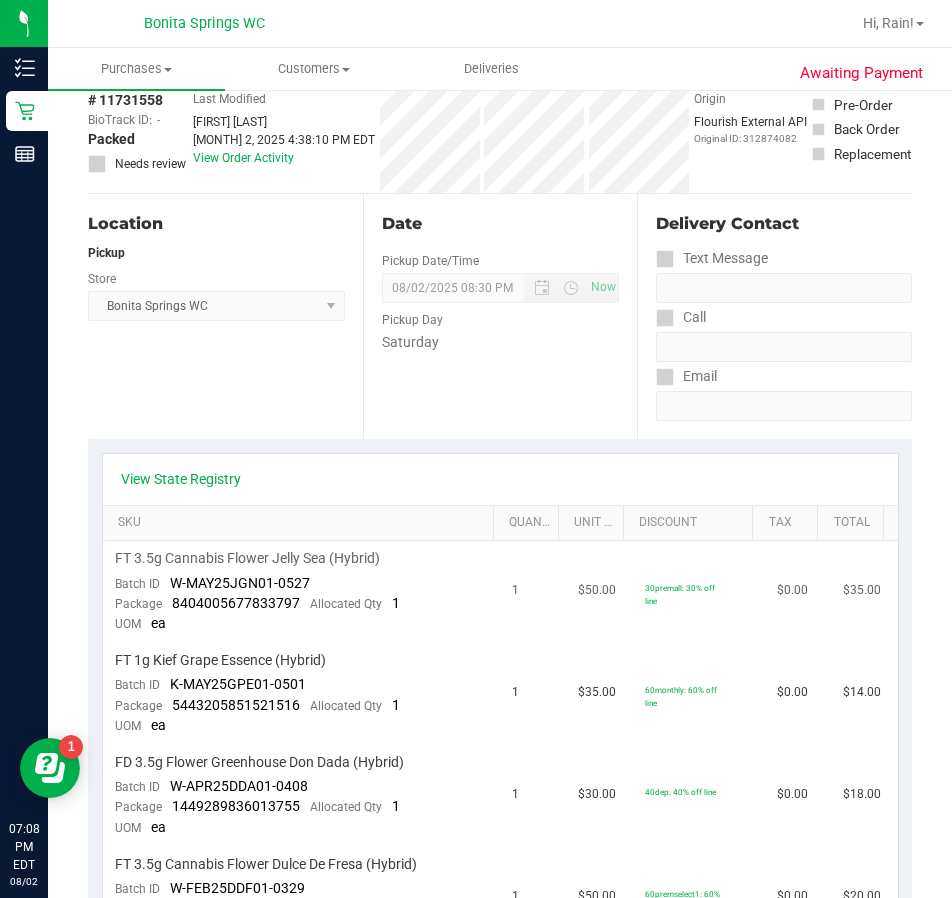 scroll, scrollTop: 0, scrollLeft: 0, axis: both 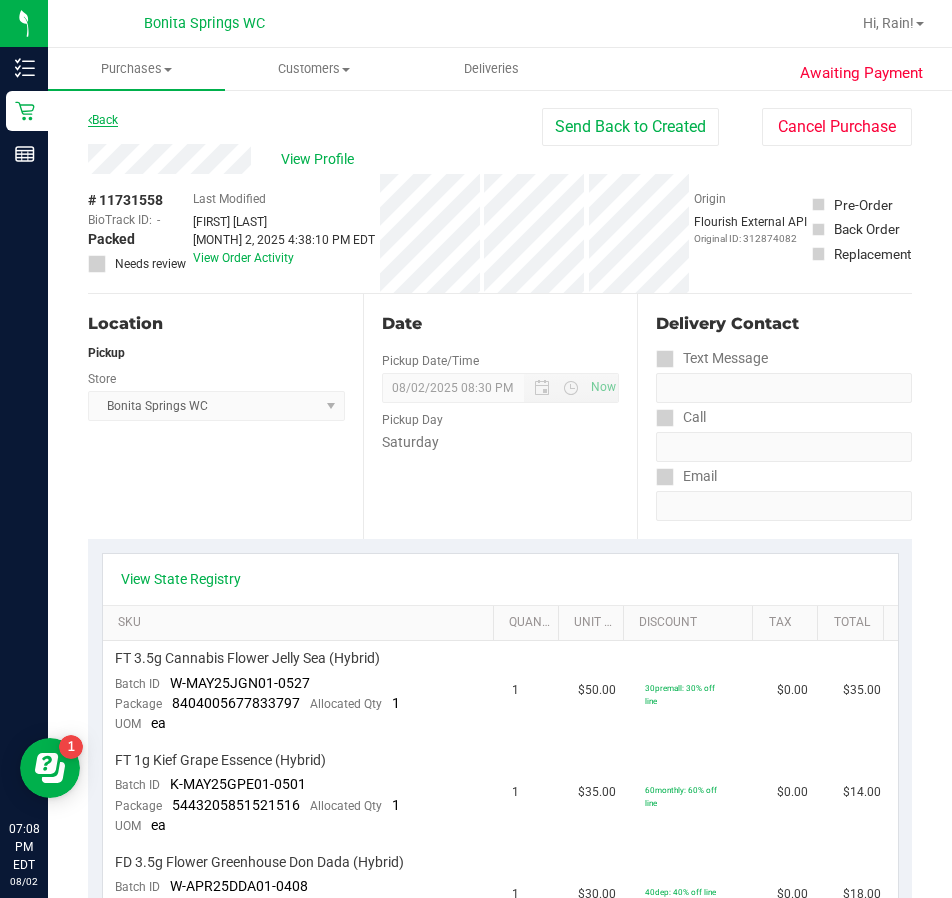 click on "Back" at bounding box center [103, 120] 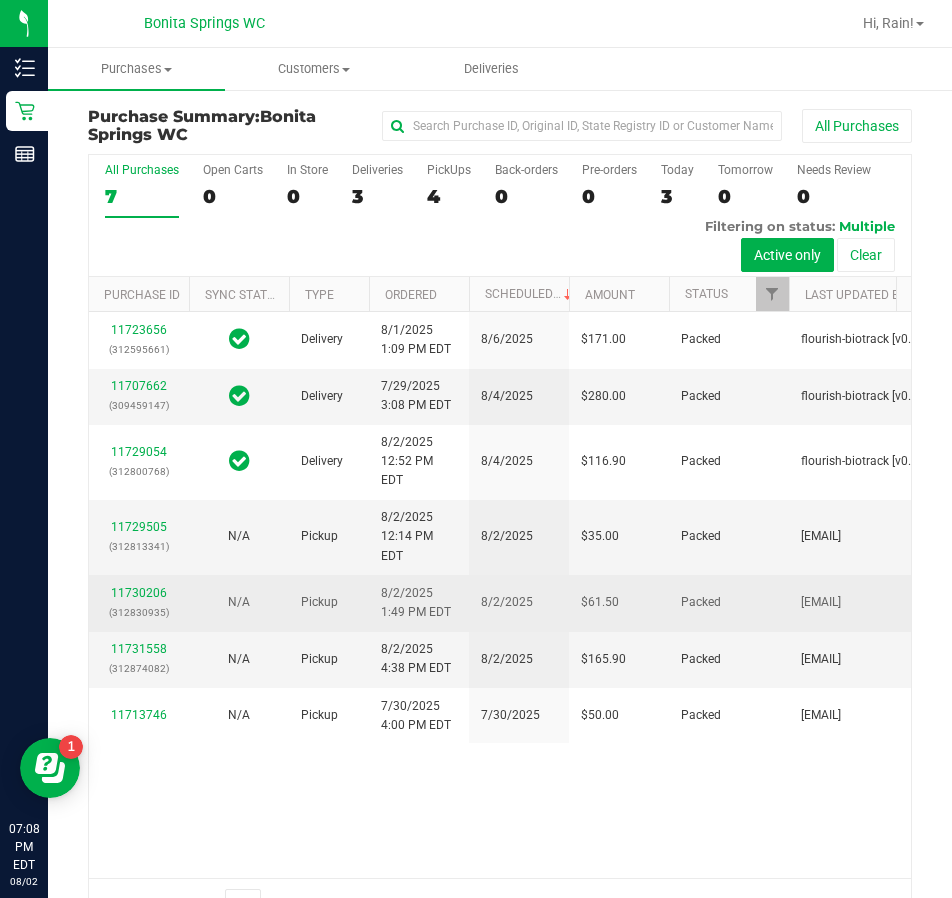 scroll, scrollTop: 300, scrollLeft: 0, axis: vertical 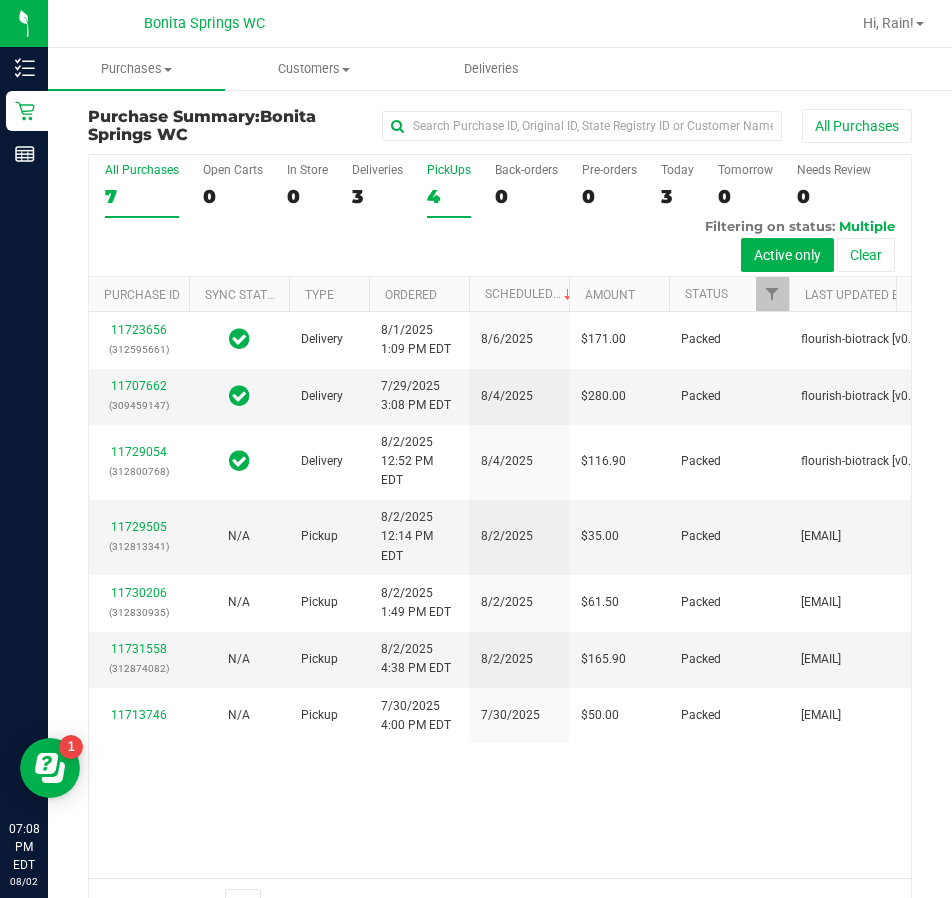 click on "4" at bounding box center [449, 196] 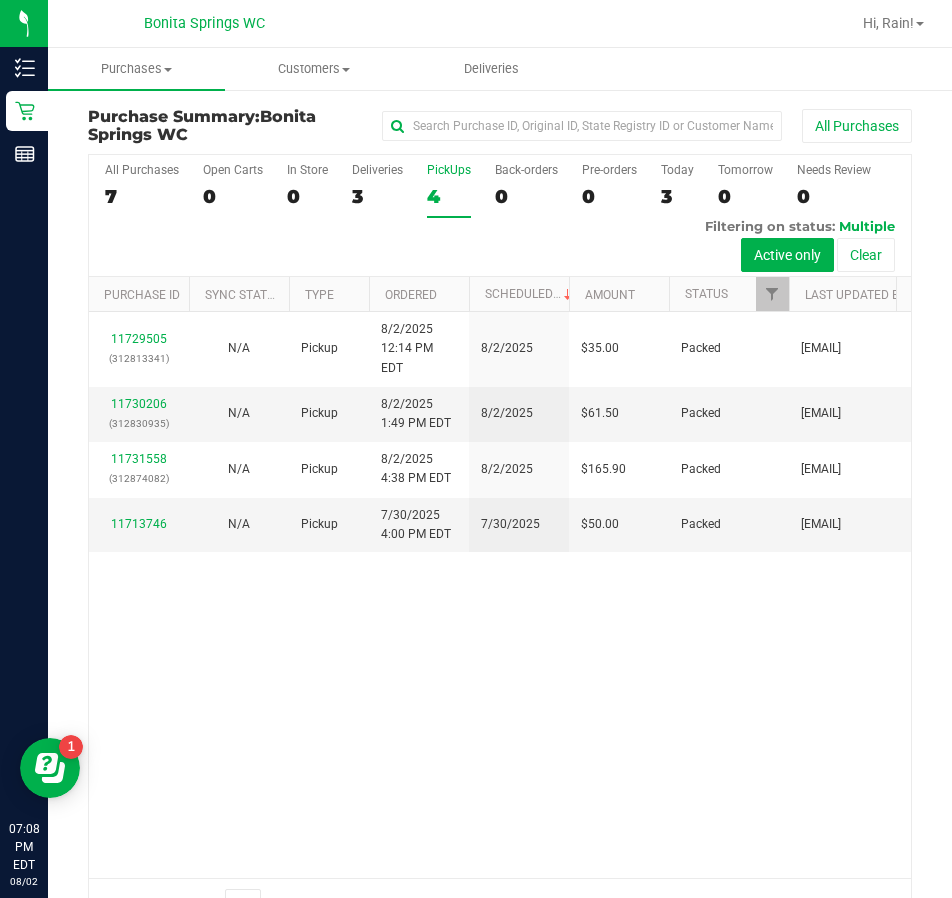scroll, scrollTop: 0, scrollLeft: 0, axis: both 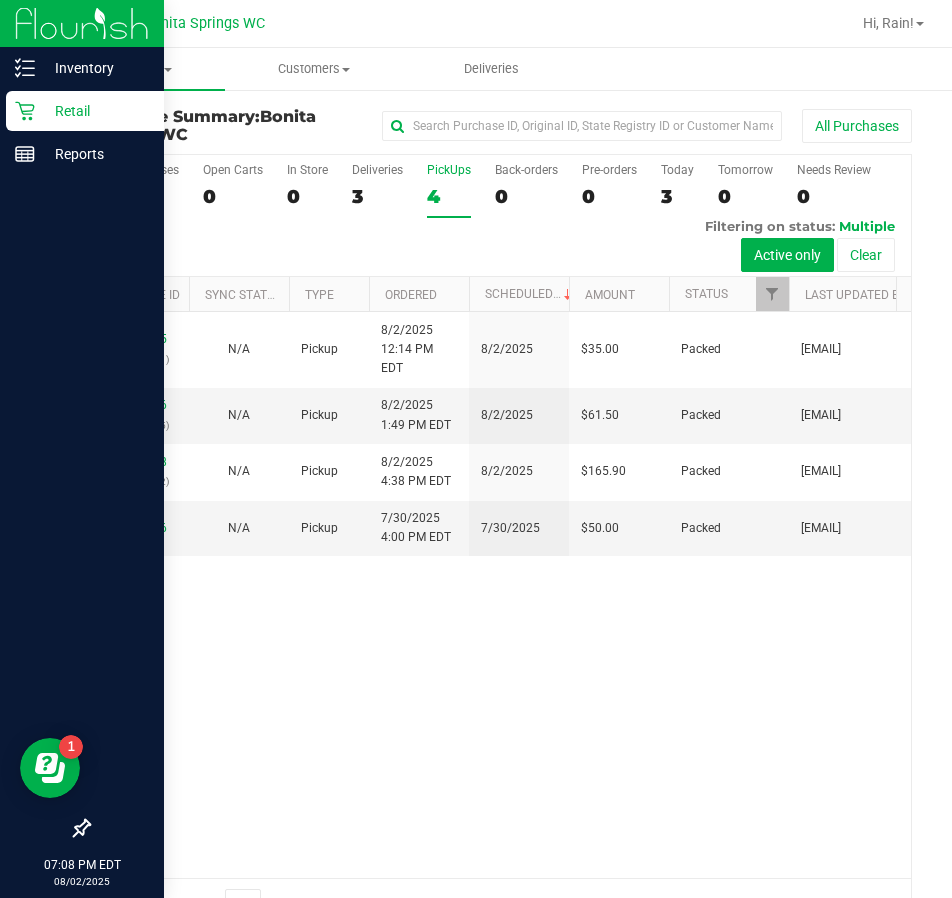 click 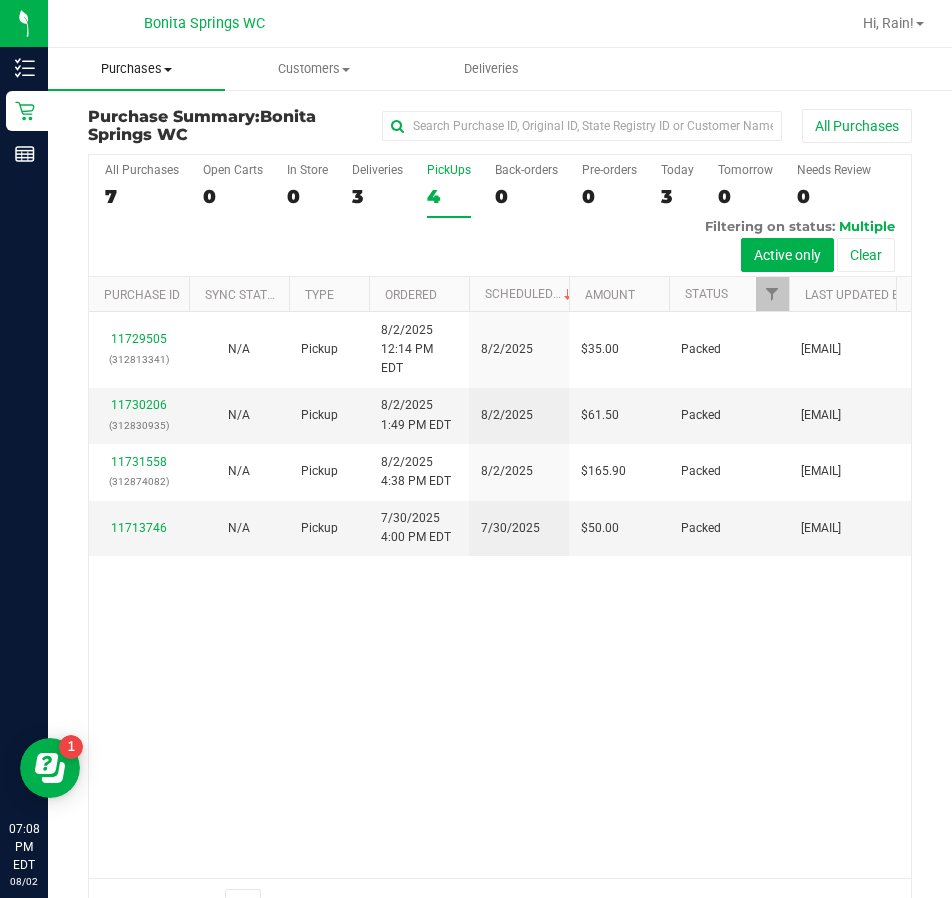 click on "Purchases" at bounding box center (136, 69) 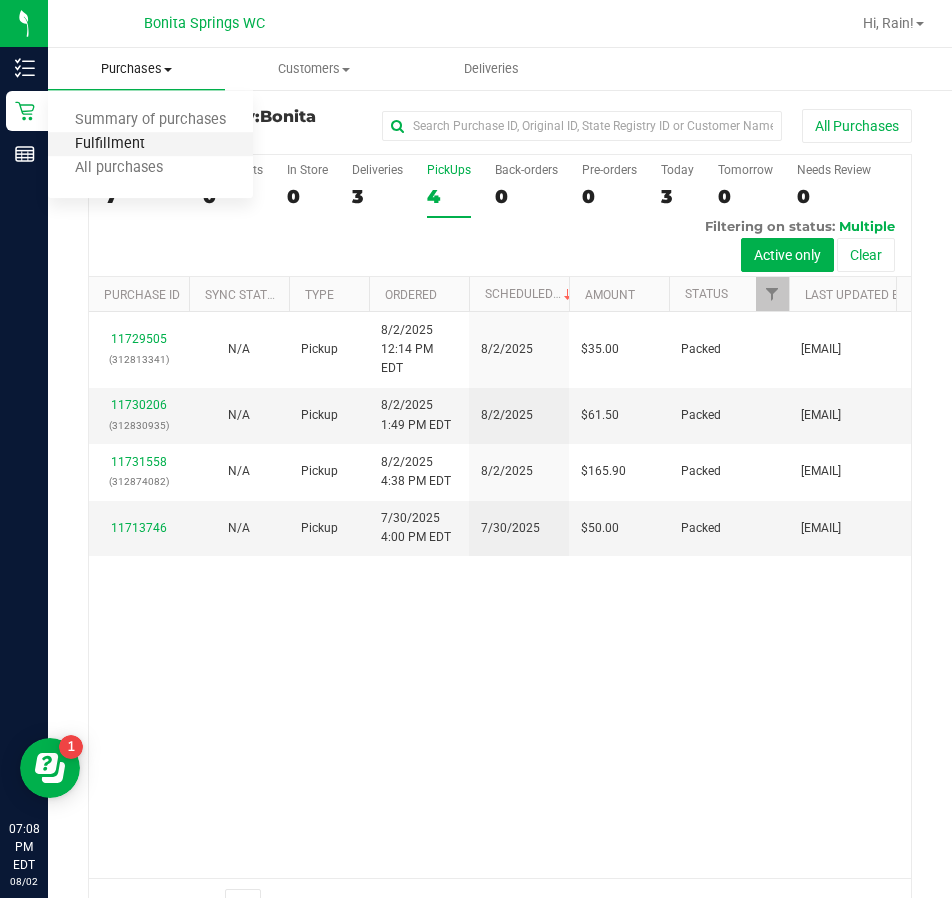 click on "Fulfillment" at bounding box center (110, 144) 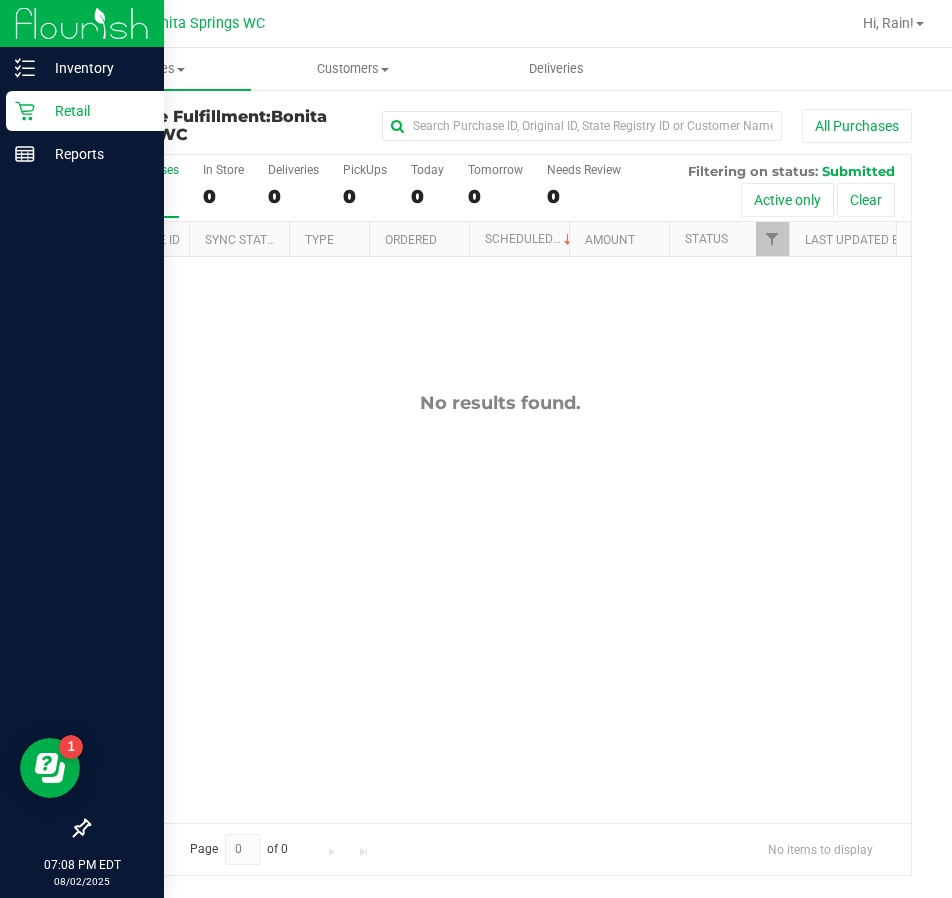 click 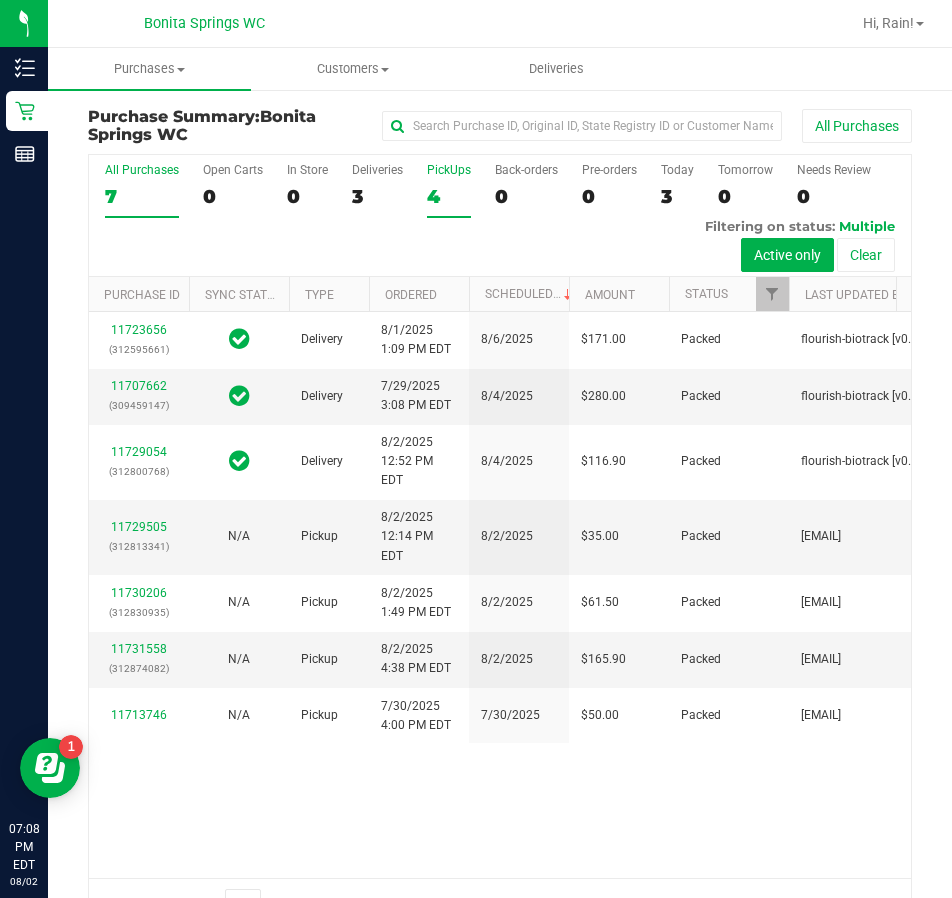 click on "4" at bounding box center (449, 196) 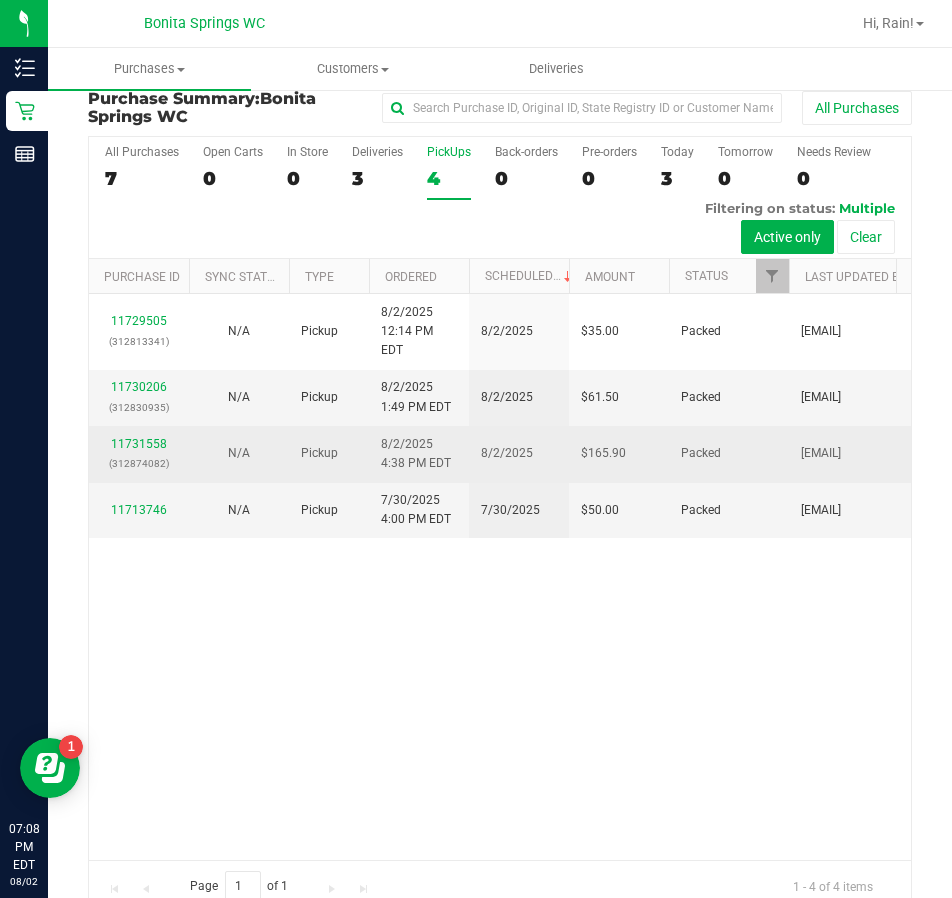 scroll, scrollTop: 0, scrollLeft: 0, axis: both 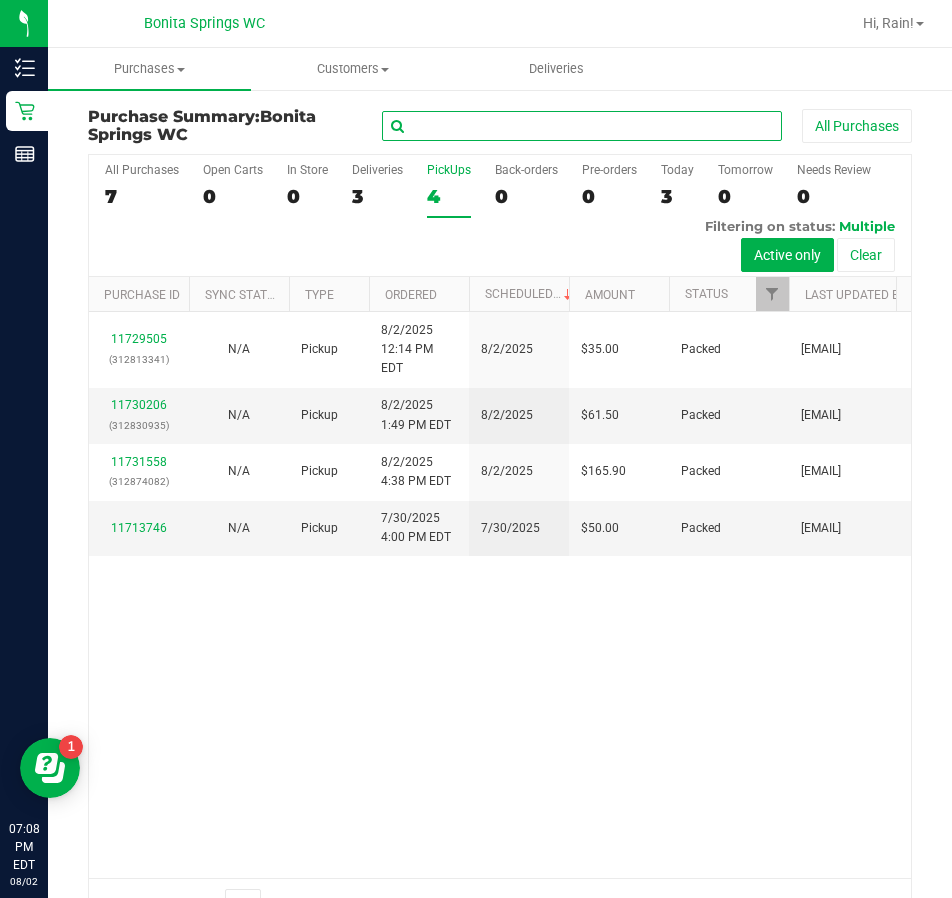 click at bounding box center (582, 126) 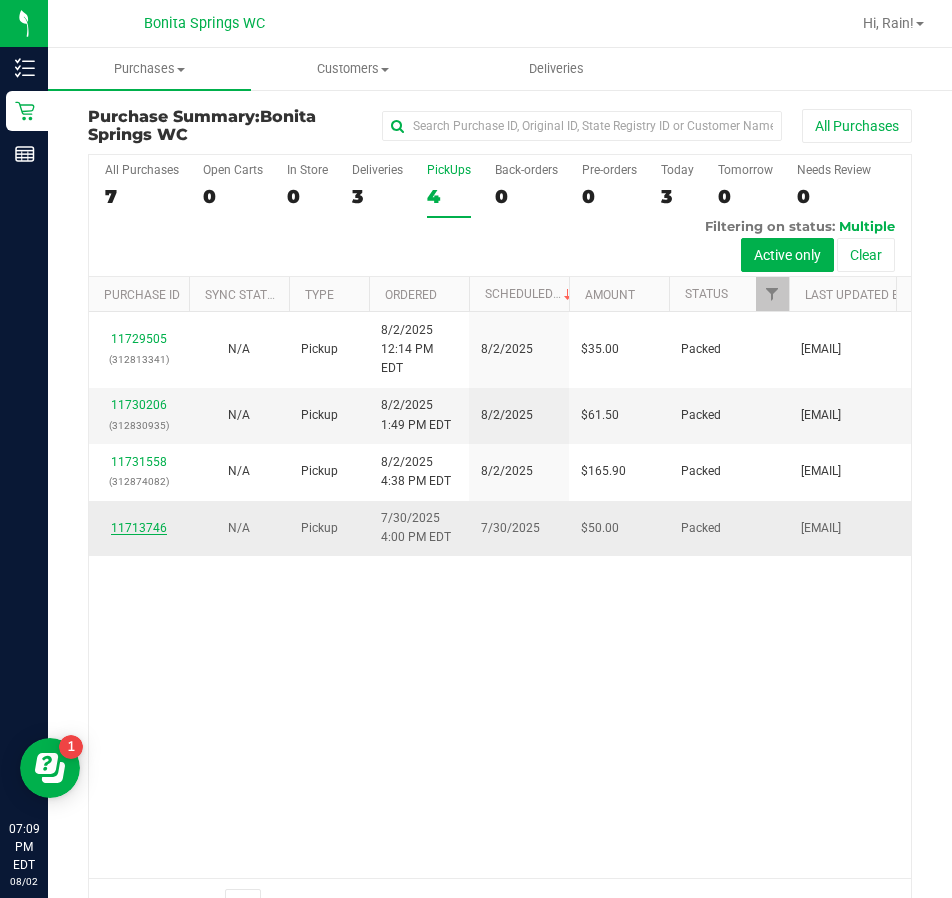click on "11713746" at bounding box center (139, 528) 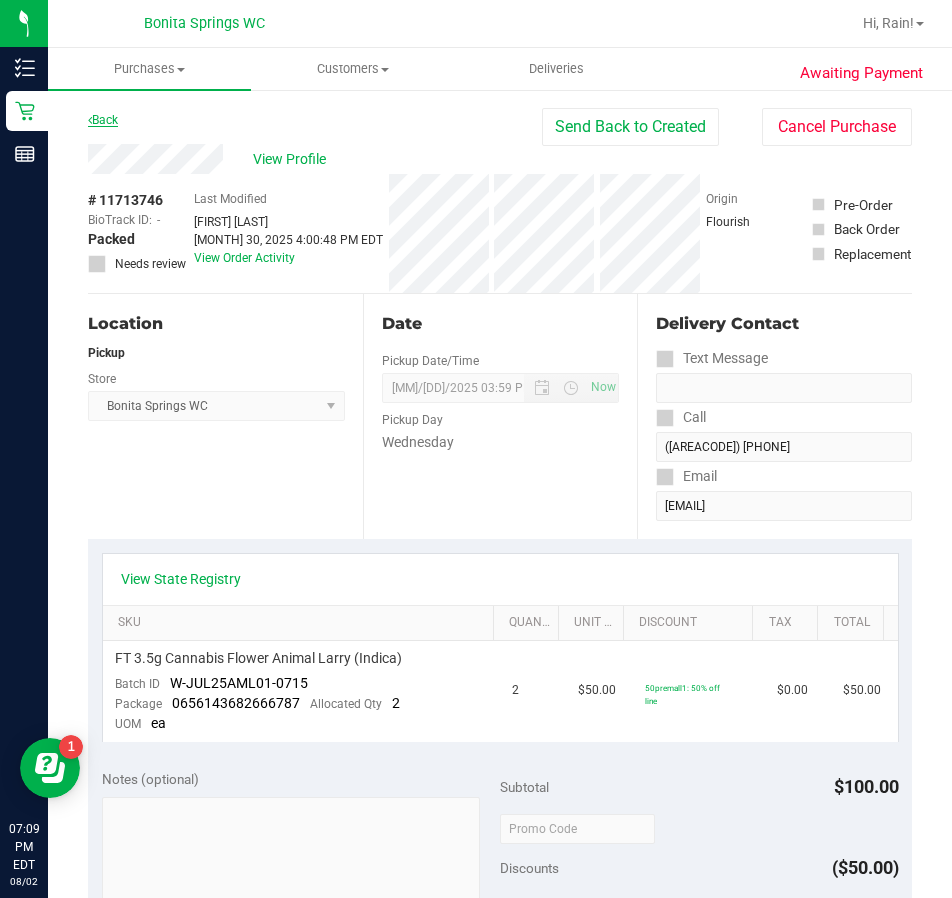 click on "Back" at bounding box center (103, 120) 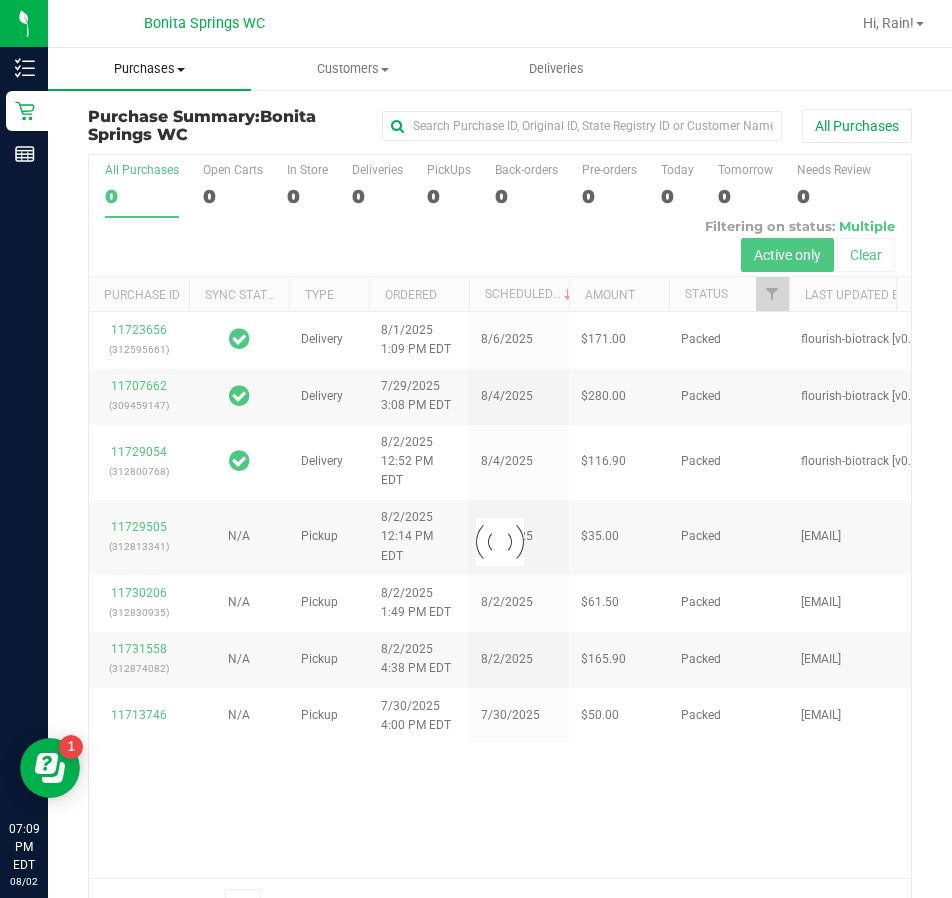 click on "Purchases" at bounding box center [149, 69] 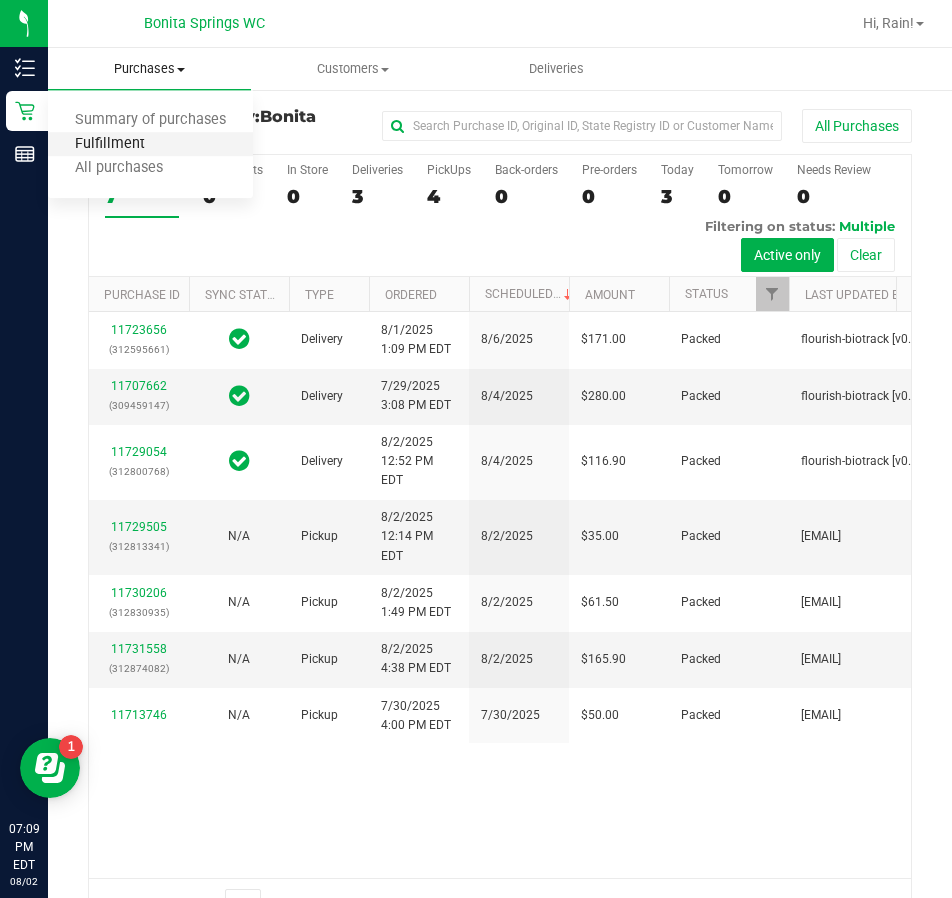 click on "Fulfillment" at bounding box center [110, 144] 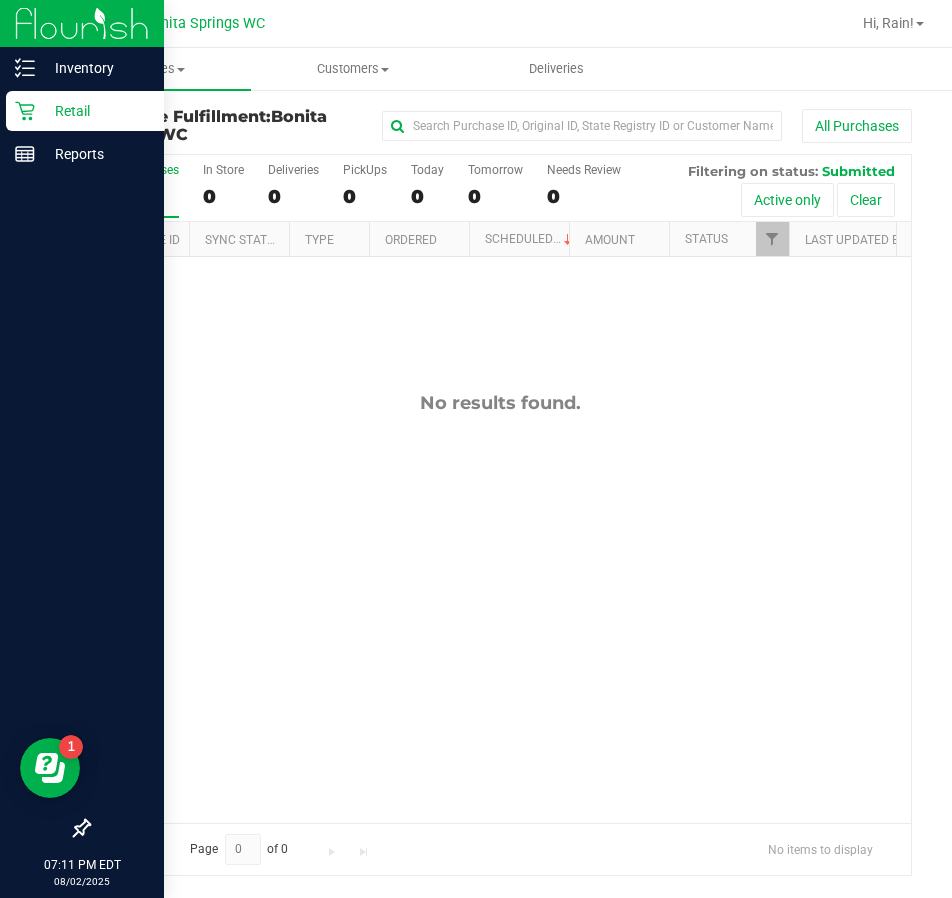 click on "Retail" at bounding box center [85, 111] 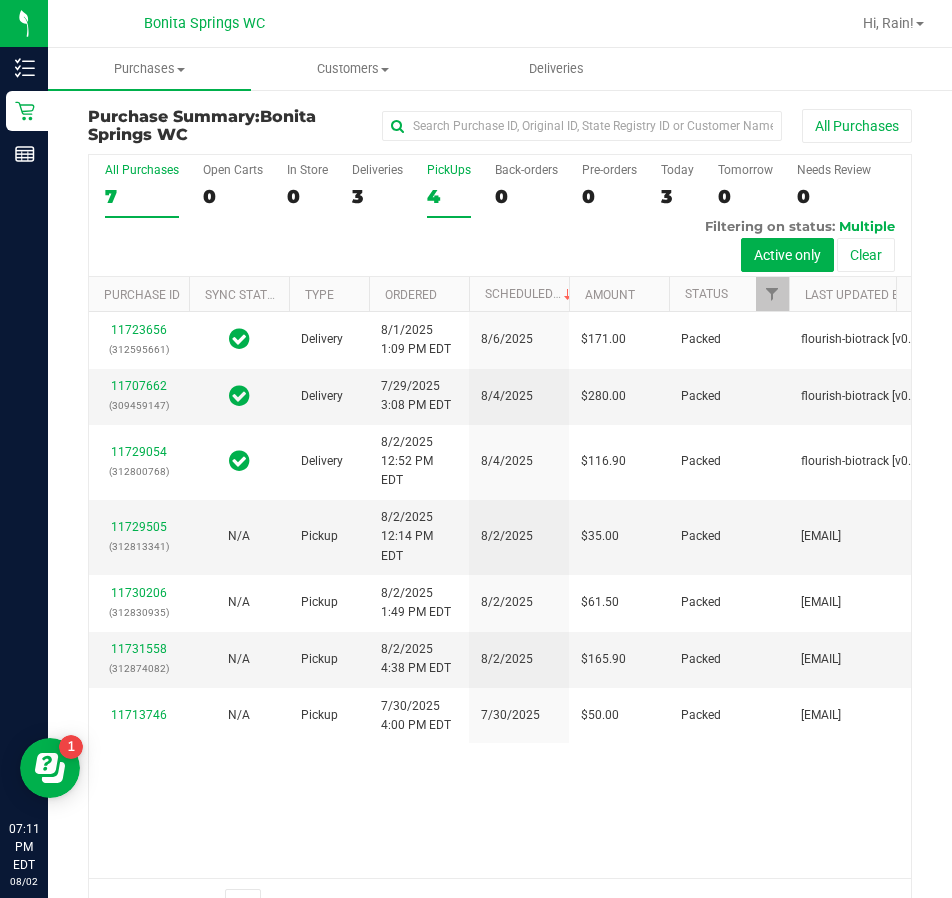 click on "4" at bounding box center (449, 196) 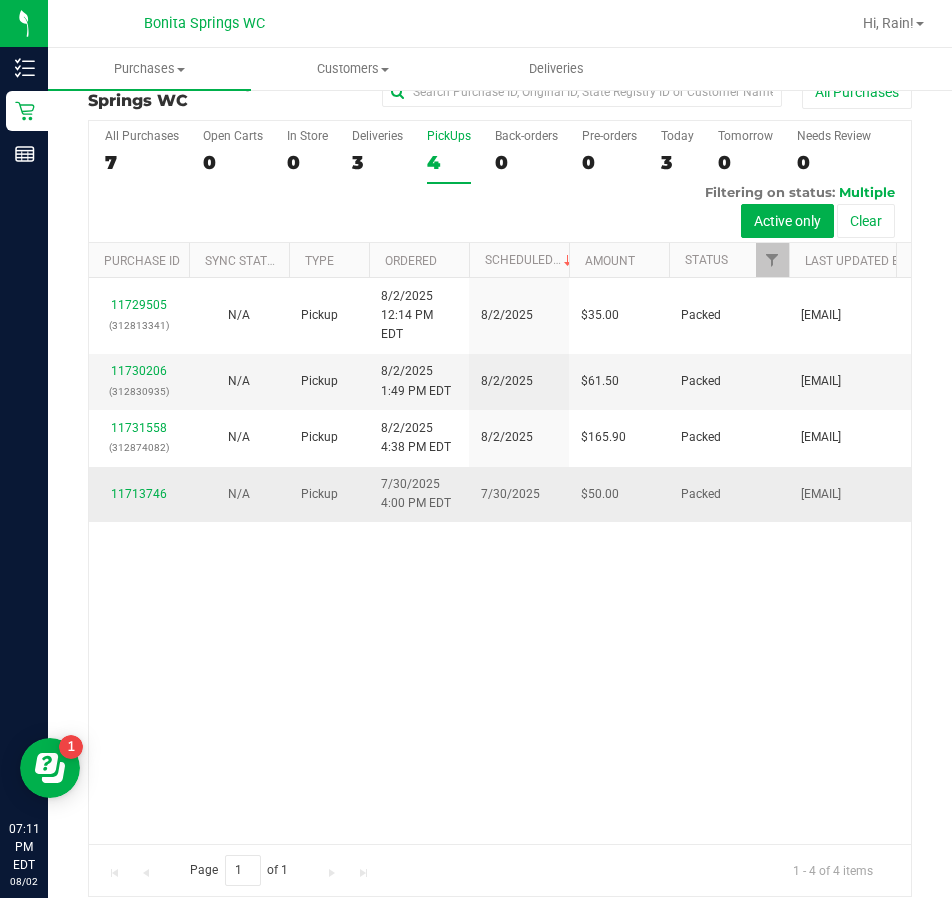 scroll, scrollTop: 53, scrollLeft: 0, axis: vertical 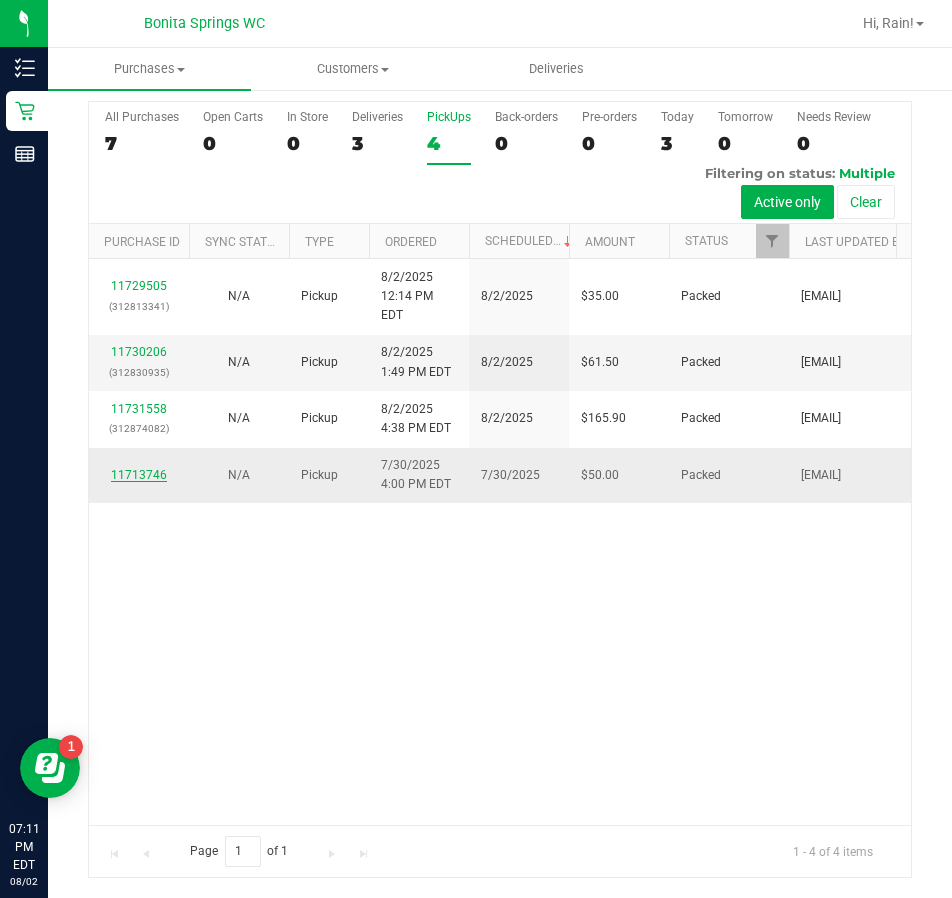 click on "11713746" at bounding box center [139, 475] 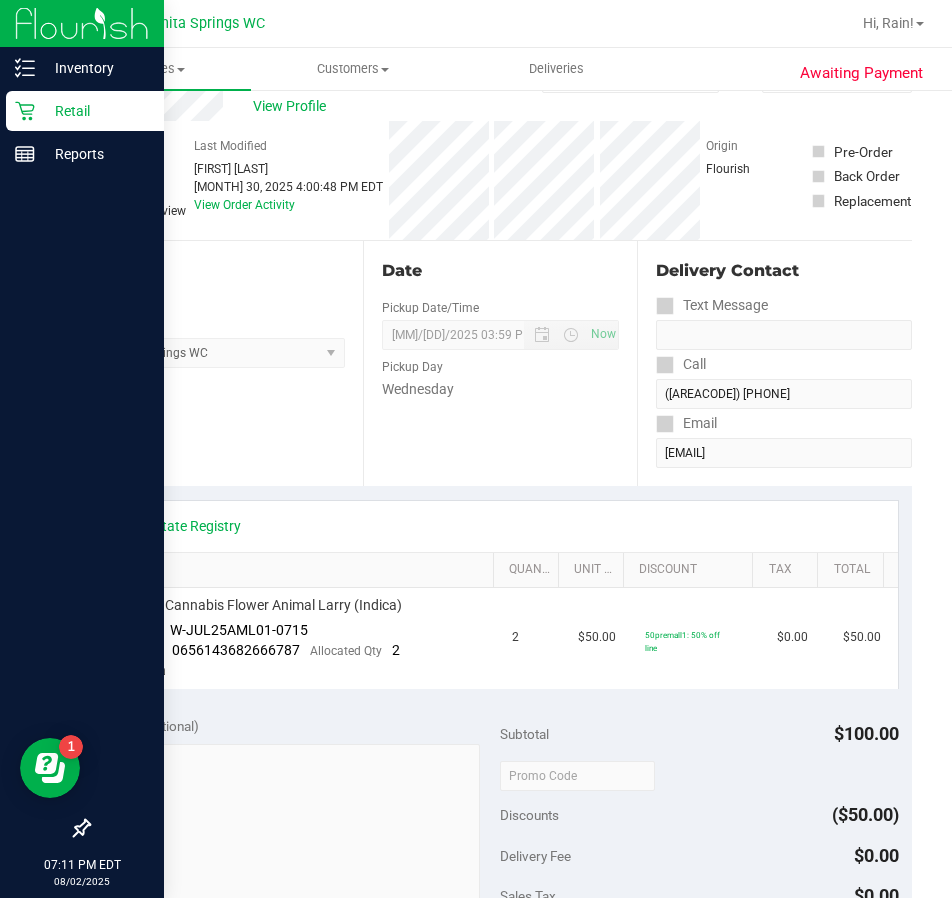 click 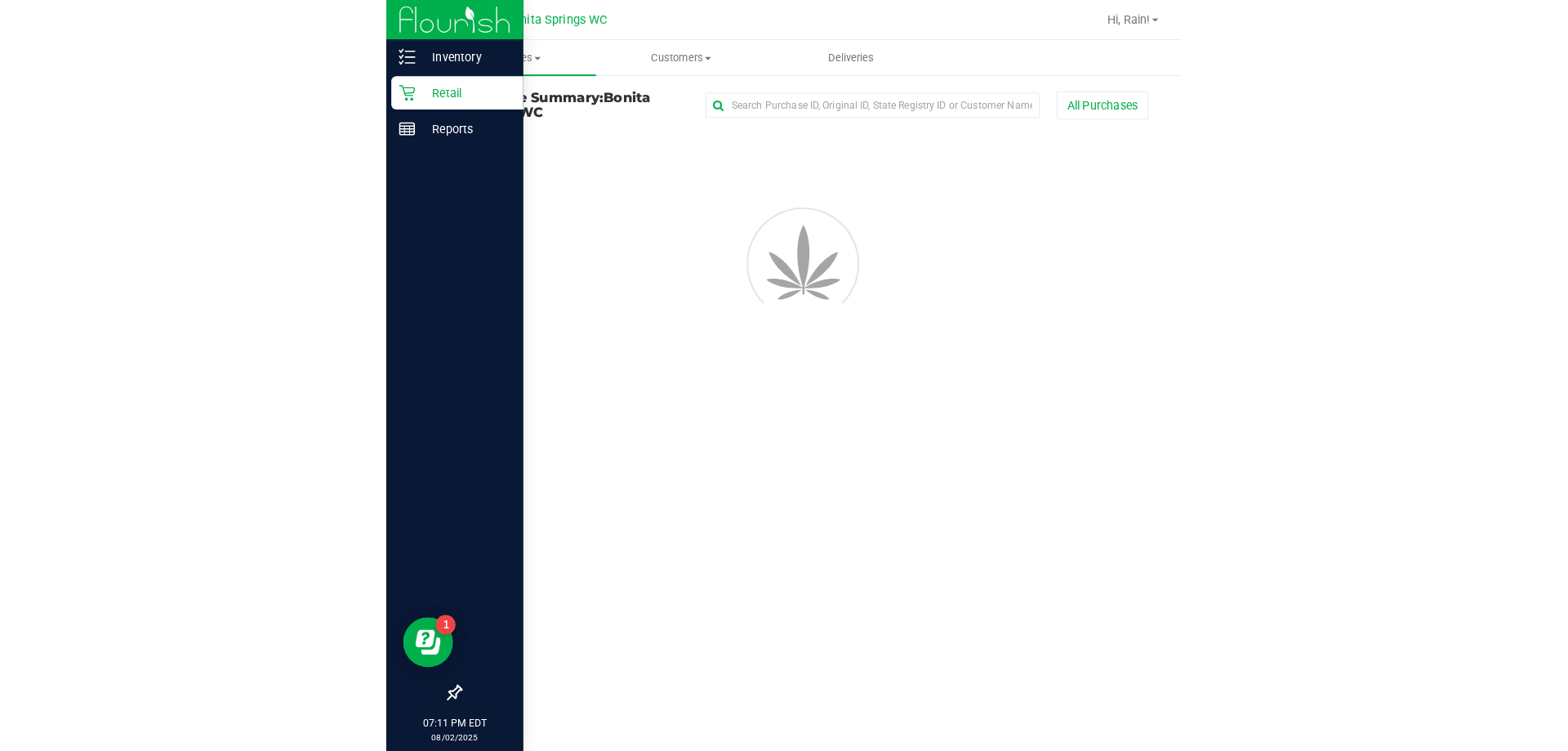 scroll, scrollTop: 0, scrollLeft: 0, axis: both 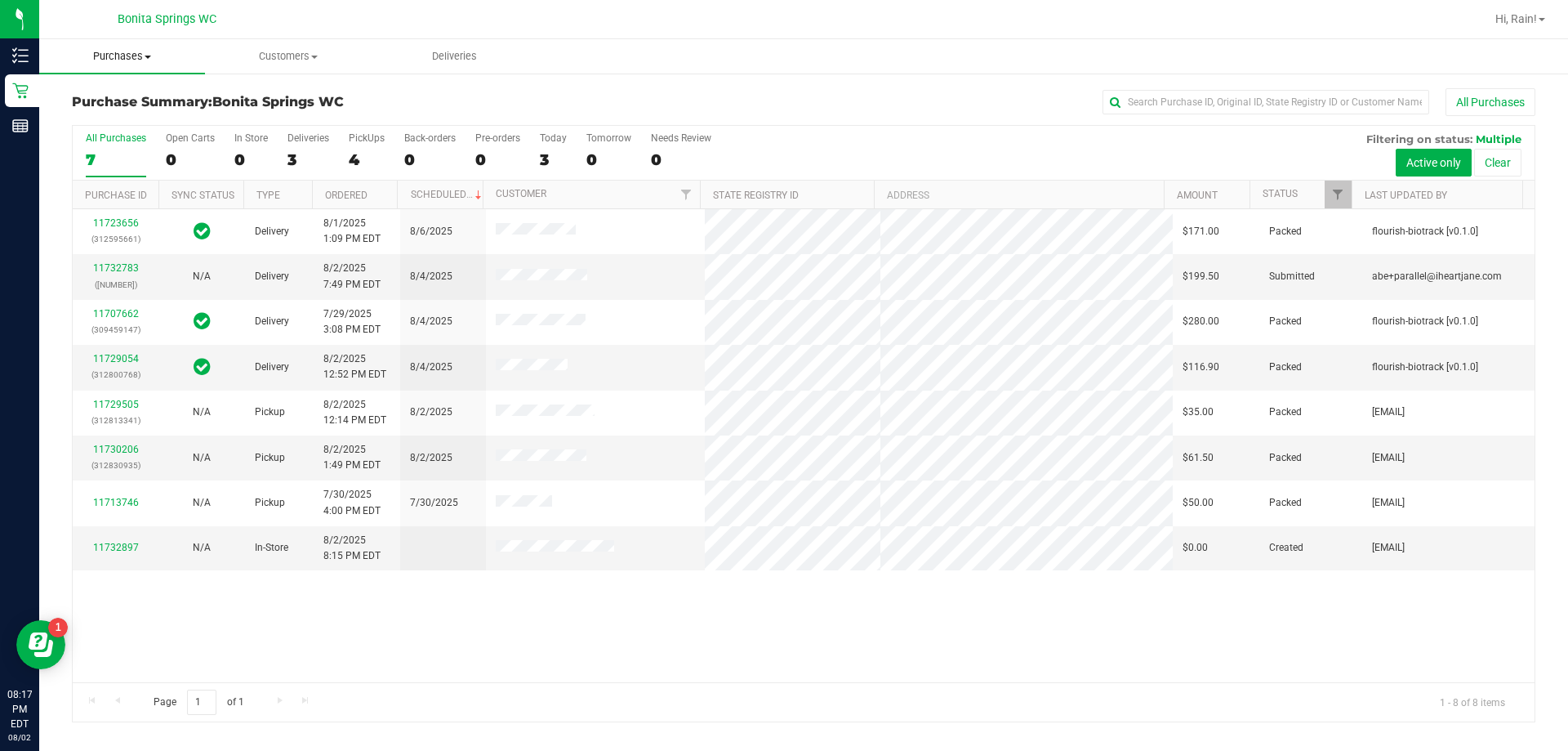 click on "Purchases" at bounding box center (122, 56) 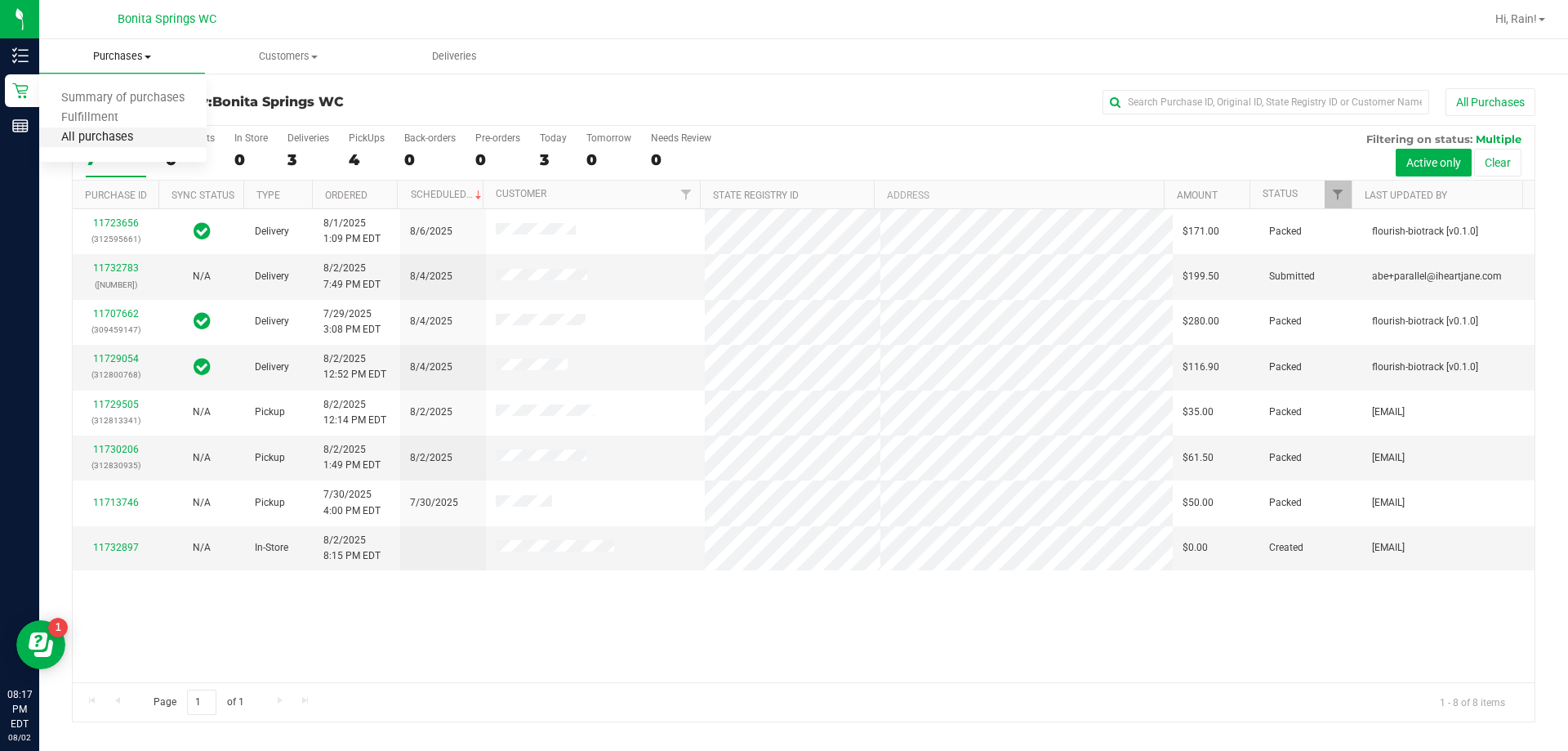 click on "All purchases" at bounding box center (97, 137) 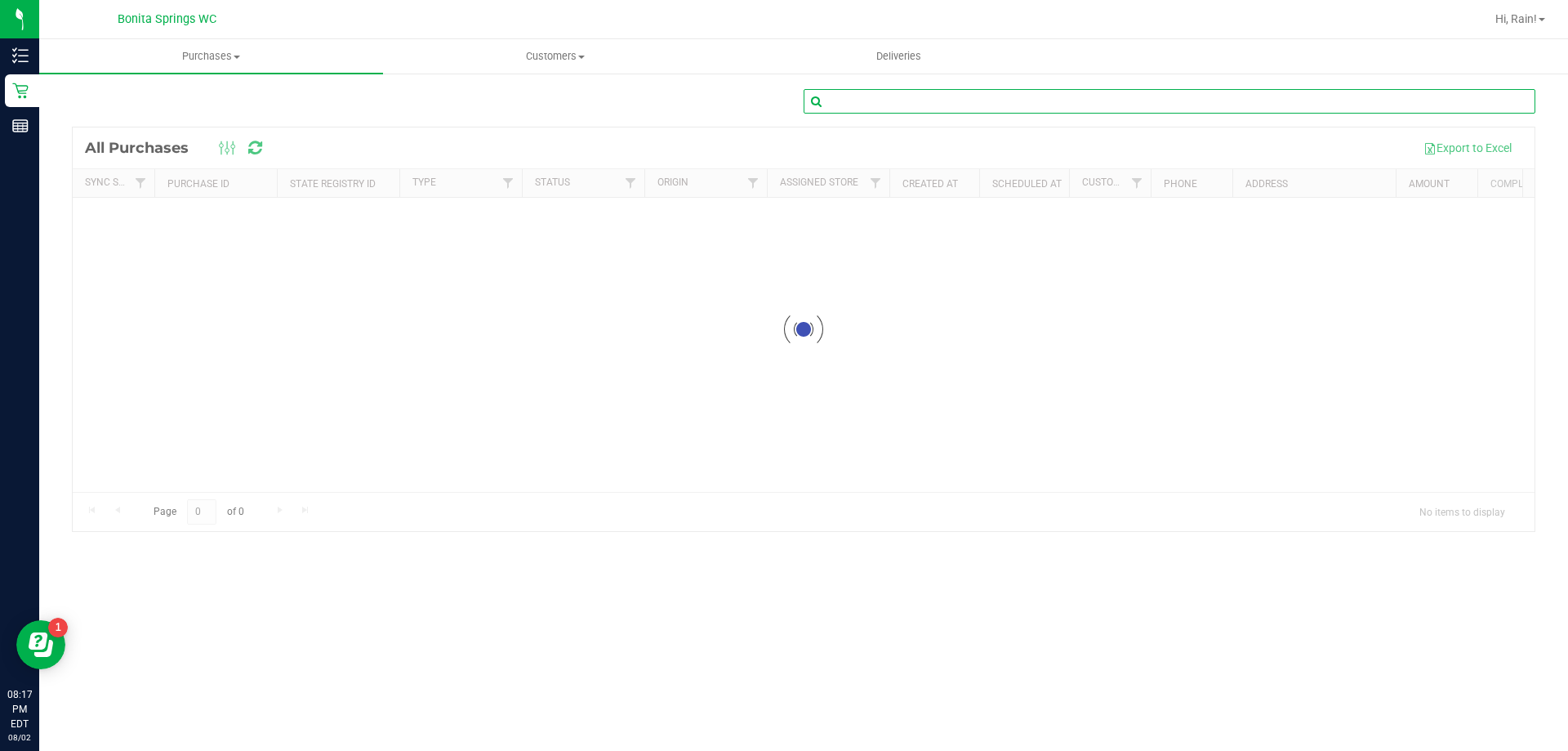 click at bounding box center [1169, 101] 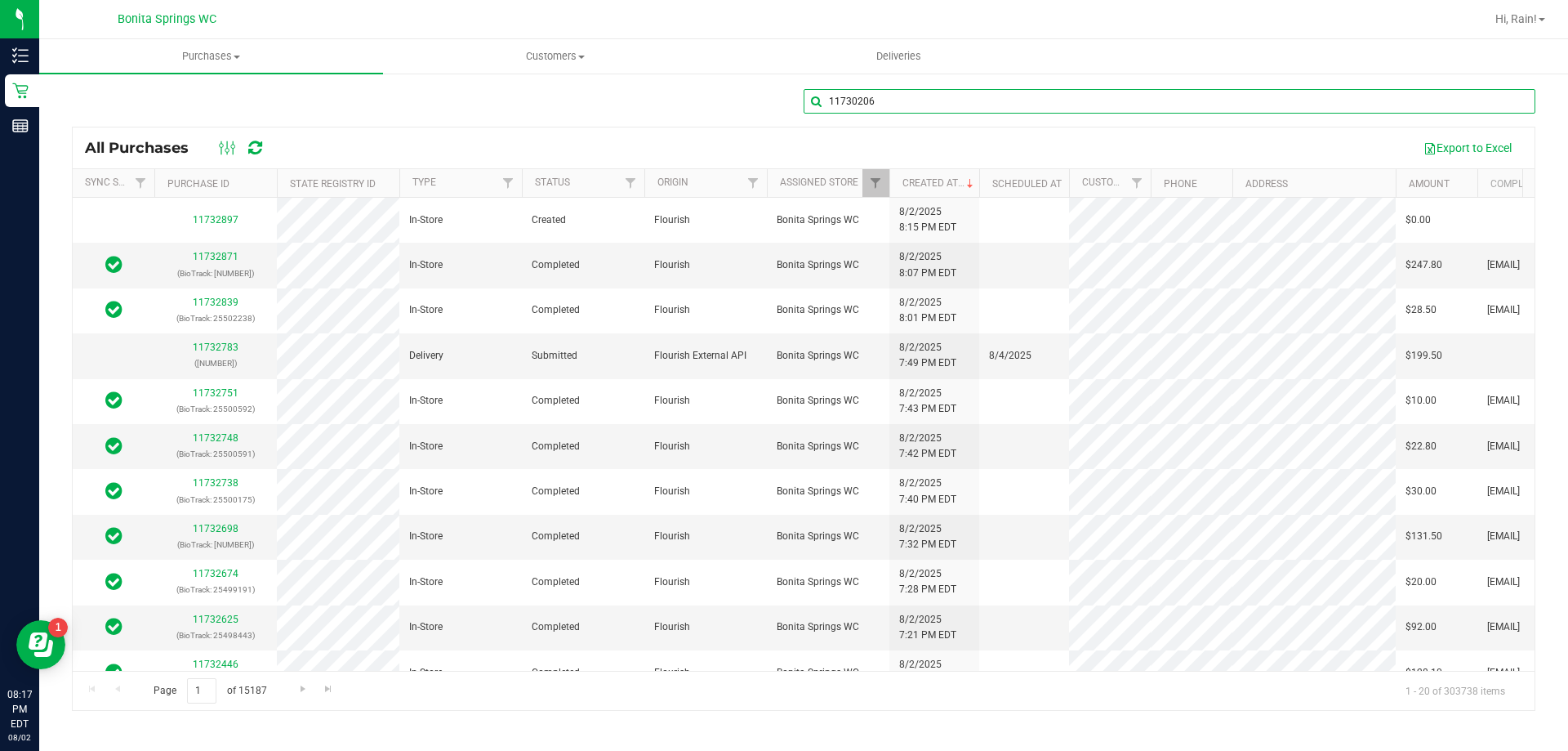 type on "11730206" 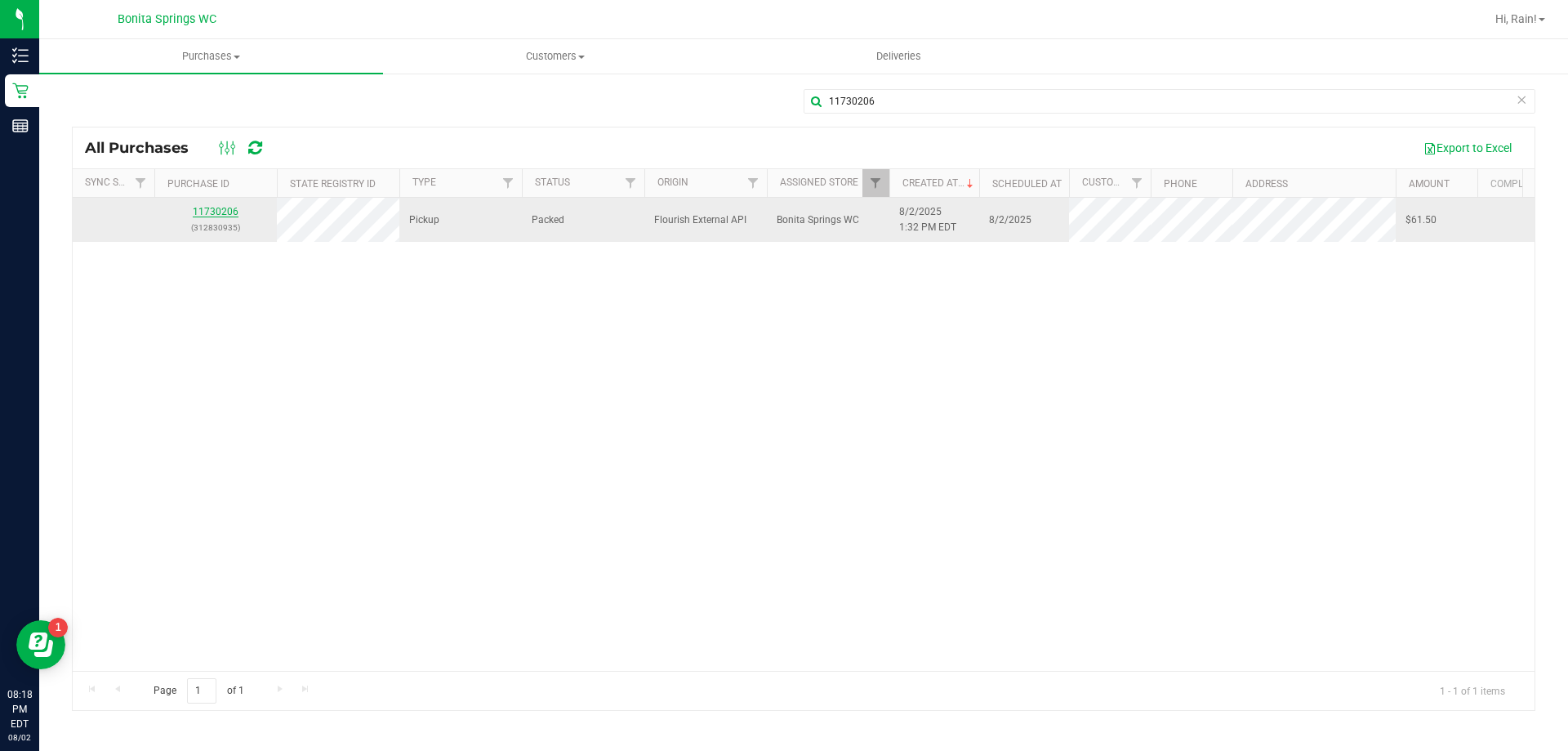 click on "11730206" at bounding box center [216, 212] 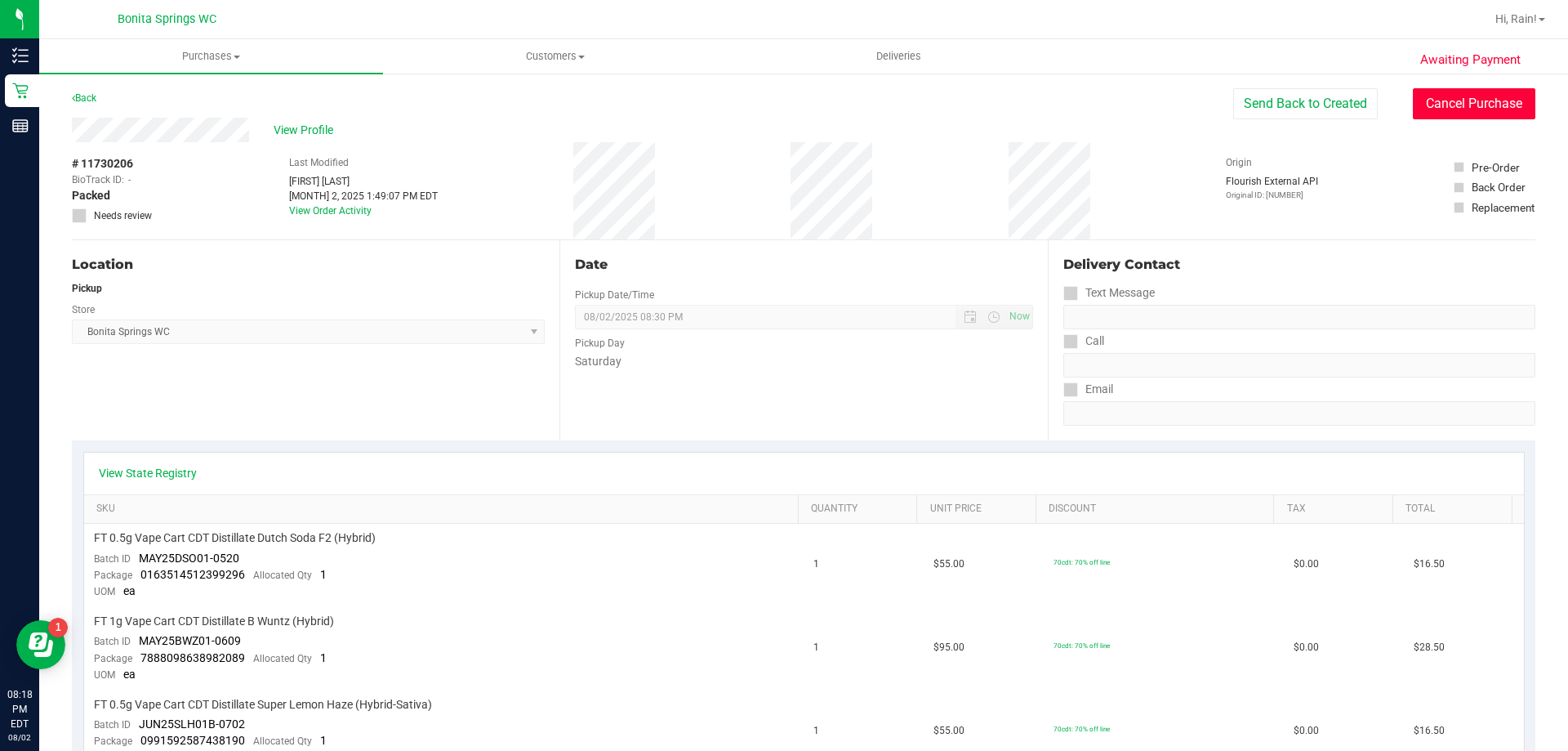 click on "Cancel Purchase" at bounding box center [1474, 104] 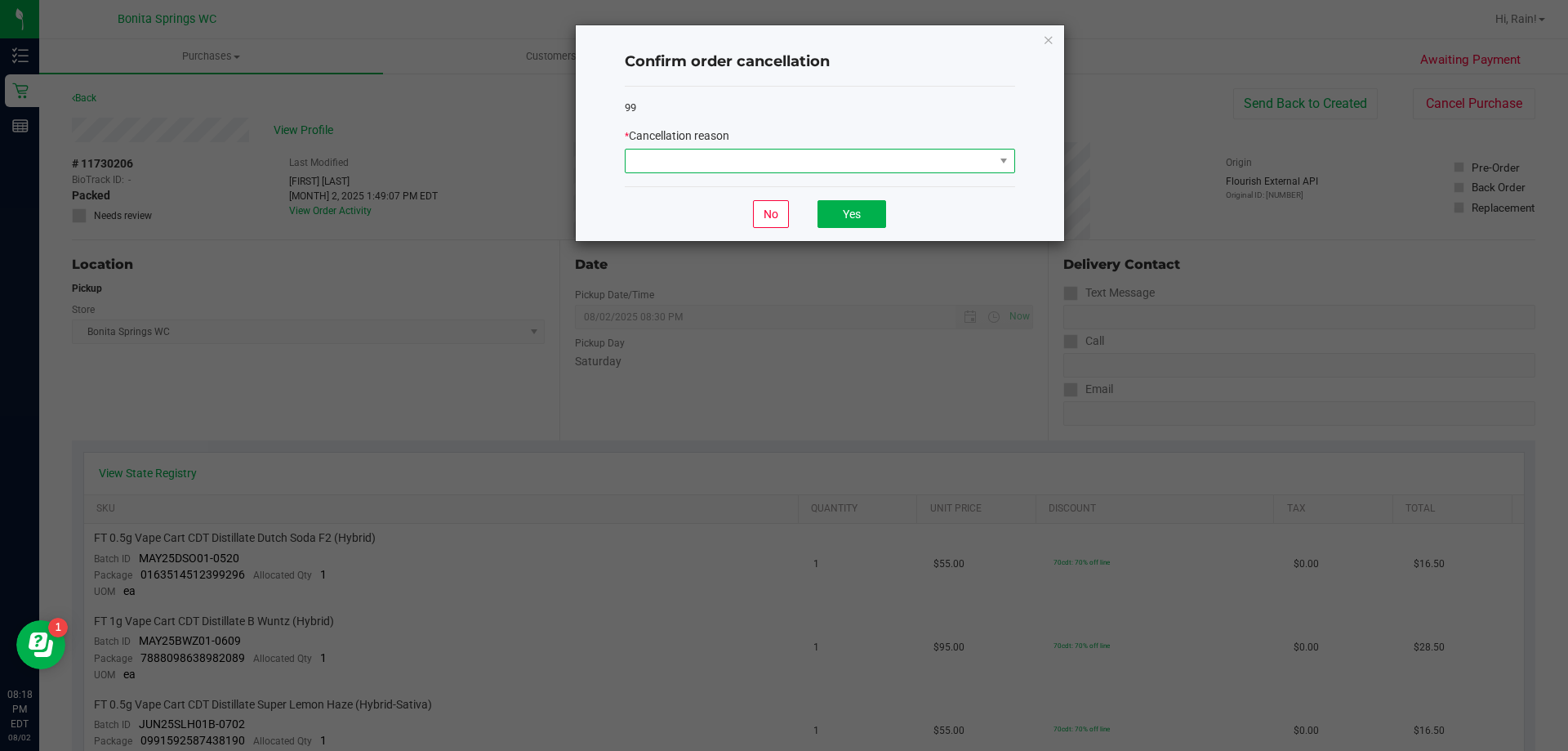 click at bounding box center (809, 161) 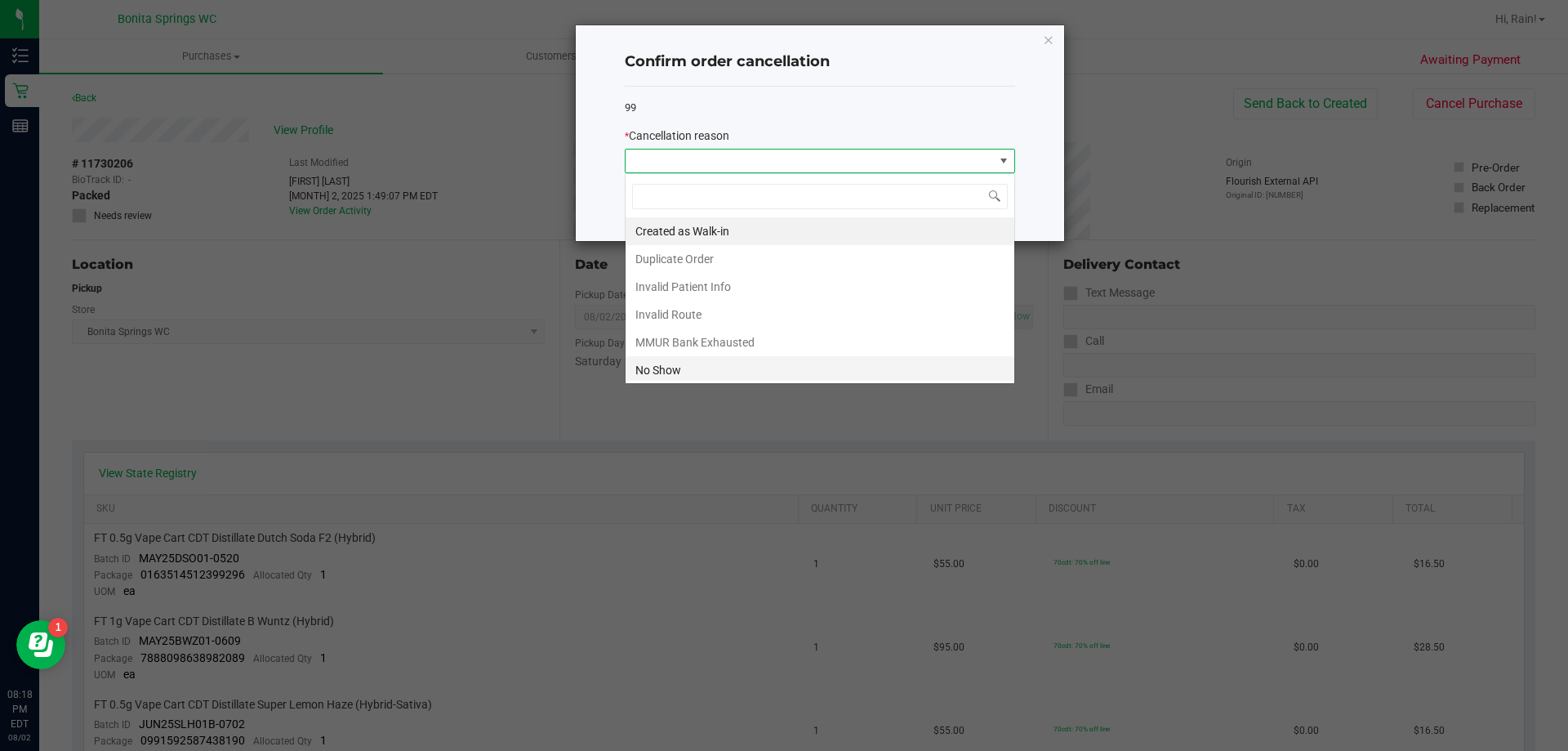 scroll, scrollTop: 81695, scrollLeft: 81276, axis: both 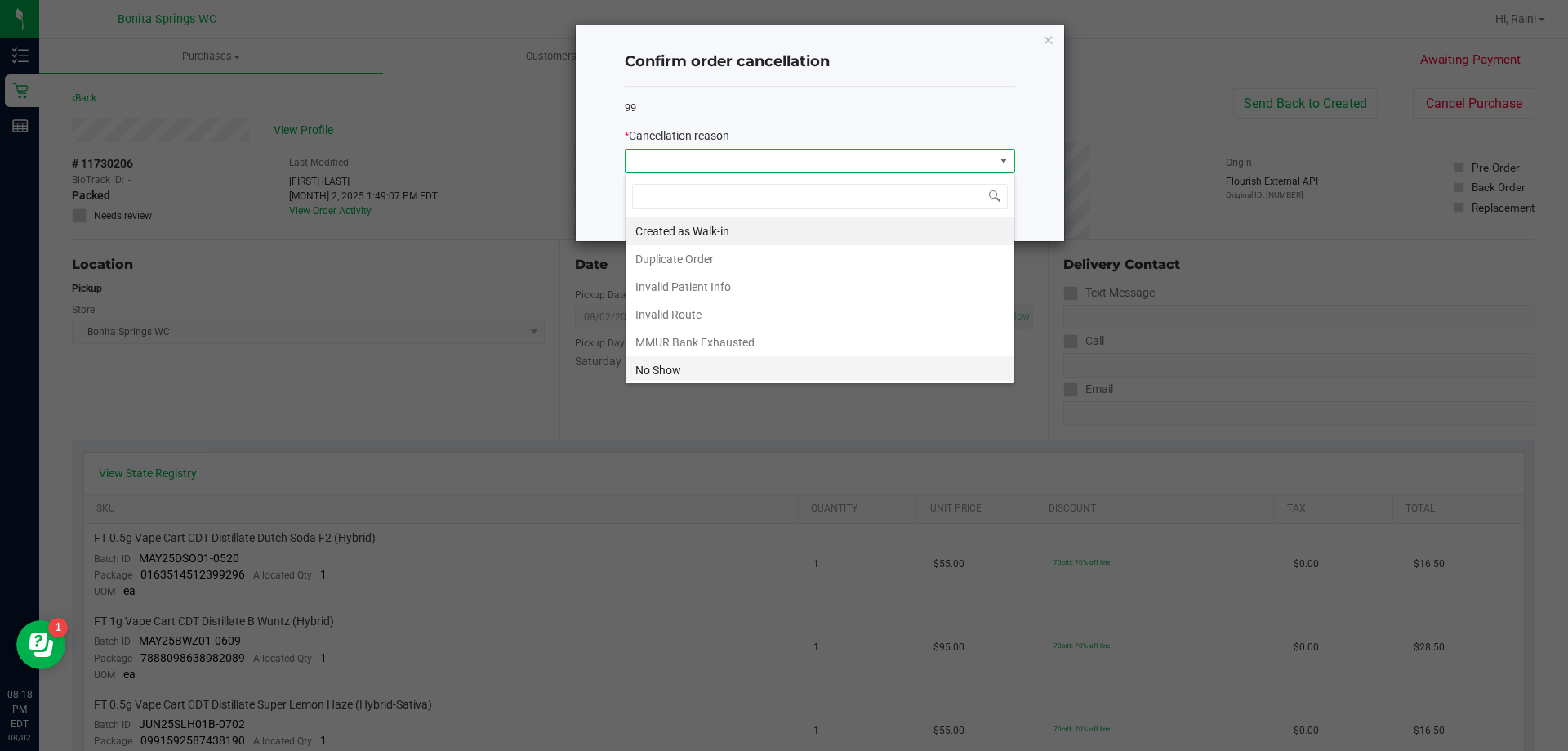 click on "No Show" at bounding box center (820, 370) 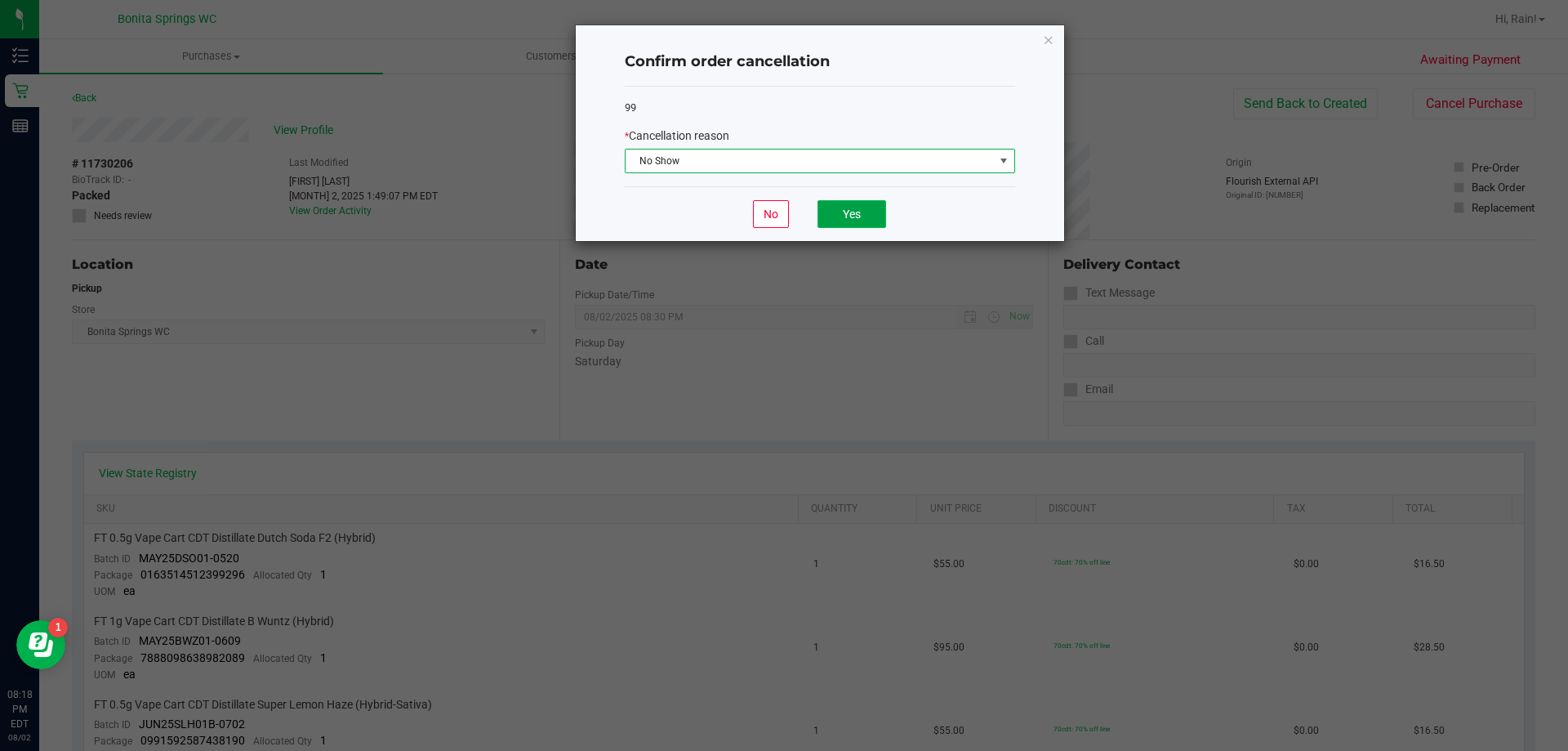 click on "Yes" 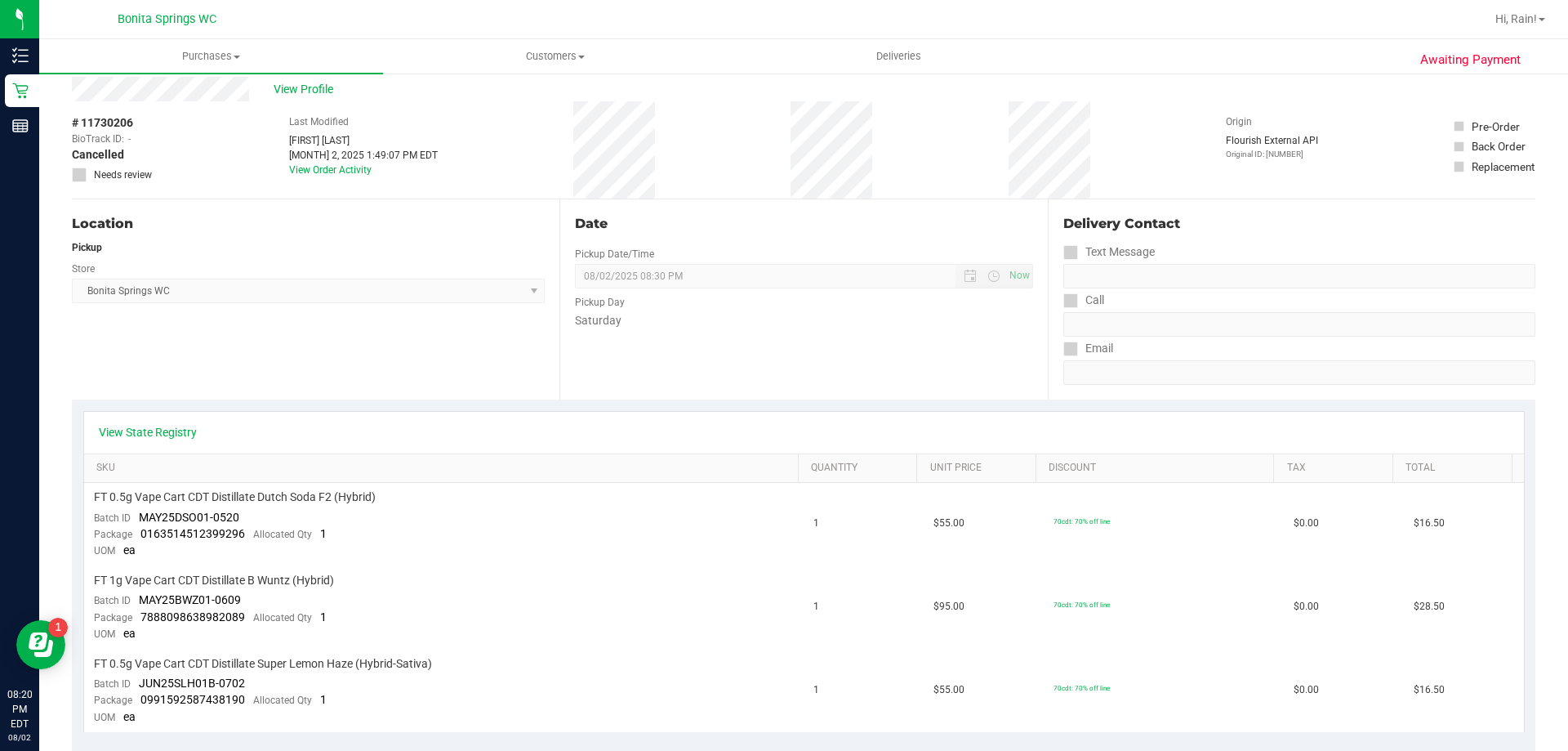 scroll, scrollTop: 0, scrollLeft: 0, axis: both 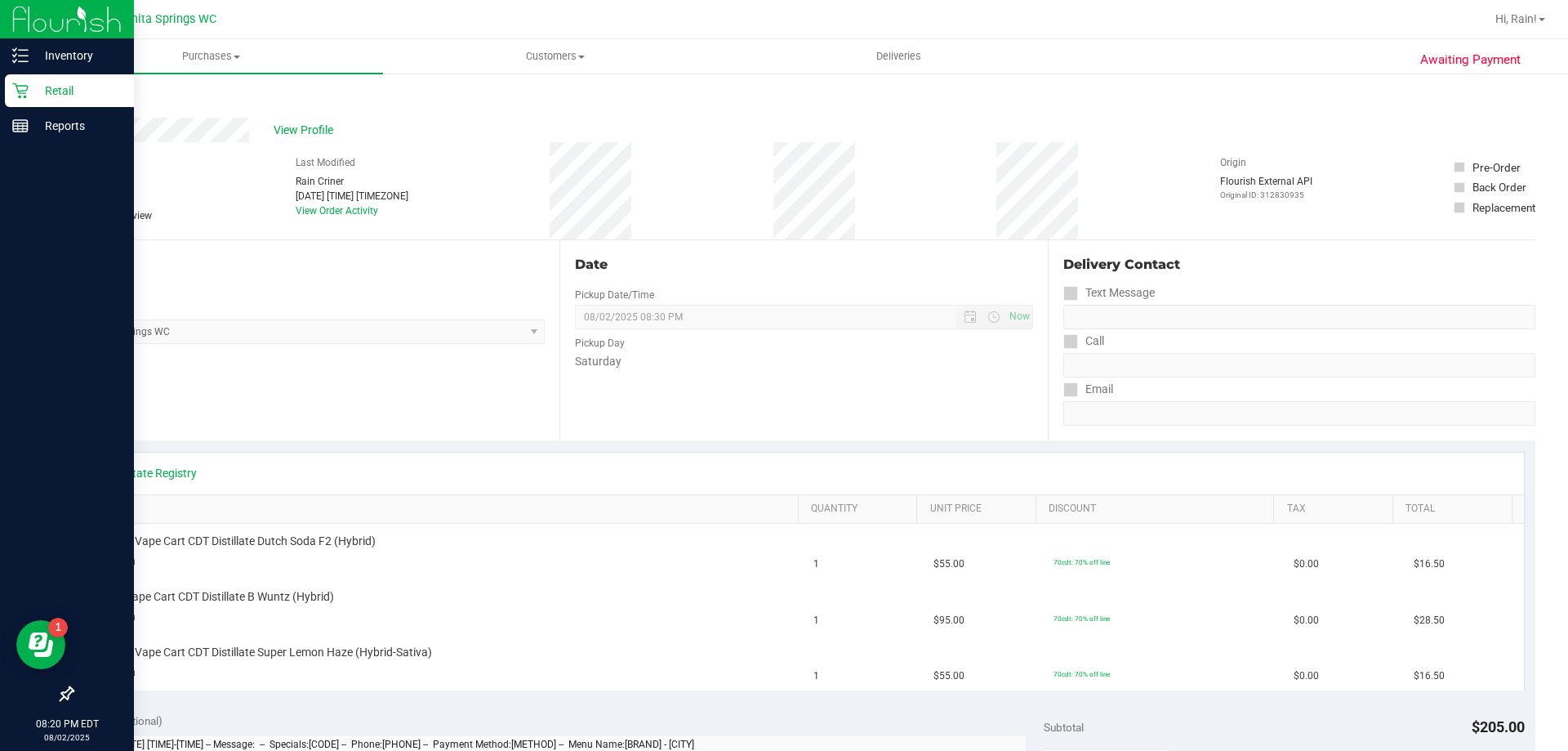 click on "Retail" at bounding box center [67, 92] 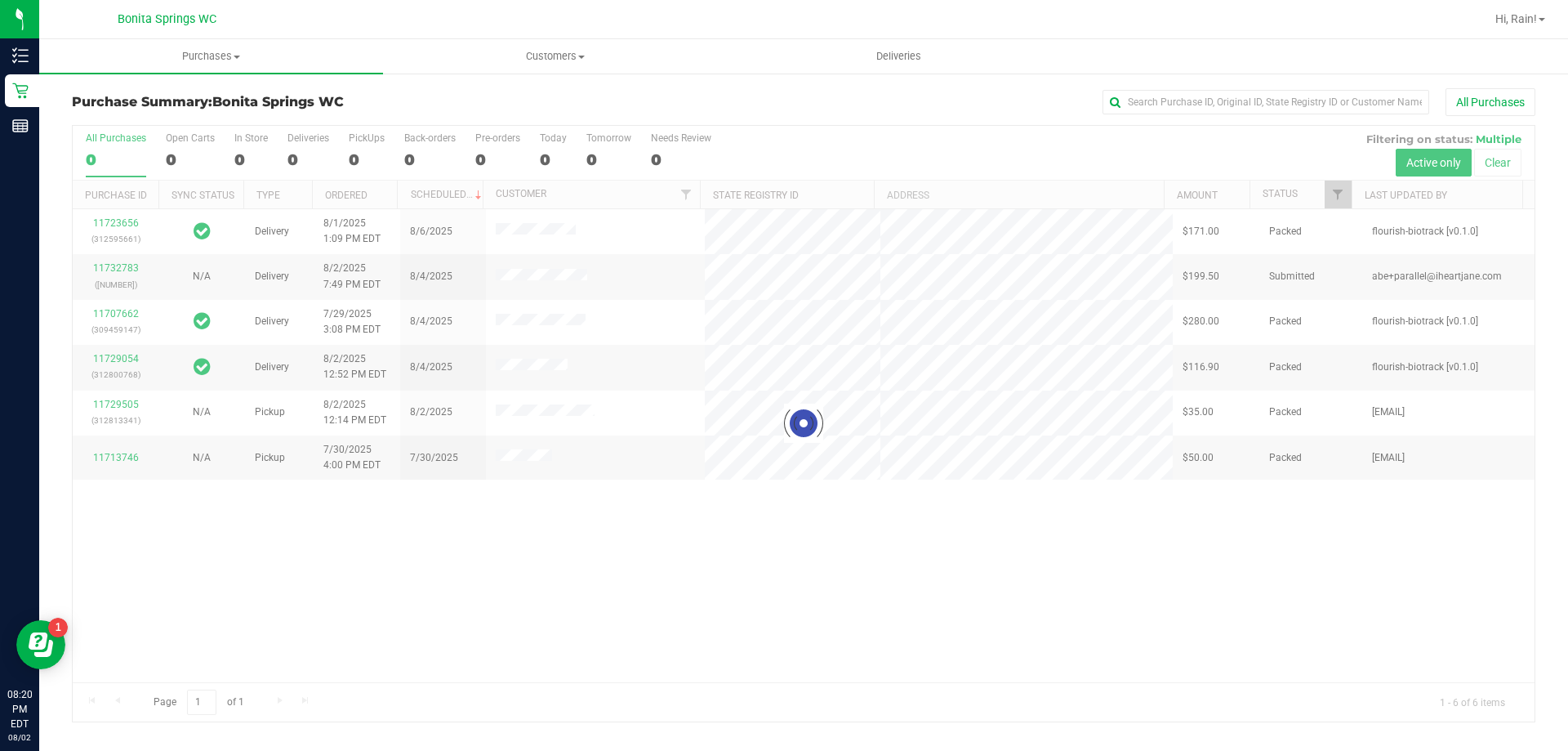 click at bounding box center [804, 423] 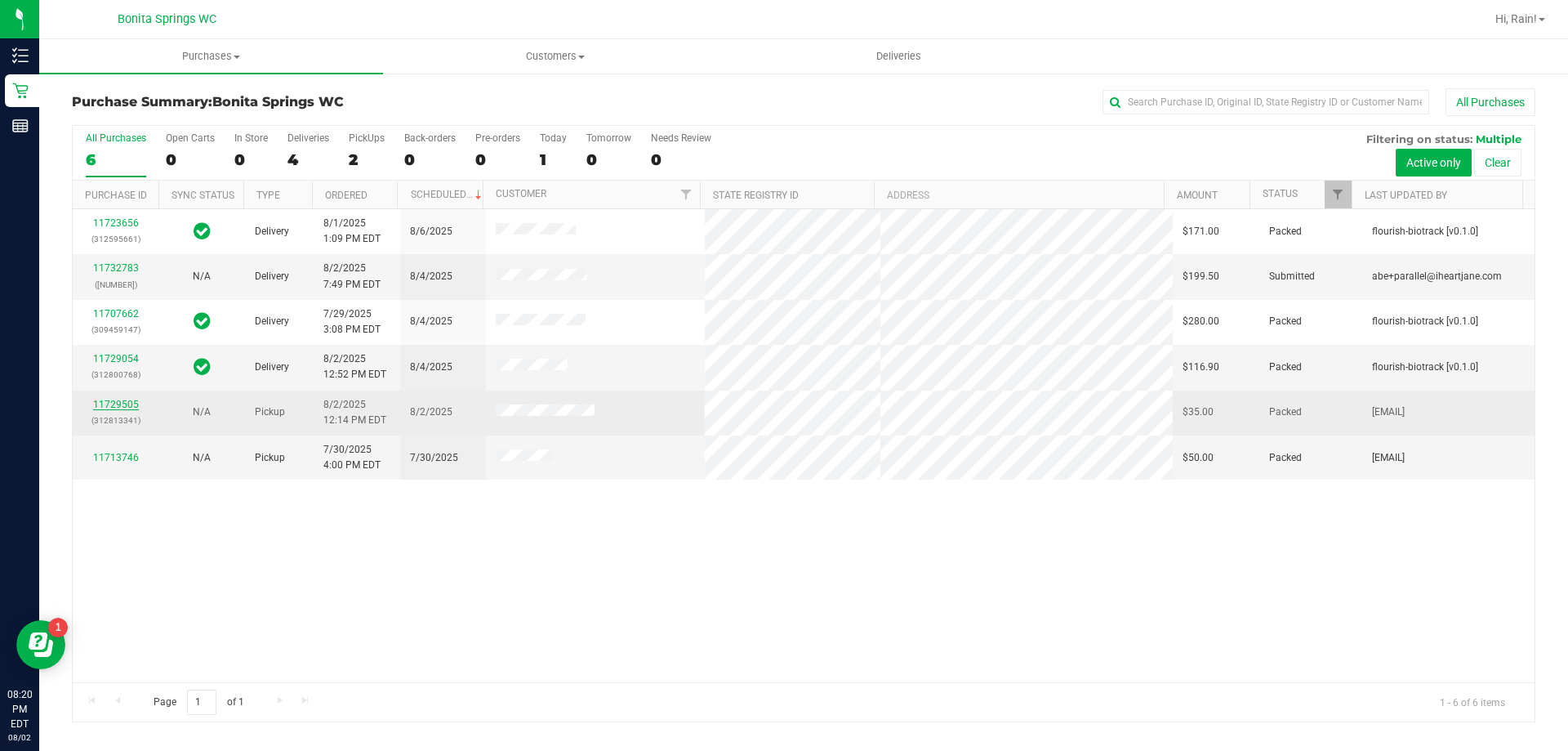 click on "11729505" at bounding box center (116, 405) 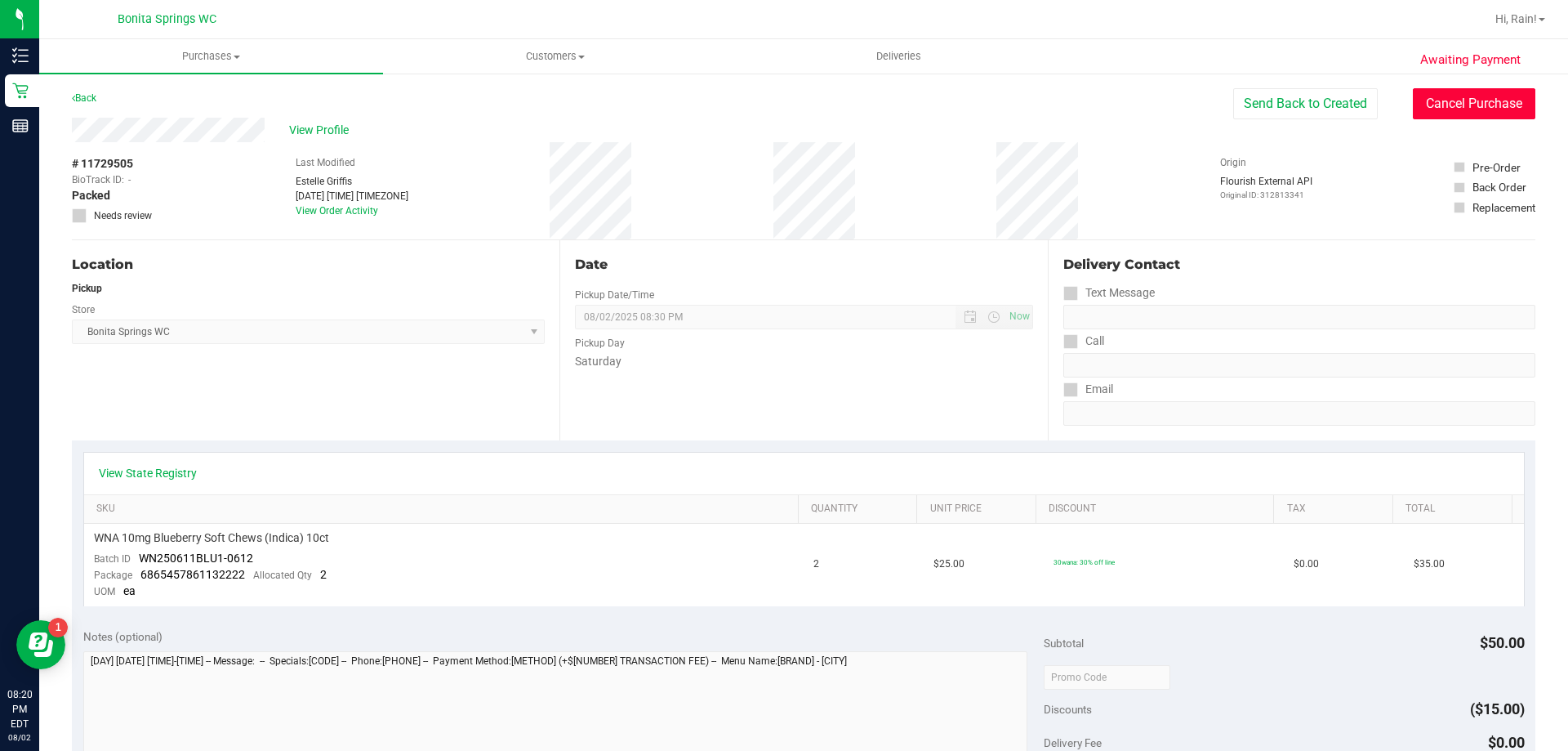 click on "Cancel Purchase" at bounding box center (1474, 104) 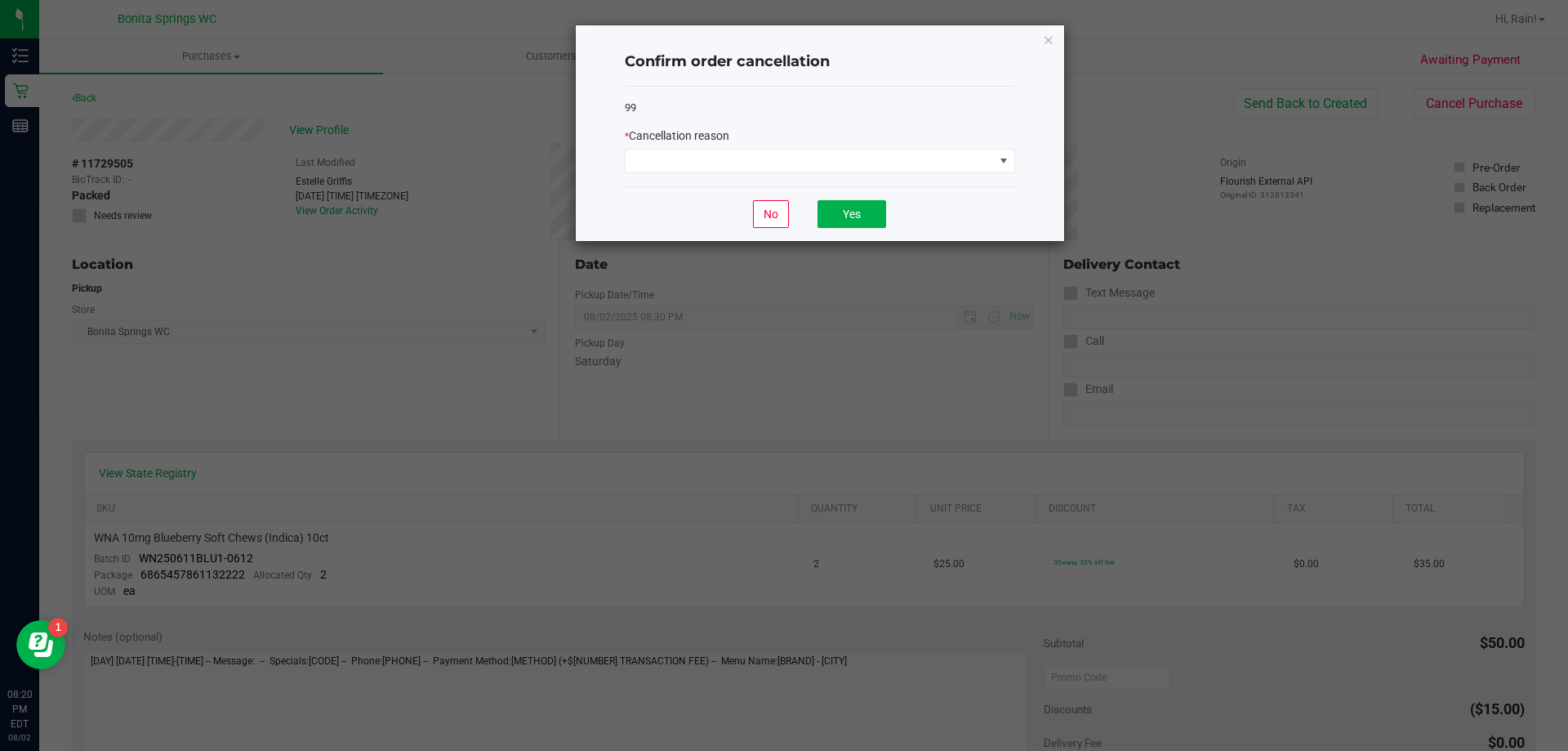 click on "99   *   Cancellation reason" 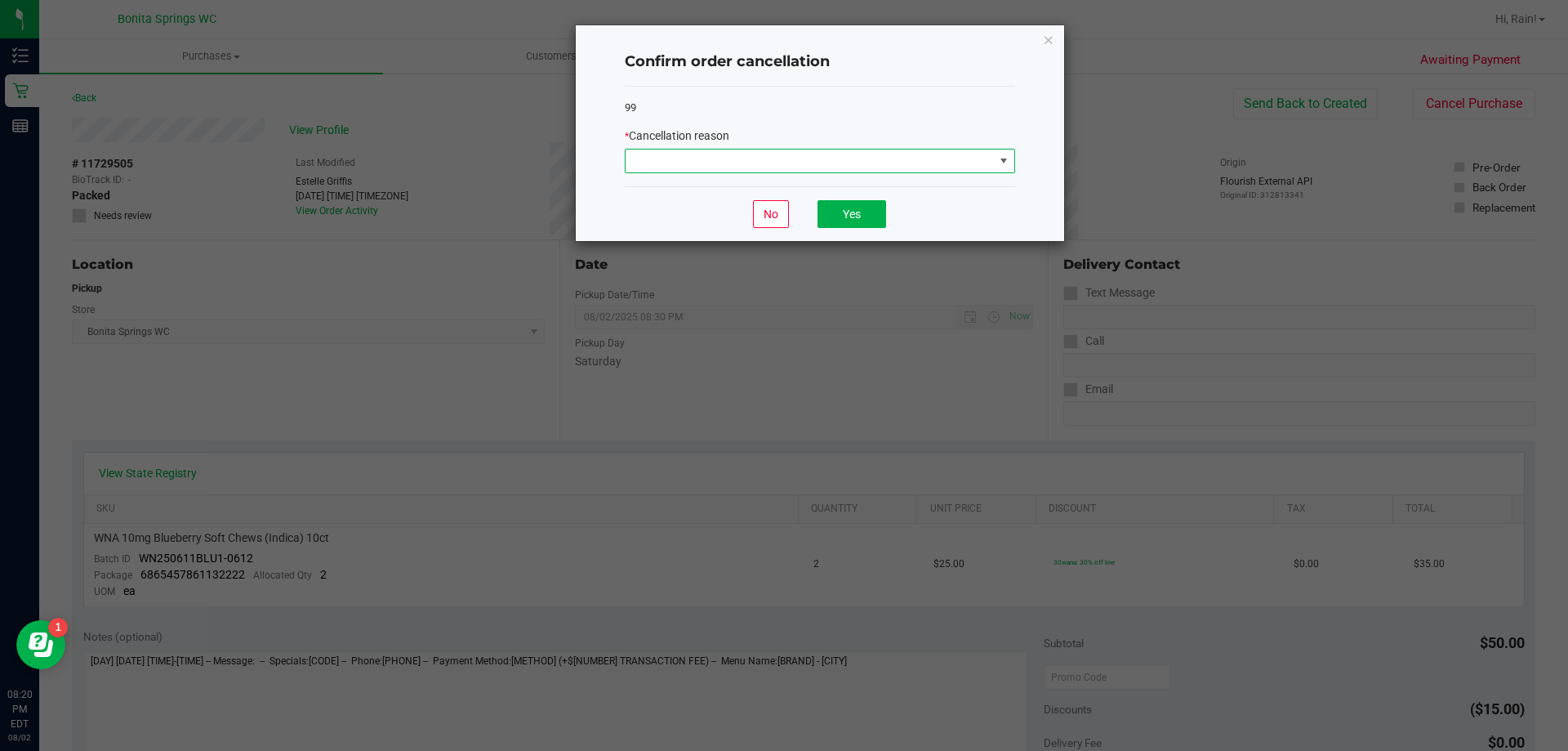 click at bounding box center [809, 161] 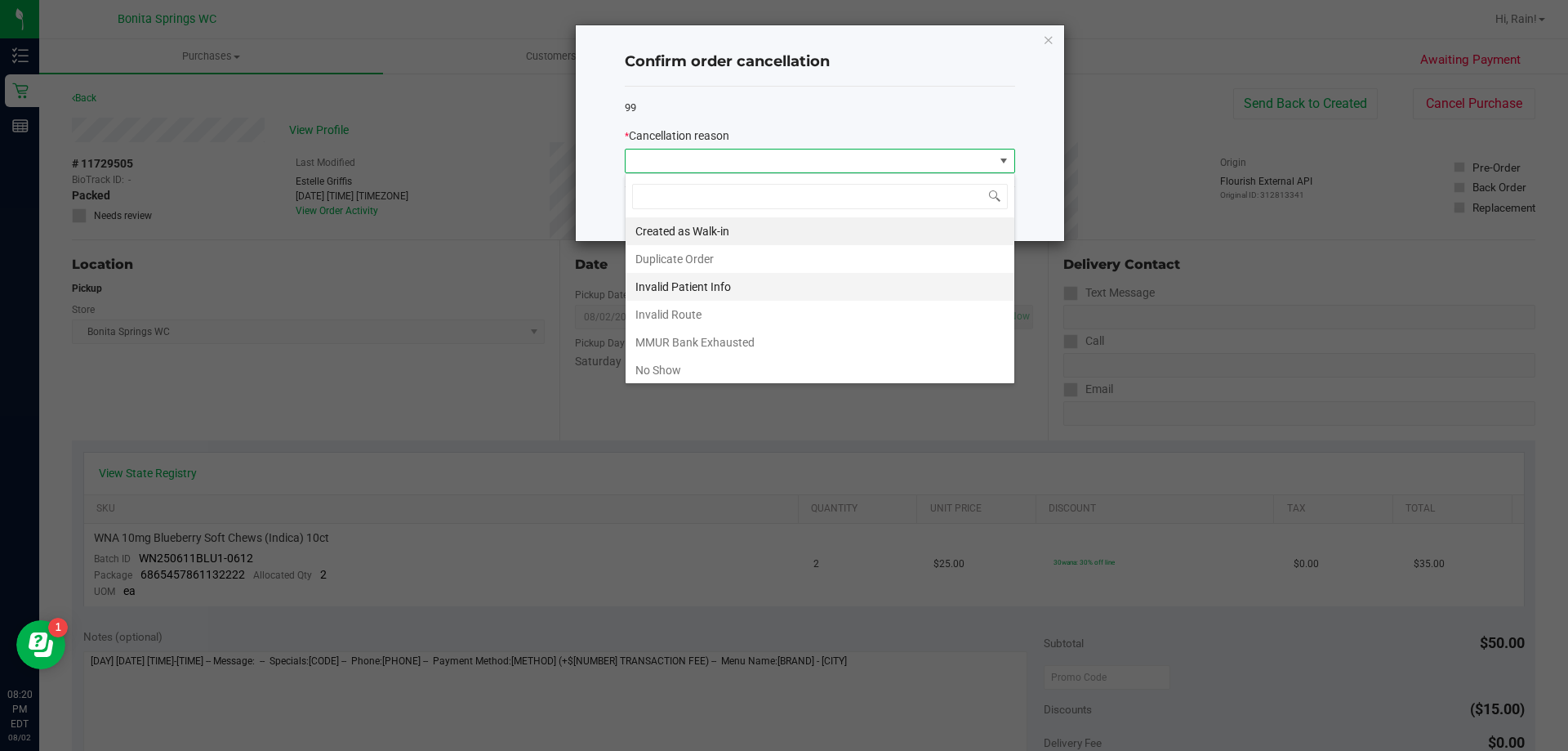 scroll, scrollTop: 81695, scrollLeft: 81276, axis: both 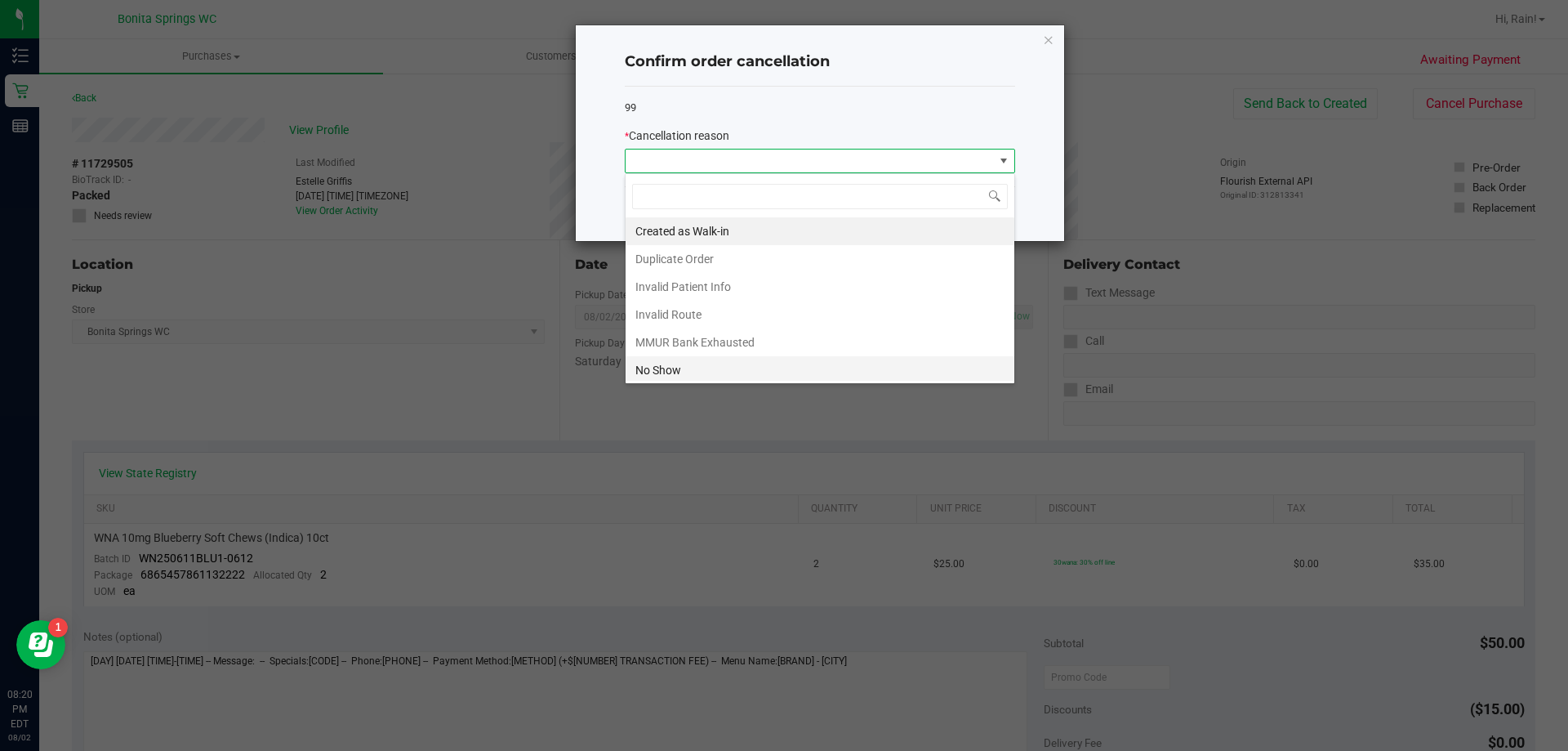 click on "No Show" at bounding box center (820, 370) 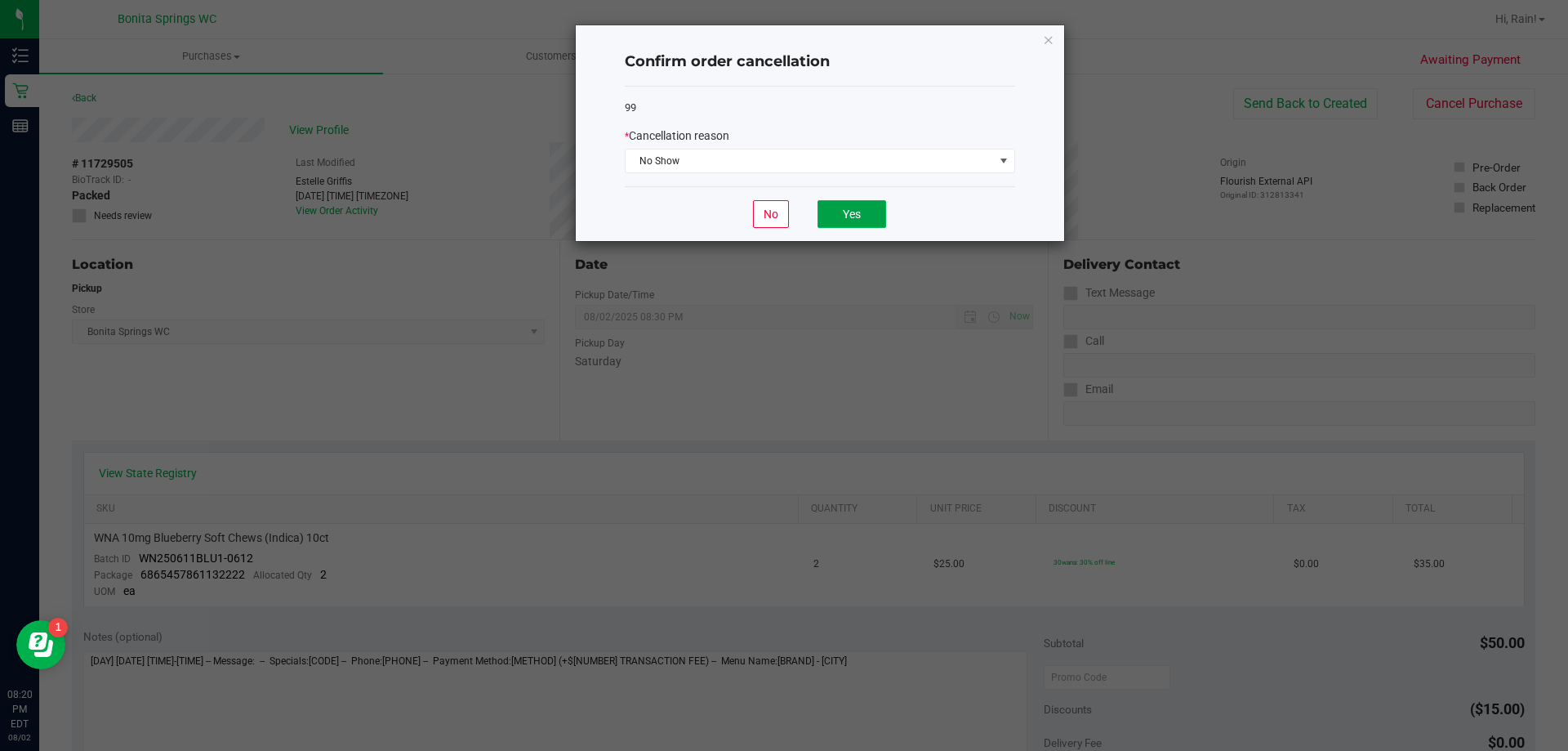click on "Yes" 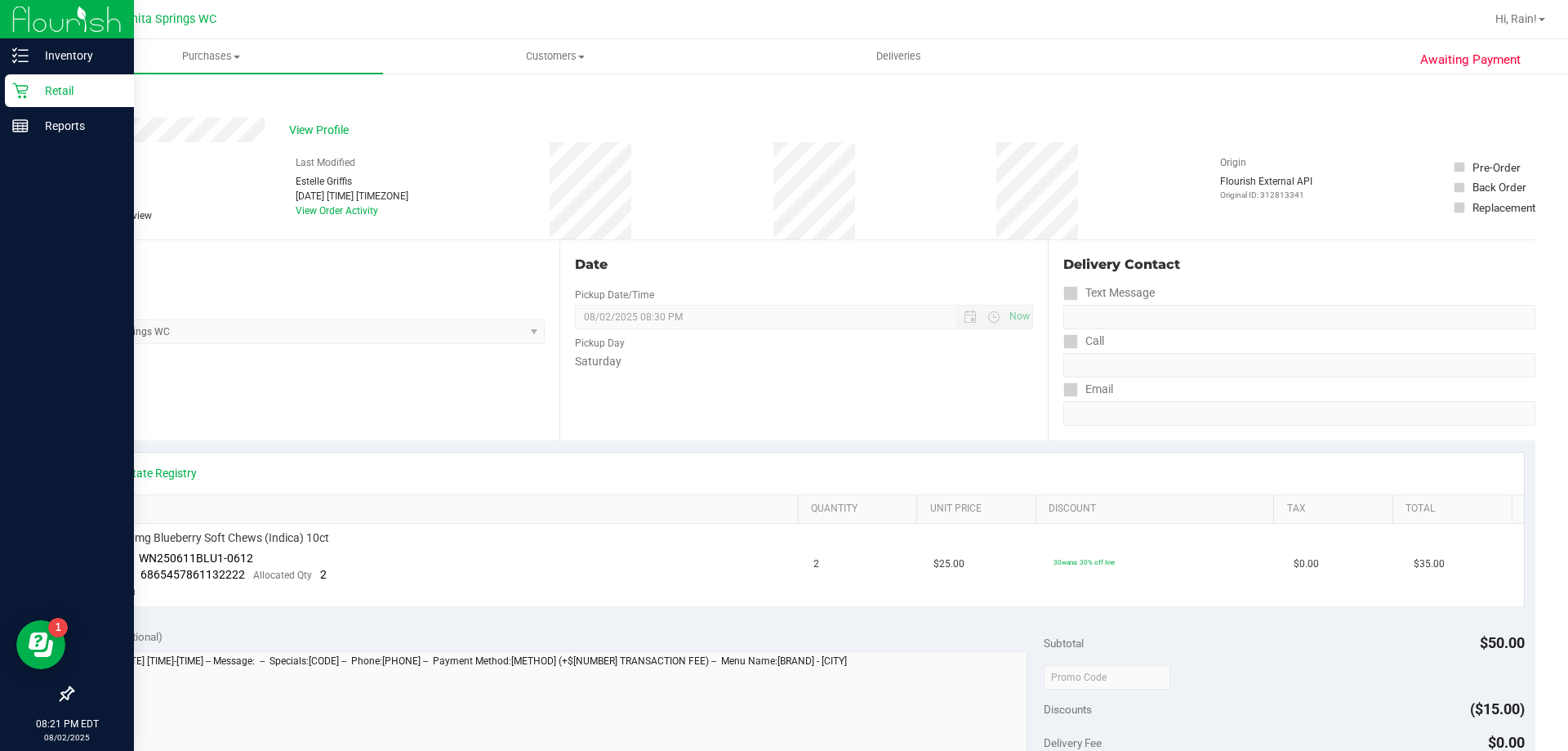 click 